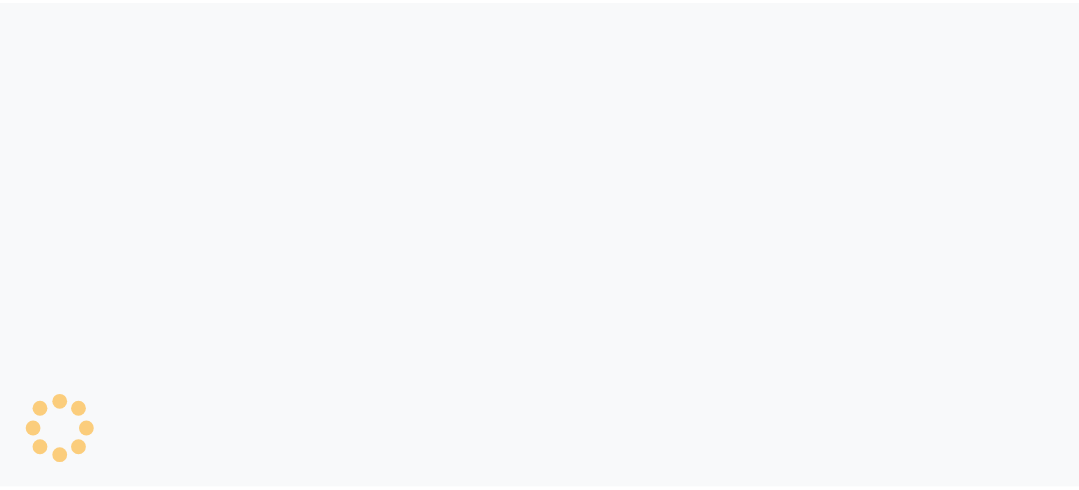 scroll, scrollTop: 0, scrollLeft: 0, axis: both 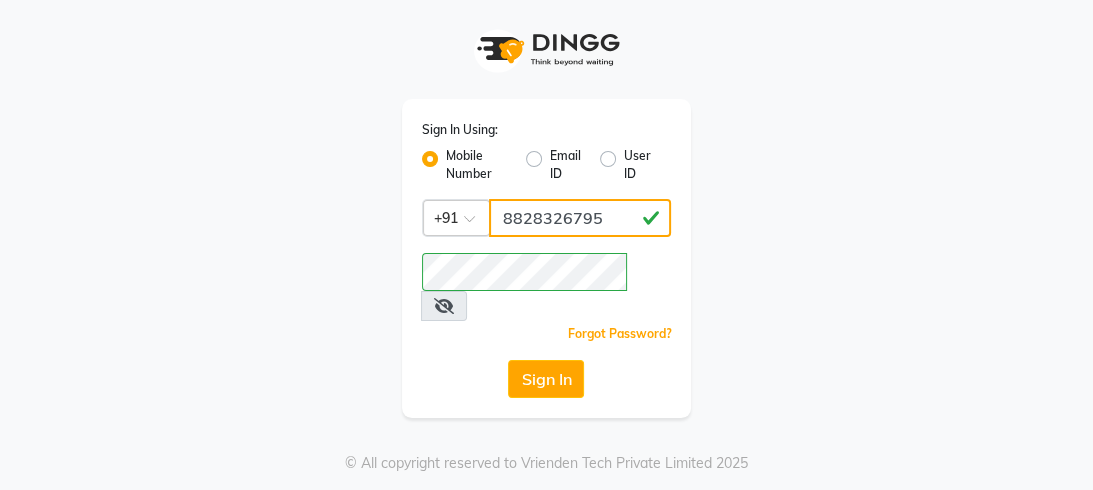 click on "8828326795" 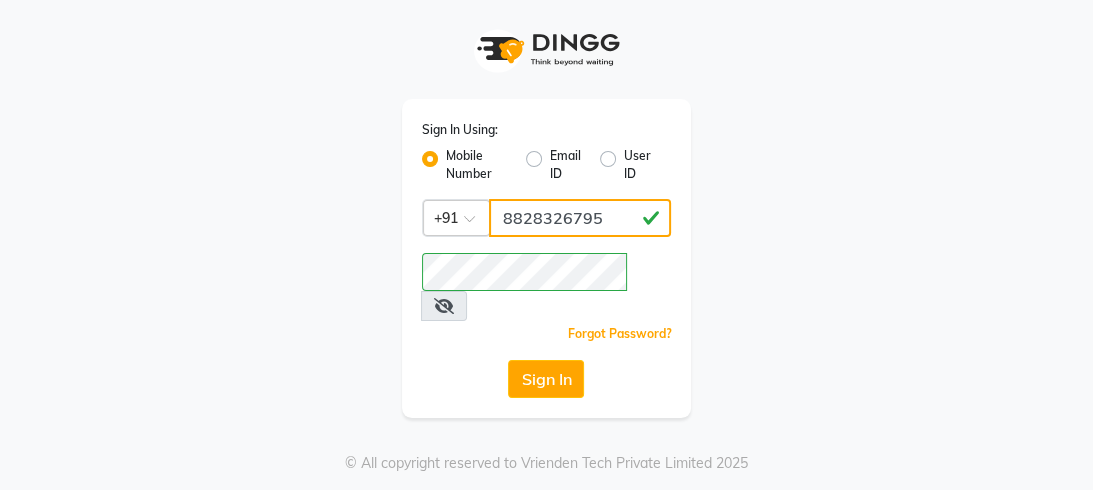 type on "8928277834" 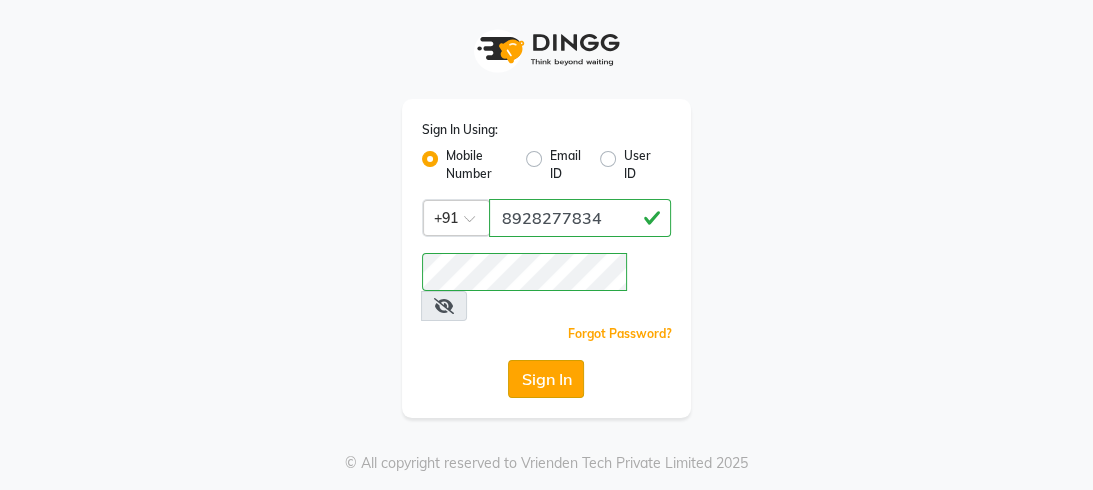 click on "Sign In" 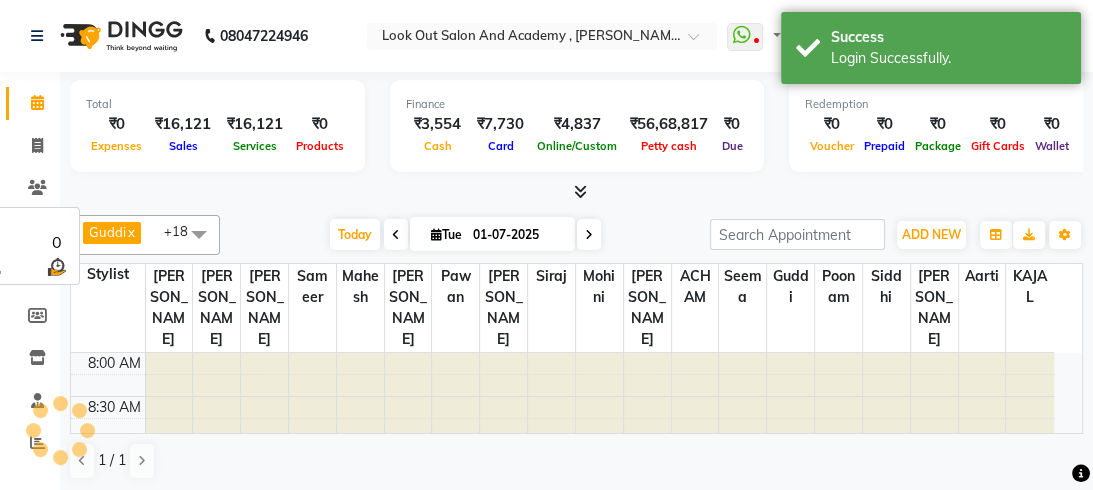 select on "en" 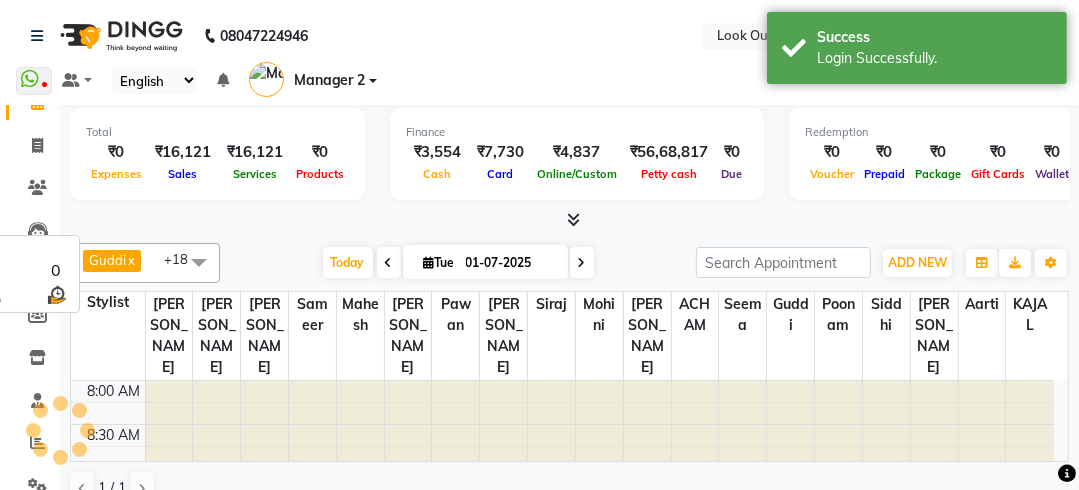 scroll, scrollTop: 0, scrollLeft: 0, axis: both 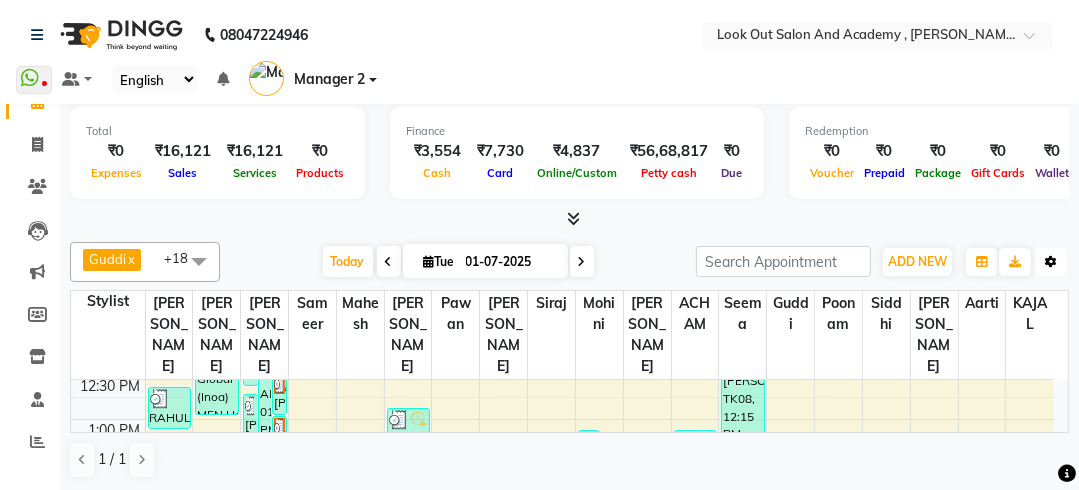 click at bounding box center [1051, 262] 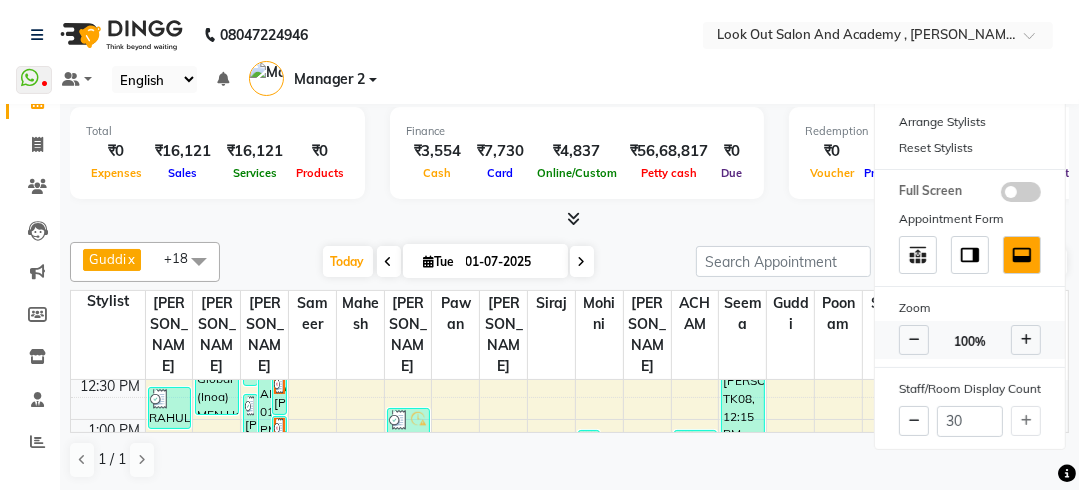 click at bounding box center [914, 340] 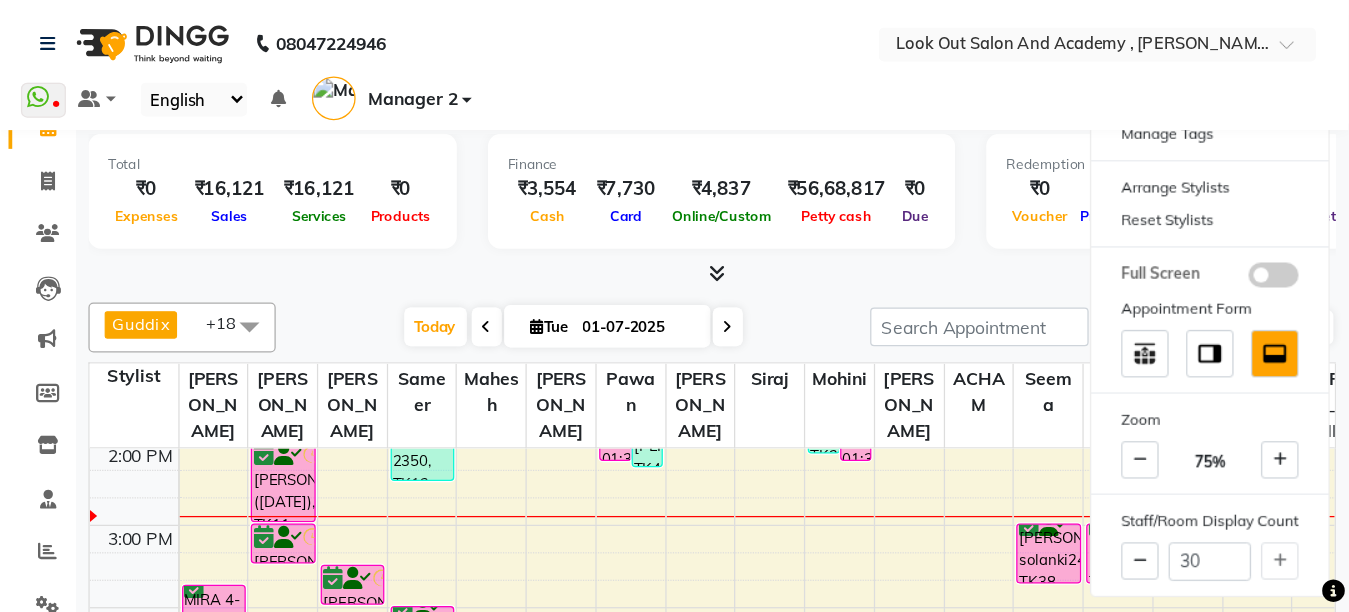 scroll, scrollTop: 0, scrollLeft: 0, axis: both 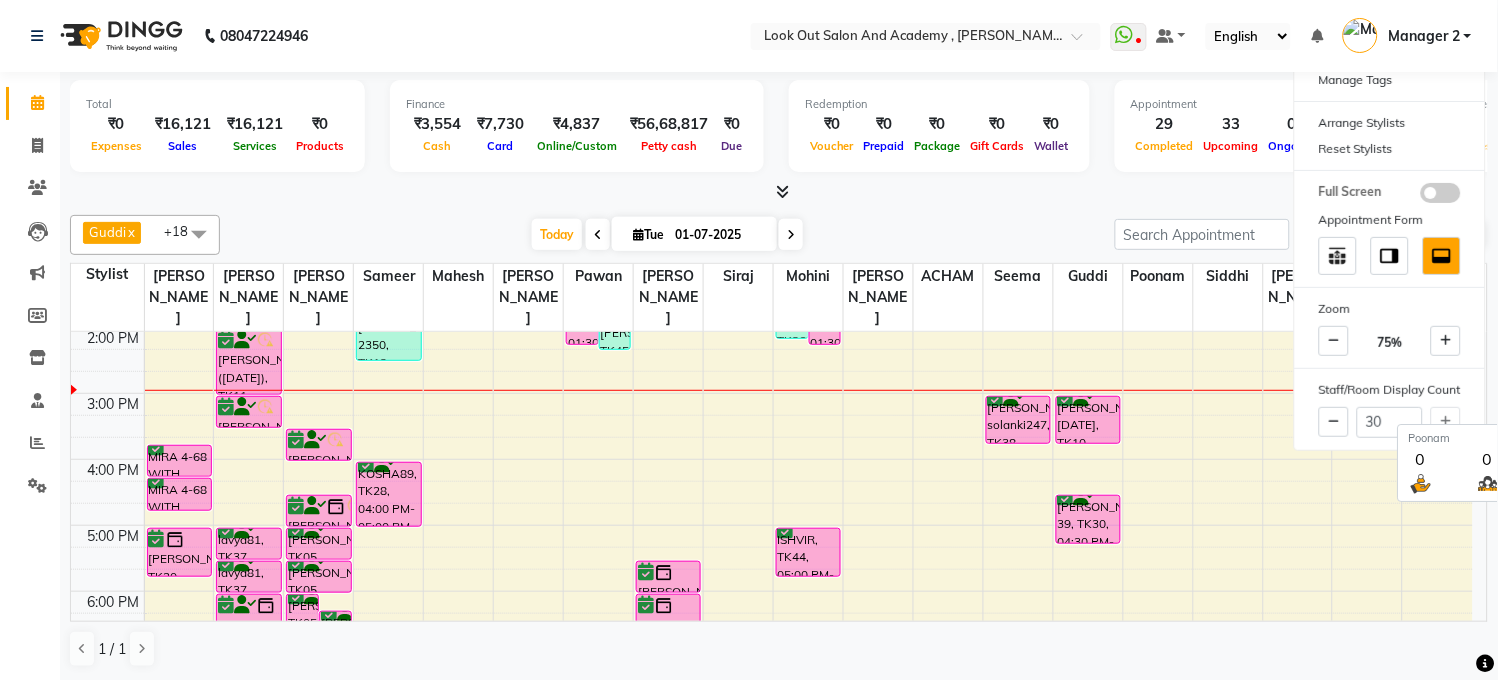 drag, startPoint x: 1030, startPoint y: 0, endPoint x: 1146, endPoint y: 347, distance: 365.87567 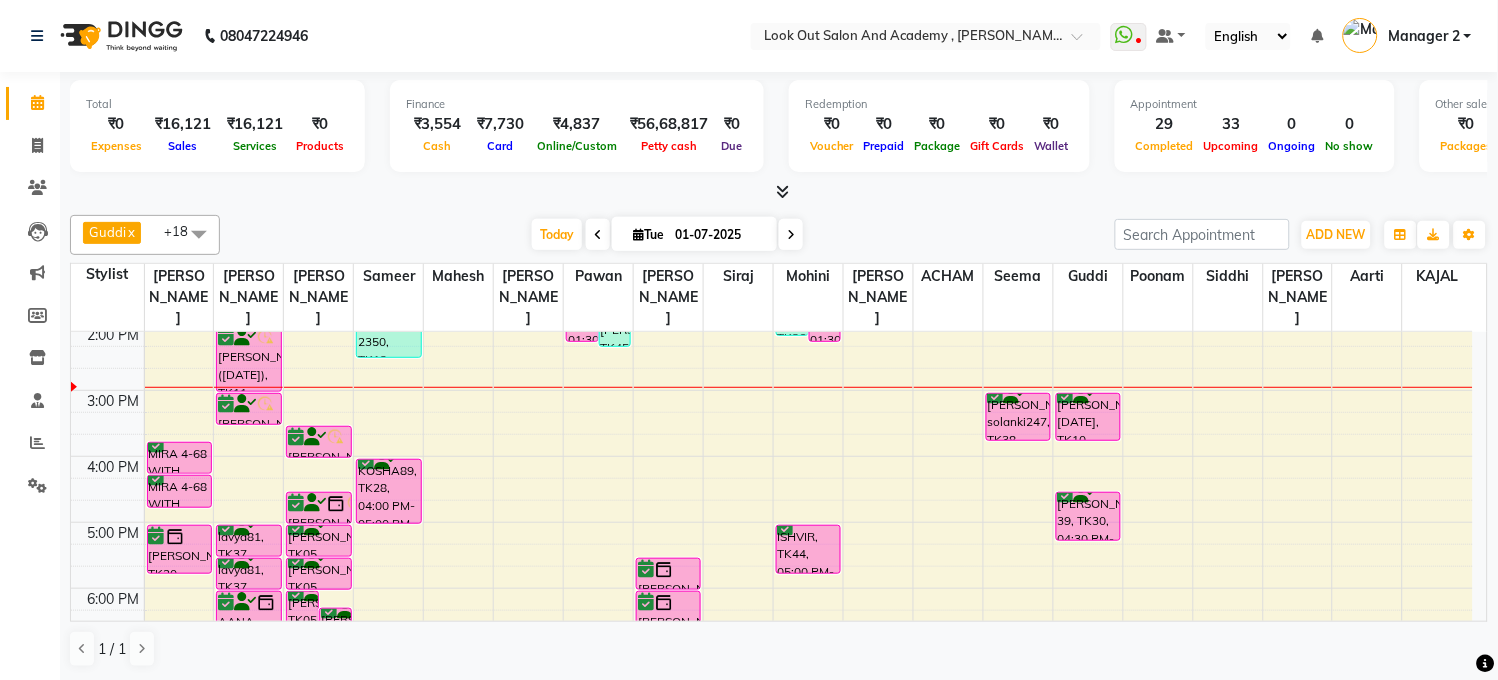 scroll, scrollTop: 400, scrollLeft: 0, axis: vertical 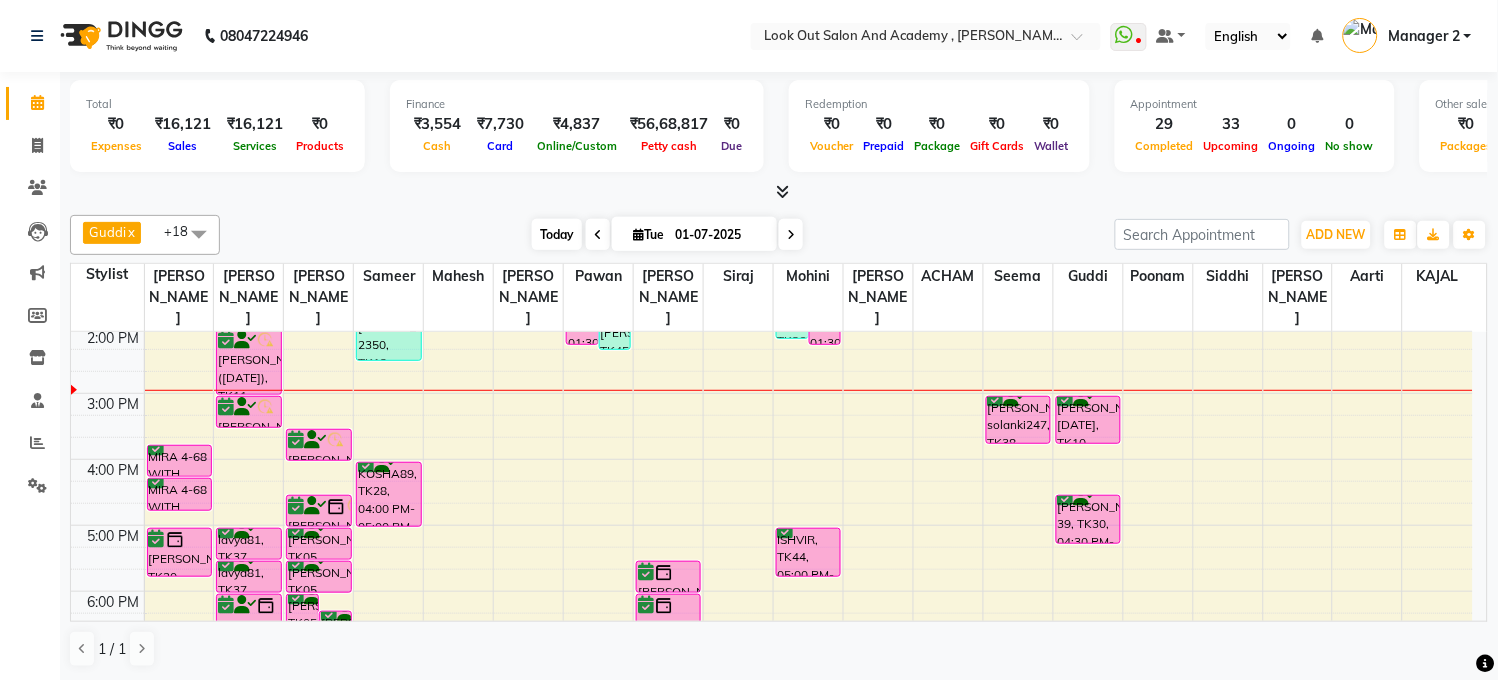 click on "Today" at bounding box center [557, 234] 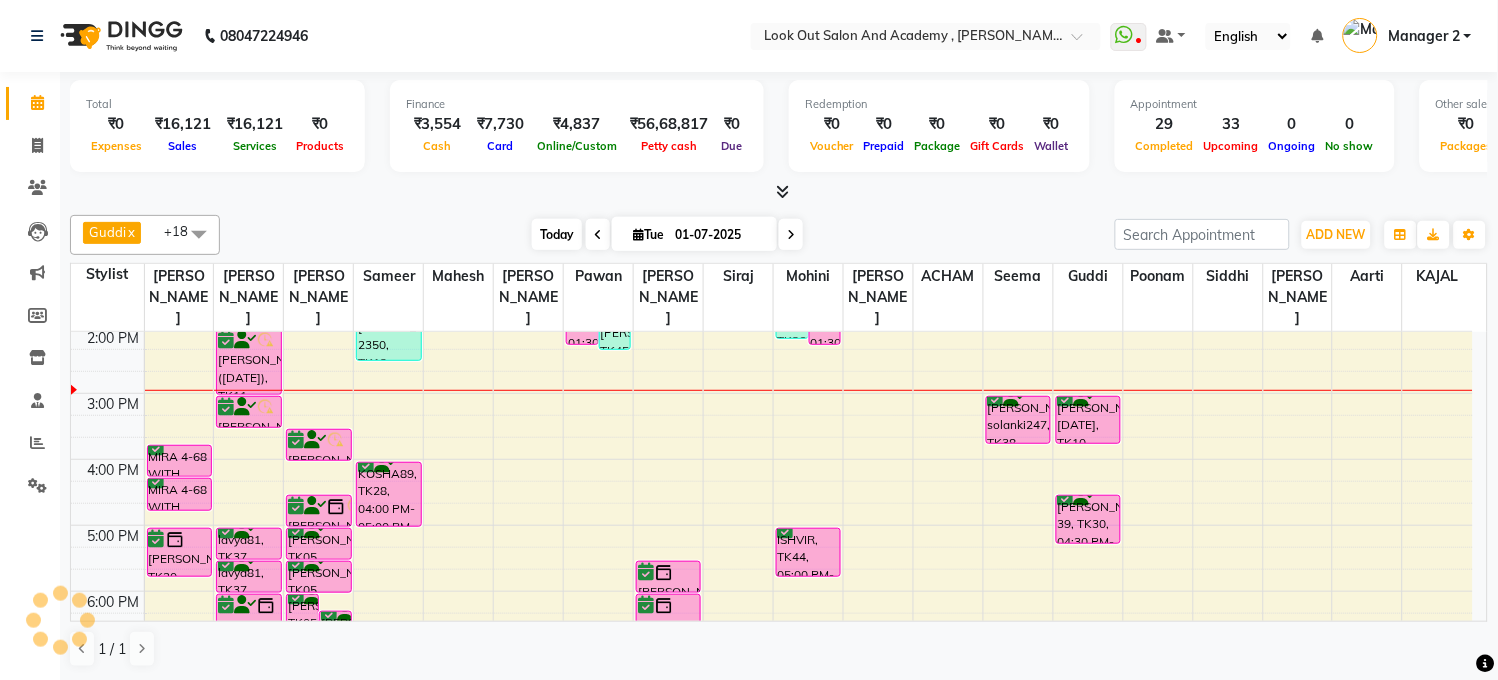 scroll, scrollTop: 398, scrollLeft: 0, axis: vertical 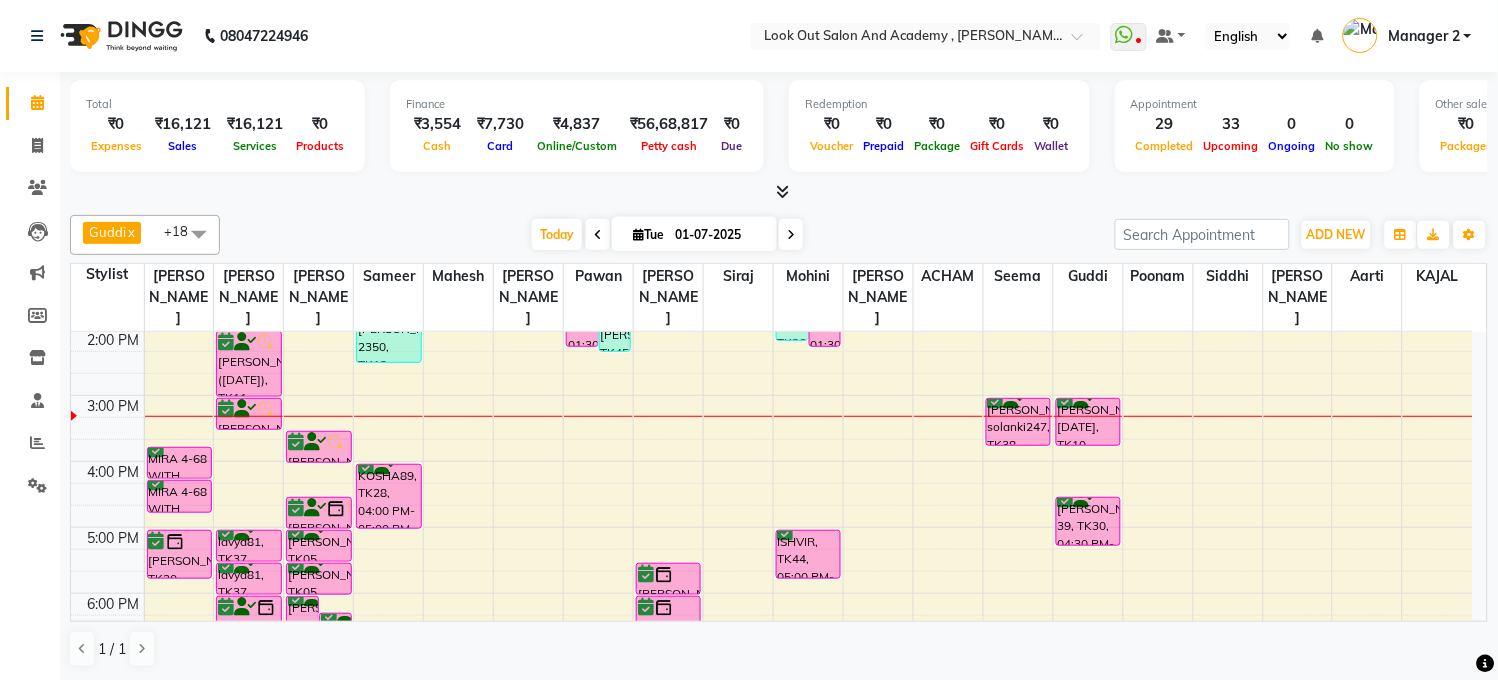 click on "[DATE]  [DATE]" at bounding box center [667, 235] 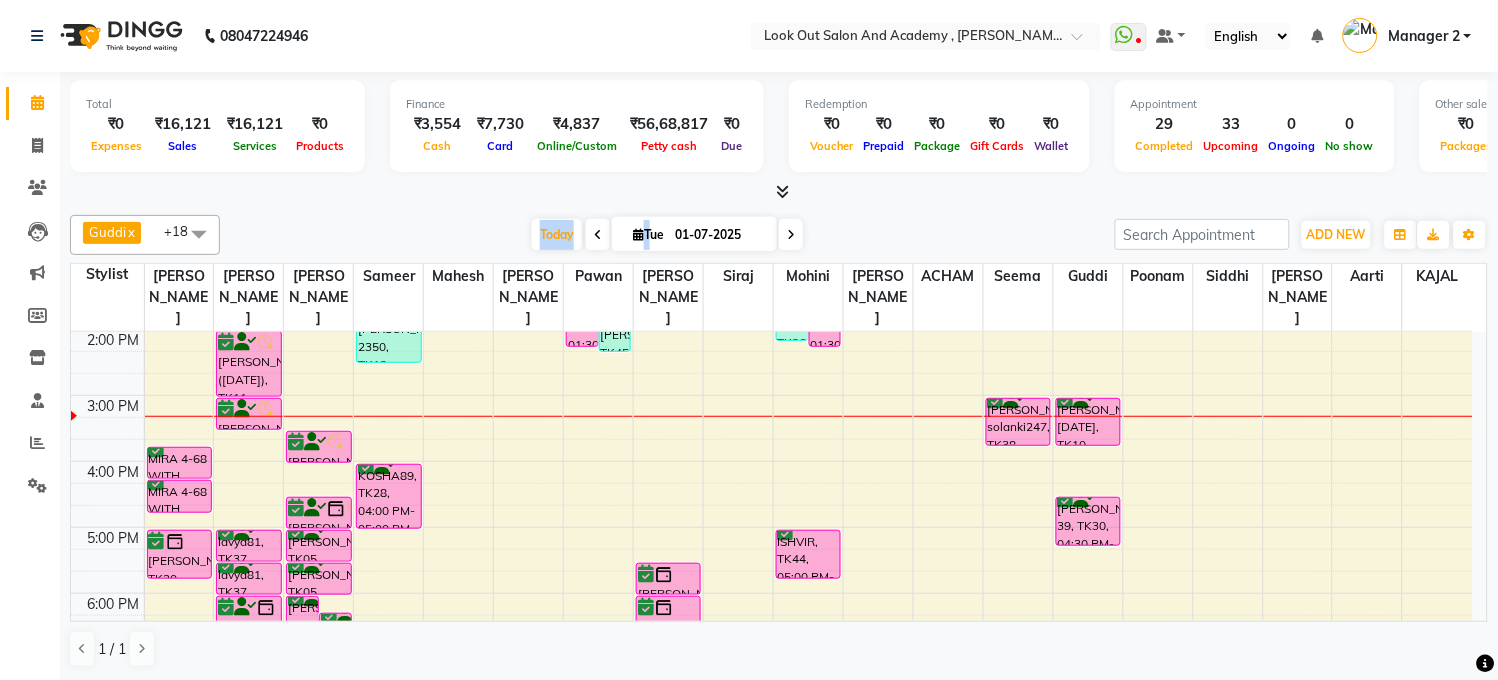 drag, startPoint x: 515, startPoint y: 246, endPoint x: 1353, endPoint y: 723, distance: 964.2474 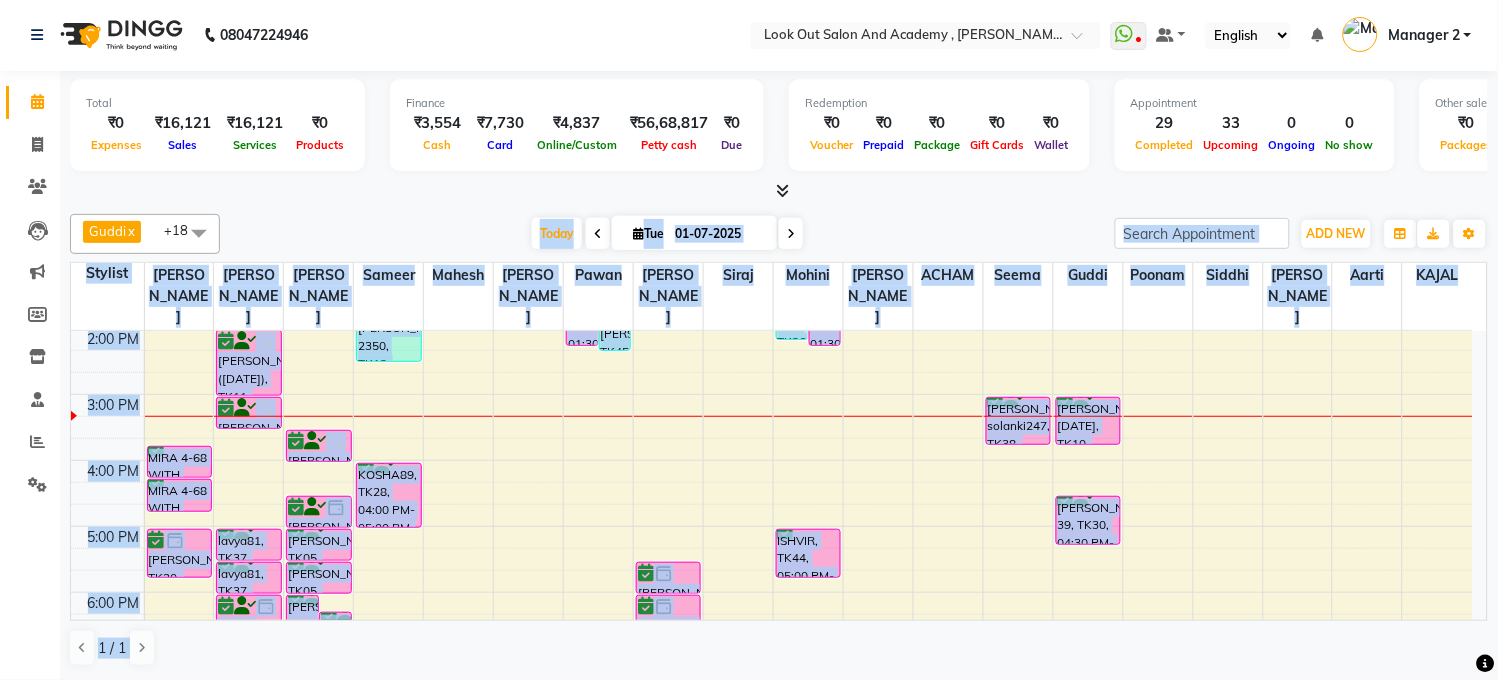 scroll, scrollTop: 0, scrollLeft: 0, axis: both 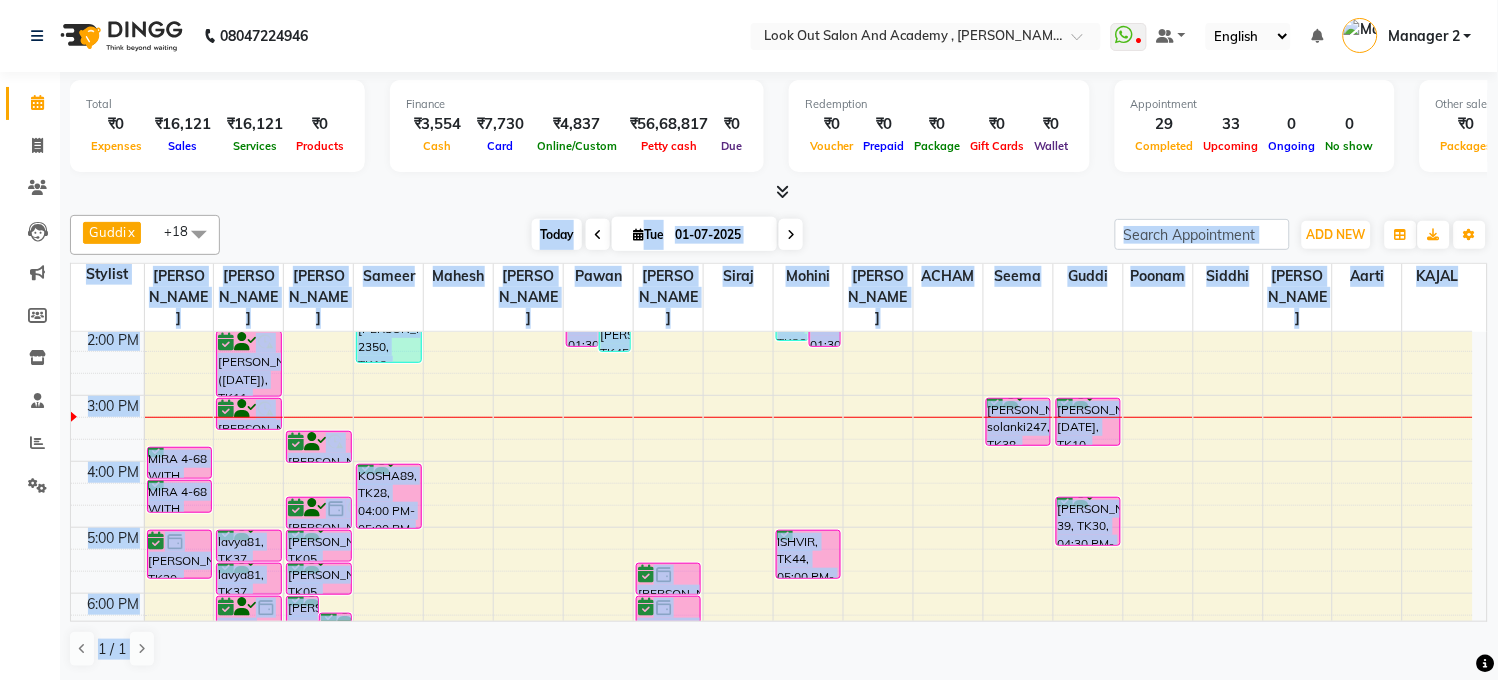 click on "Today" at bounding box center (557, 234) 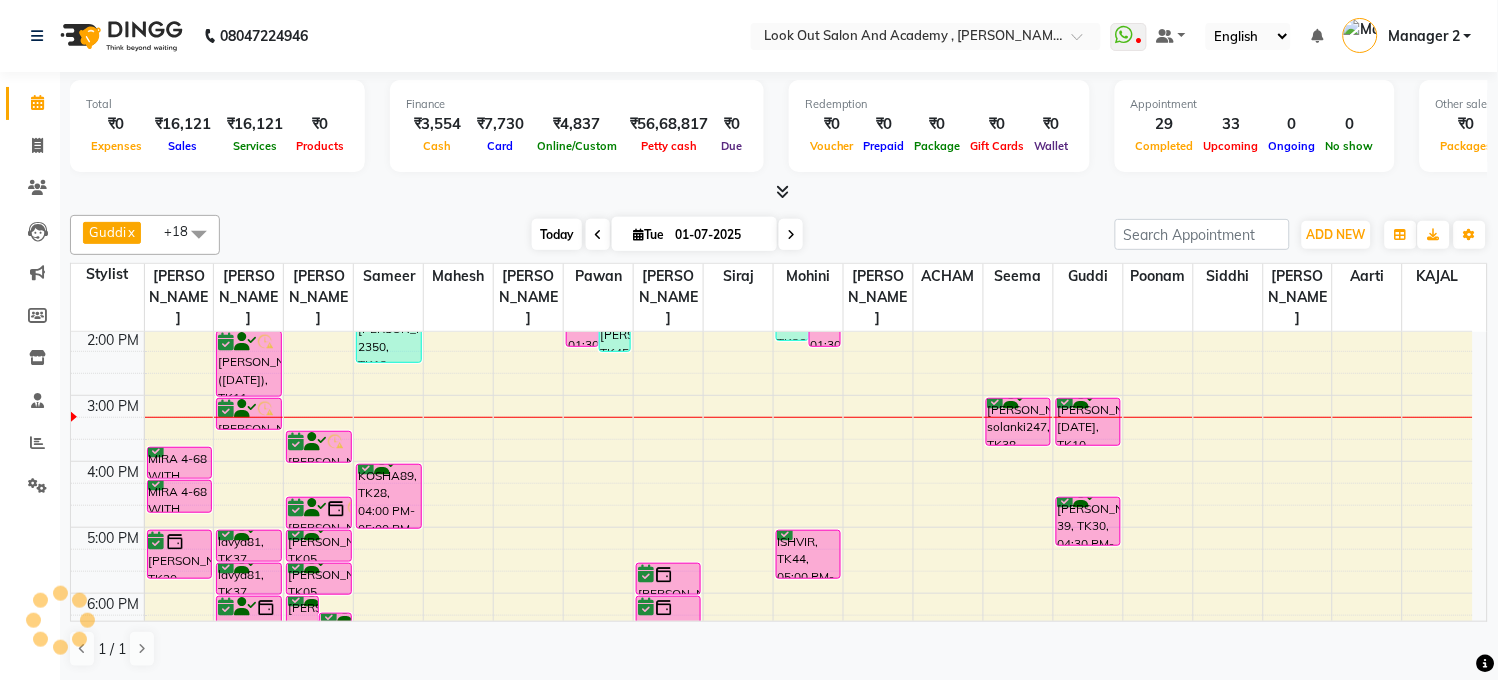 scroll, scrollTop: 464, scrollLeft: 0, axis: vertical 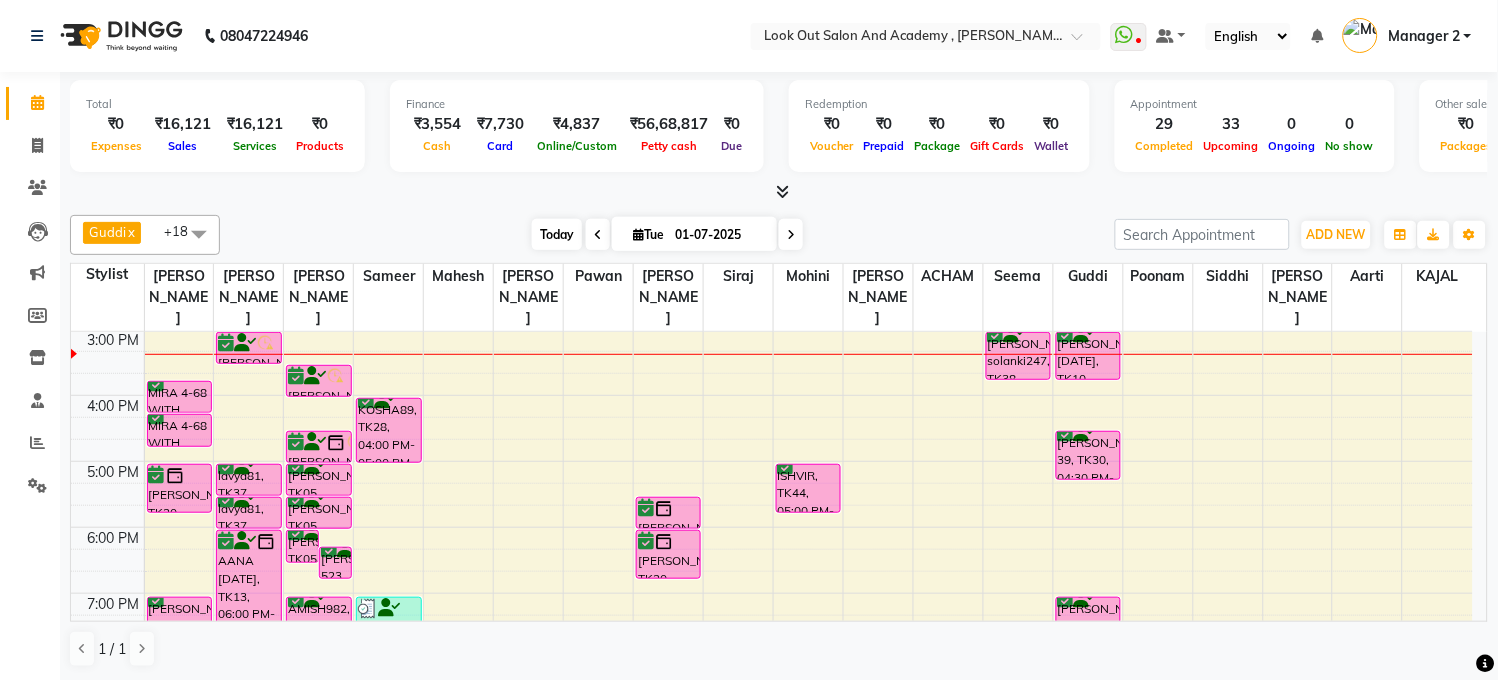 click on "Today" at bounding box center (557, 234) 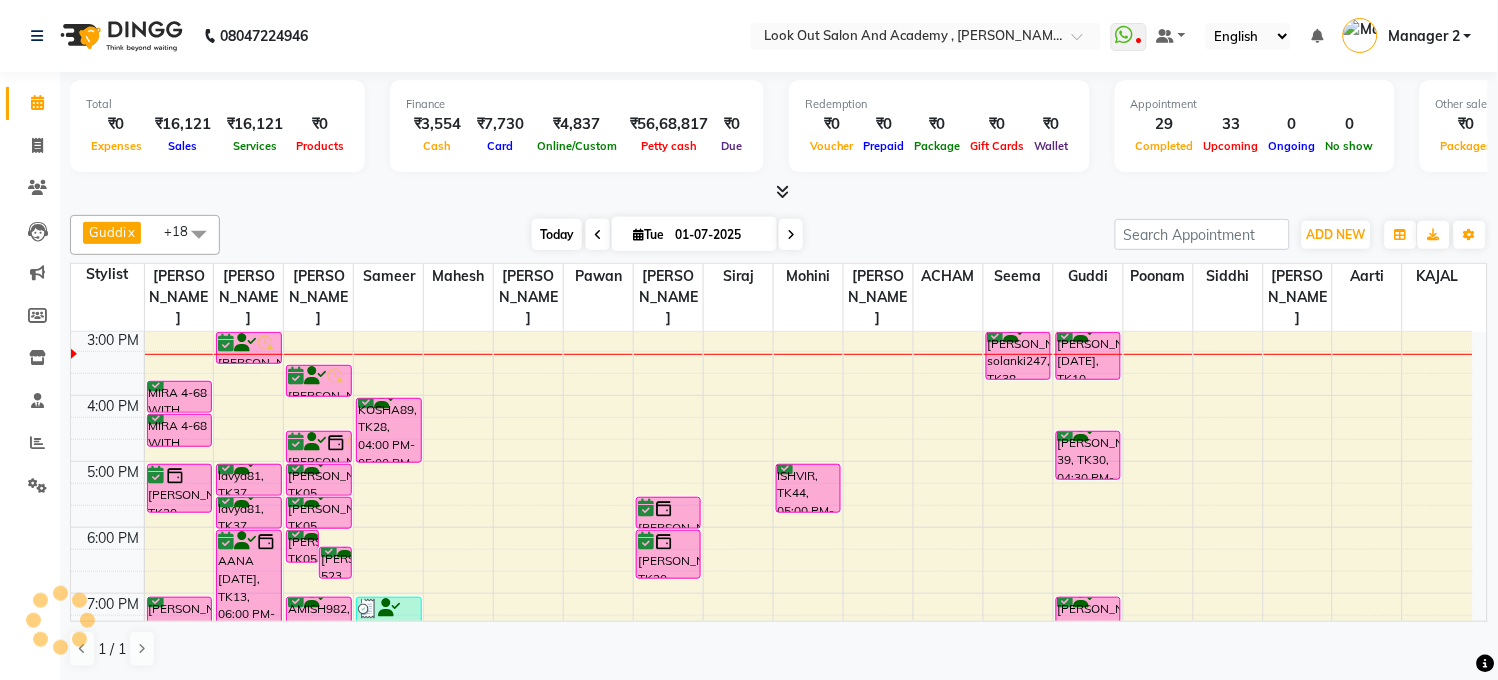 scroll, scrollTop: 464, scrollLeft: 0, axis: vertical 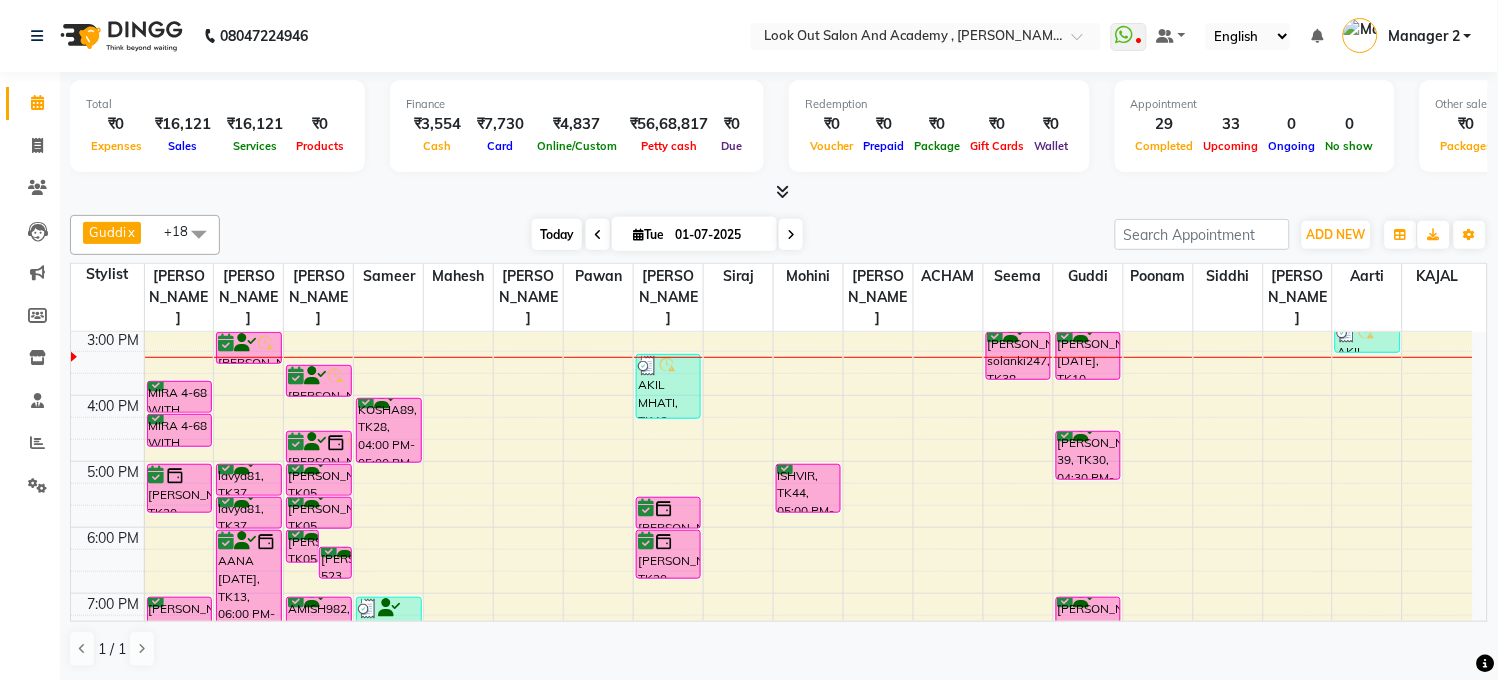 click on "Today" at bounding box center [557, 234] 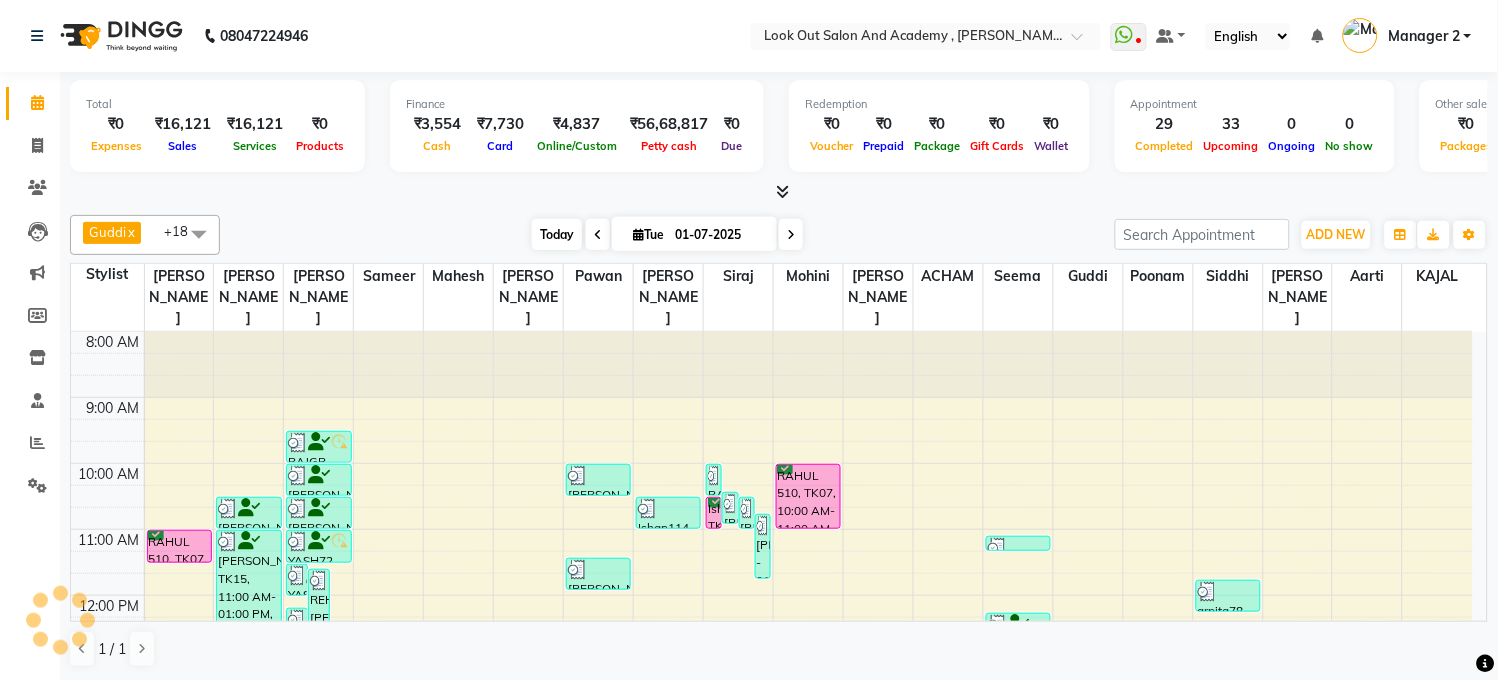 scroll, scrollTop: 464, scrollLeft: 0, axis: vertical 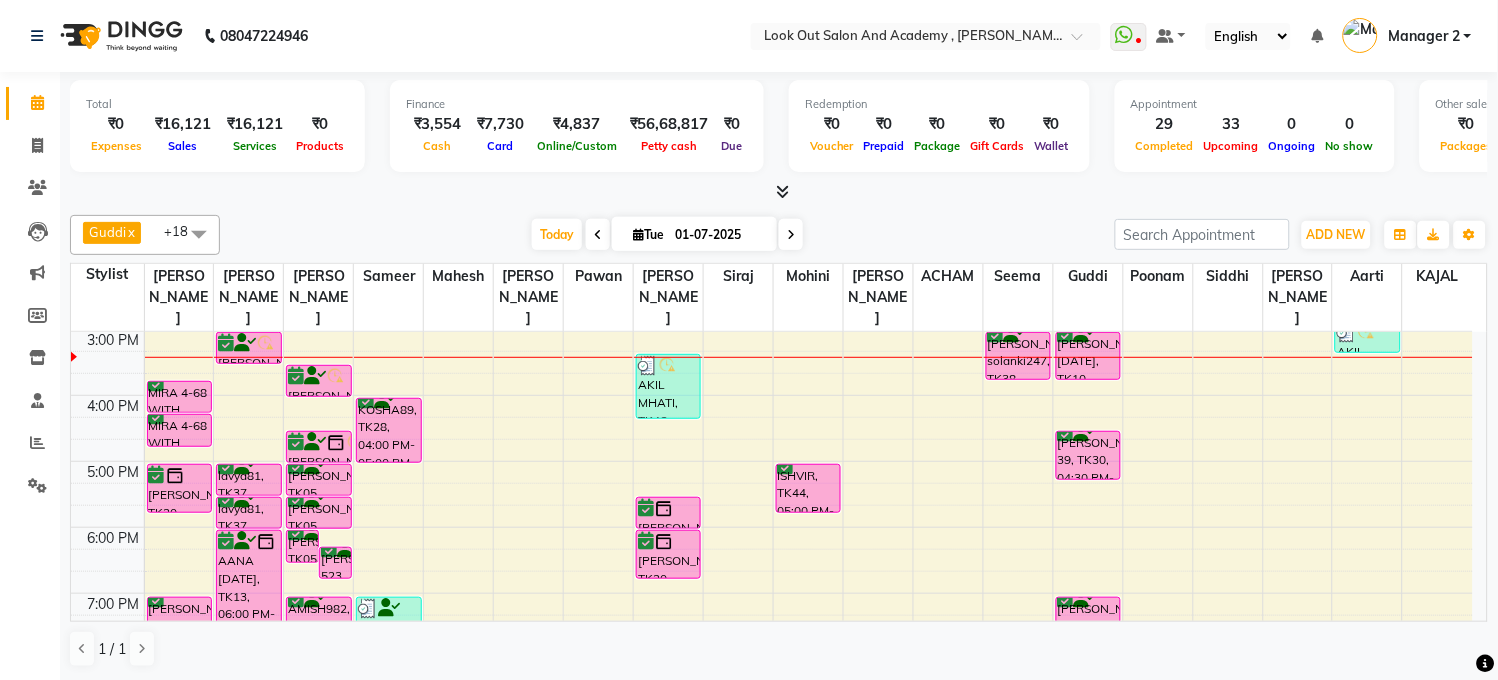 click on "8:00 AM 9:00 AM 10:00 AM 11:00 AM 12:00 PM 1:00 PM 2:00 PM 3:00 PM 4:00 PM 5:00 PM 6:00 PM 7:00 PM 8:00 PM 9:00 PM 10:00 PM     RAHUL 510, TK07, 11:00 AM-11:30 AM, Hair Cut ([DEMOGRAPHIC_DATA]) - Haircut With Master Stylist     RAHUL 510, TK36, 12:40 PM-01:10 PM, Hair Cut ([DEMOGRAPHIC_DATA]) - Haircut With Master Stylist     MIRA 4-68 WITH BASE, TK21, 03:45 PM-04:15 PM, Hair Cut ([DEMOGRAPHIC_DATA]) - Haircut With Master Stylist     MIRA 4-68 WITH BASE, TK21, 04:15 PM-04:45 PM, Hair Cut ([DEMOGRAPHIC_DATA]) - Haircut With Master Stylist     [PERSON_NAME], TK20, 05:00 PM-05:45 PM, Global (Inoa) MEN     [PERSON_NAME] [DATE], TK35, 07:00 PM-07:45 PM, Hair Cut ([DEMOGRAPHIC_DATA]) - Haircut With Master Stylist     [PERSON_NAME], TK15, 10:30 AM-11:00 AM, Hair Cut ([DEMOGRAPHIC_DATA]) - Haircut With Senior Stylist     [PERSON_NAME], TK15, 11:00 AM-01:00 PM, Global (Inoa) MEN,Hair Cut ([DEMOGRAPHIC_DATA]) - Haircut With Senior Stylist,[PERSON_NAME]  - Style Shave     [PERSON_NAME]([DATE]), TK11, 02:00 PM-03:00 PM, Root Touch Up (Inoa 1-inch)             lavya81, TK37, 05:30 PM-06:00 PM, [PERSON_NAME]  - Style Shave" at bounding box center [772, 362] 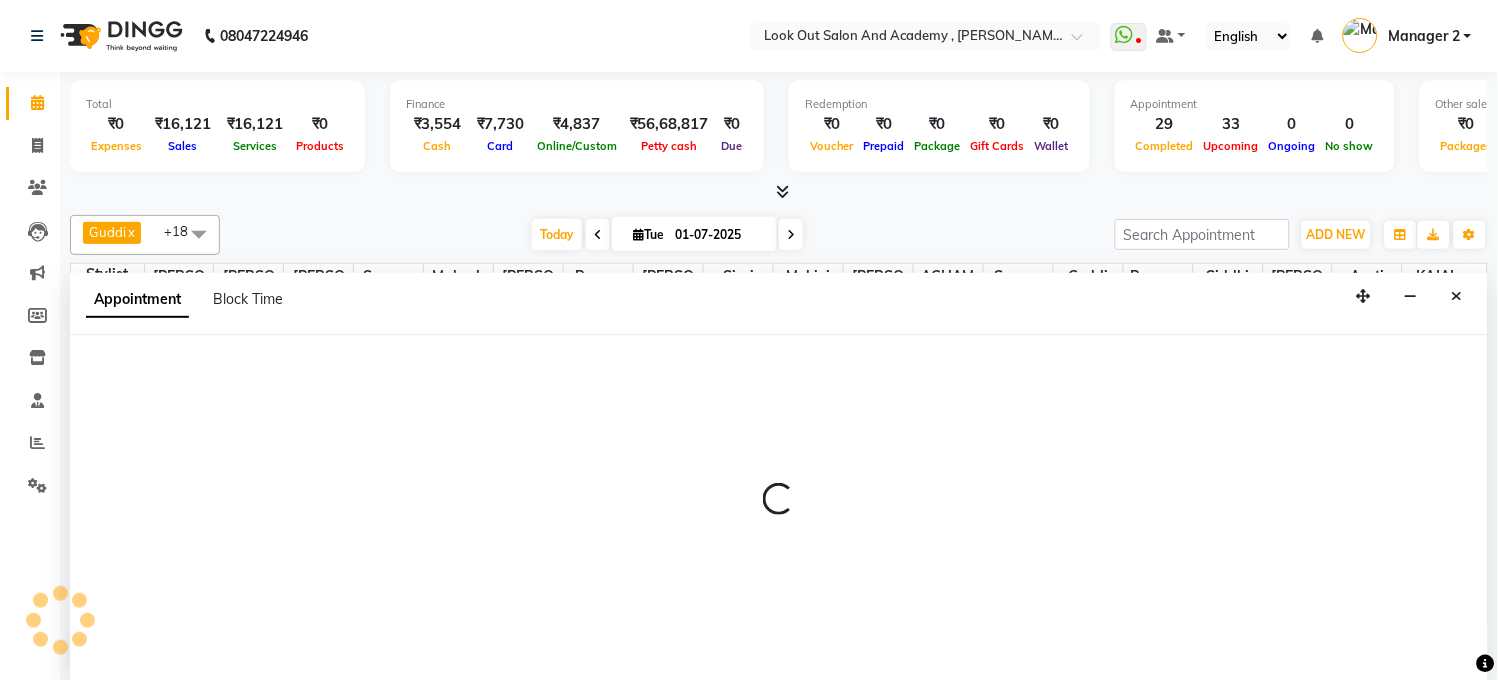 scroll, scrollTop: 1, scrollLeft: 0, axis: vertical 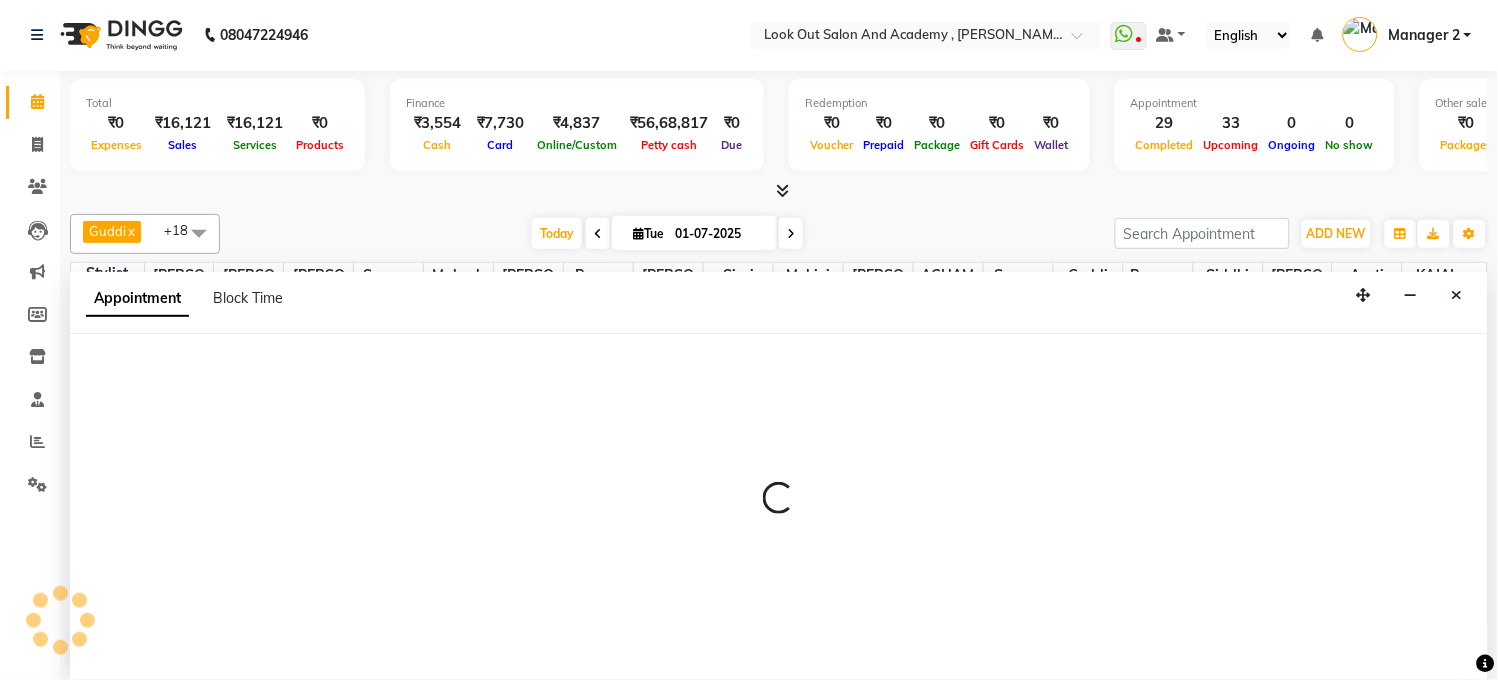 select on "28202" 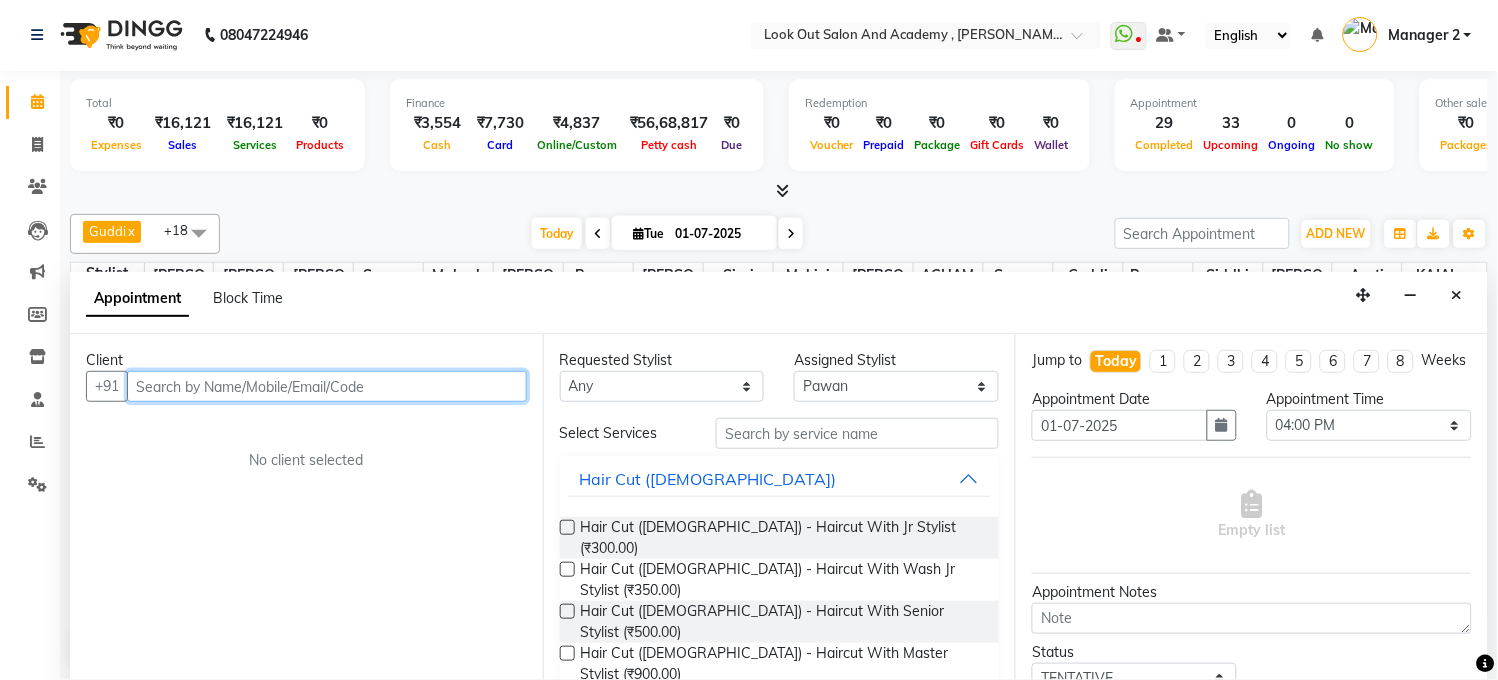 click at bounding box center (327, 386) 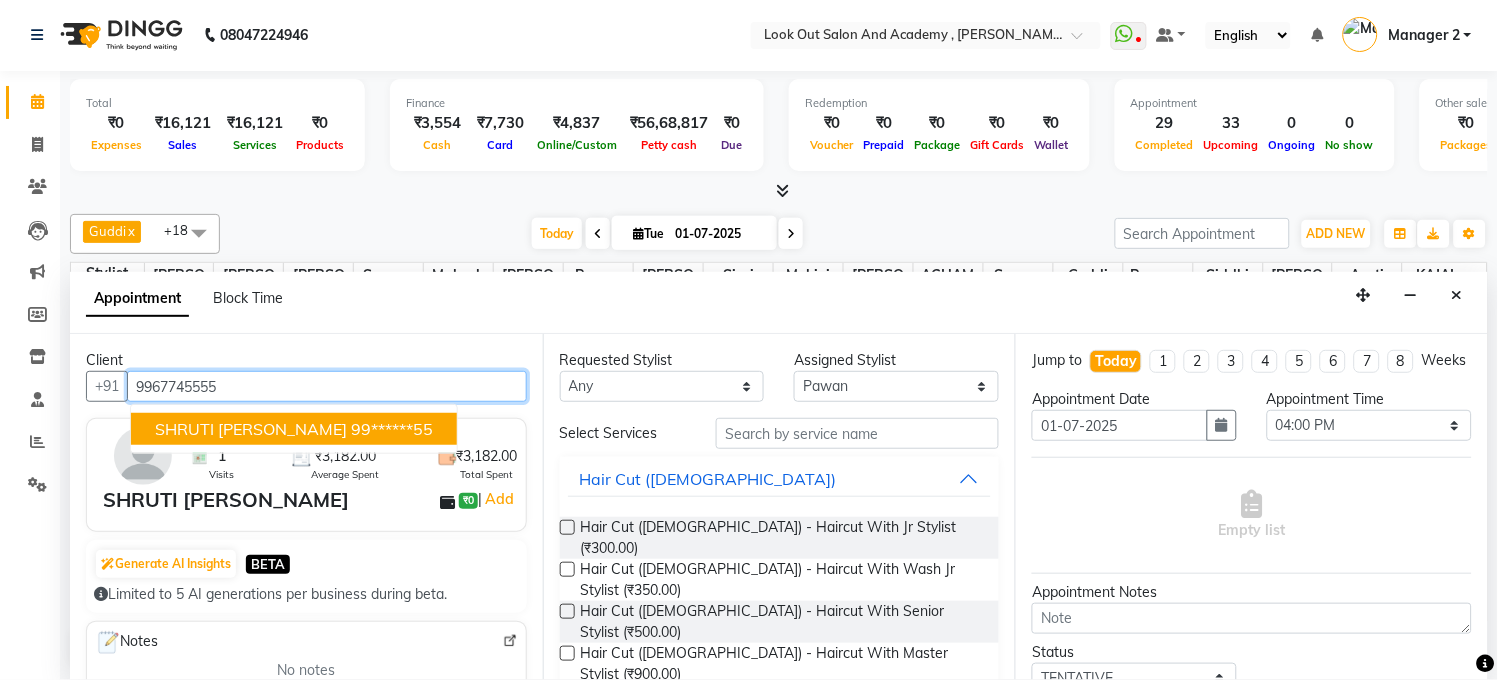 click on "SHRUTI [PERSON_NAME]" at bounding box center [251, 429] 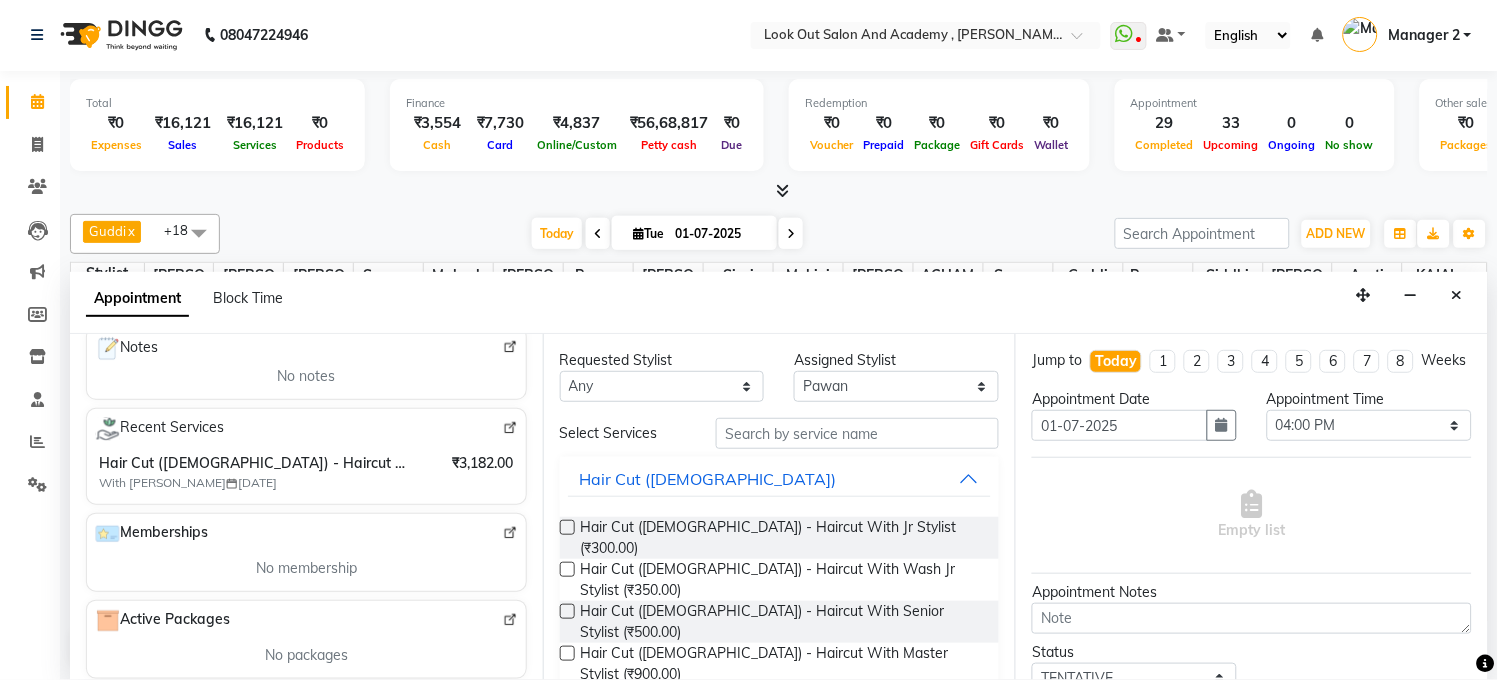 scroll, scrollTop: 333, scrollLeft: 0, axis: vertical 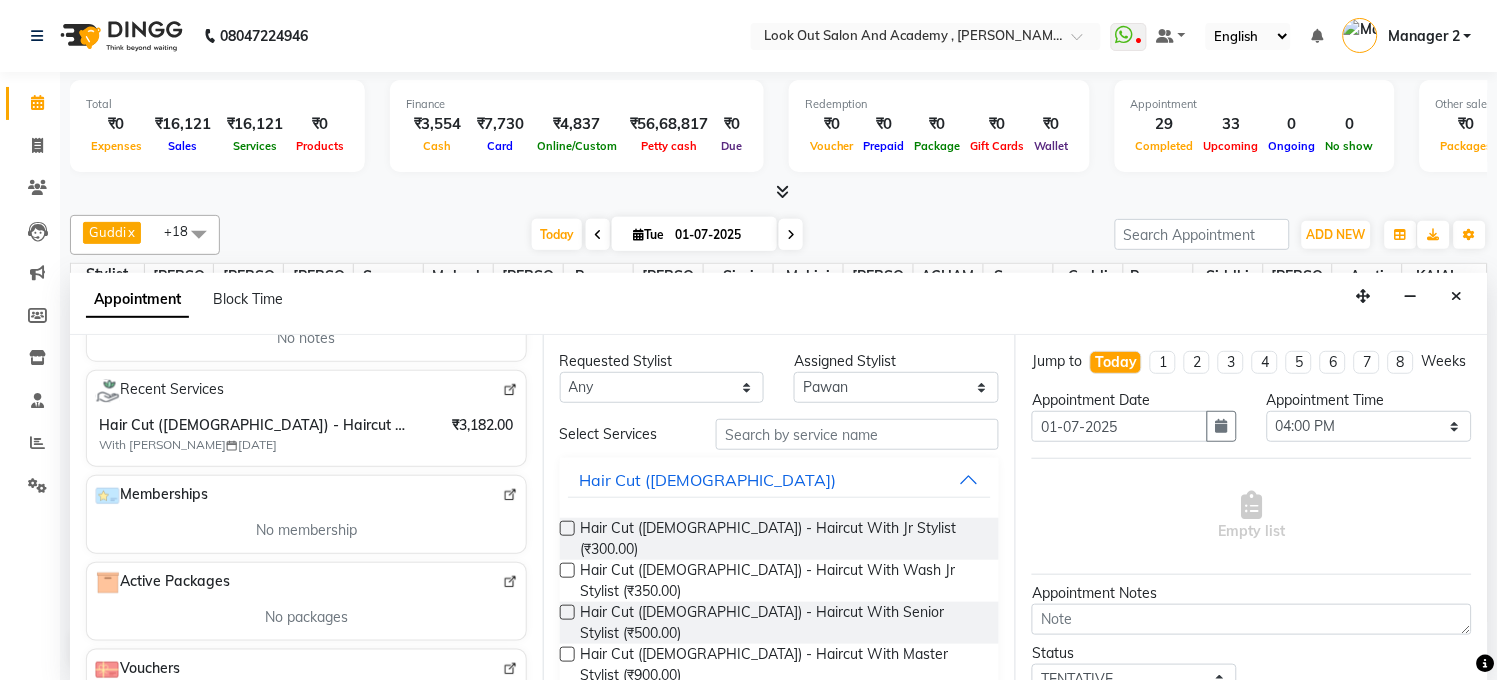 type on "99******55" 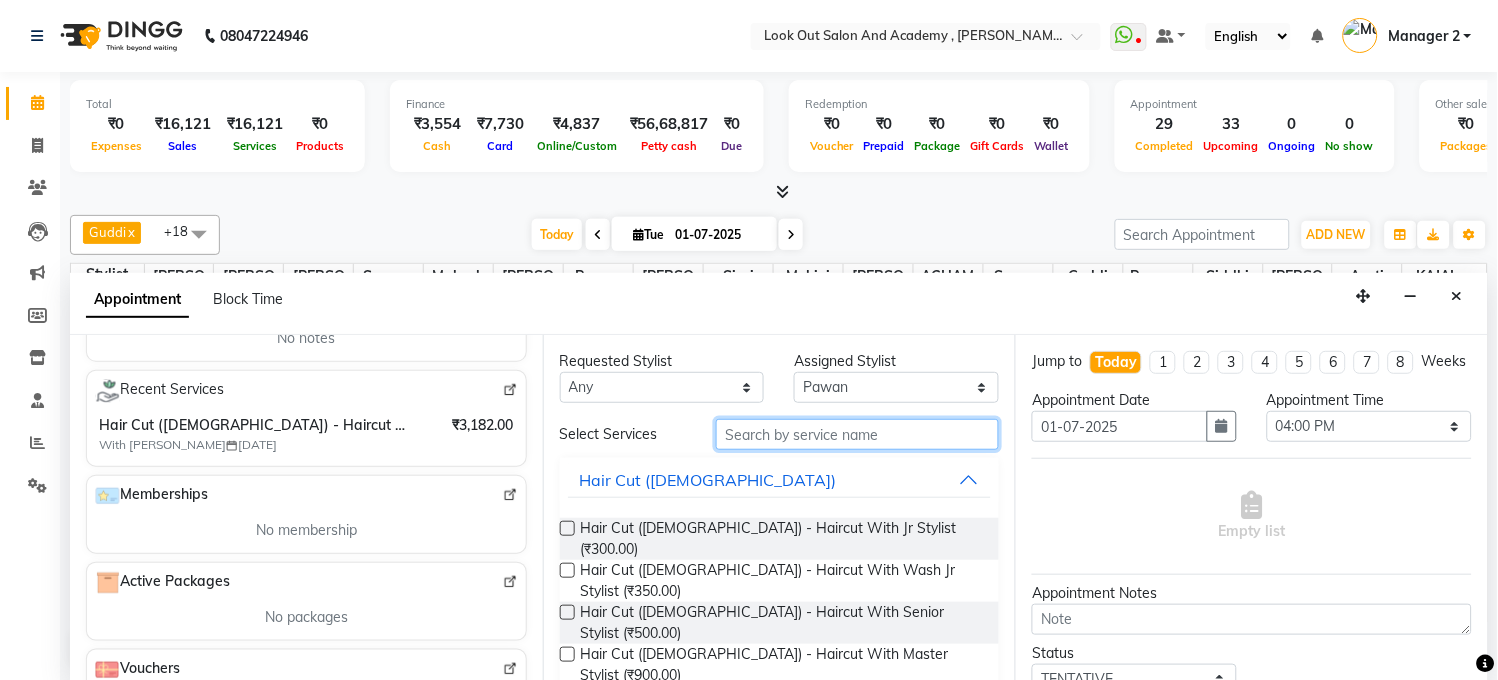click at bounding box center (857, 434) 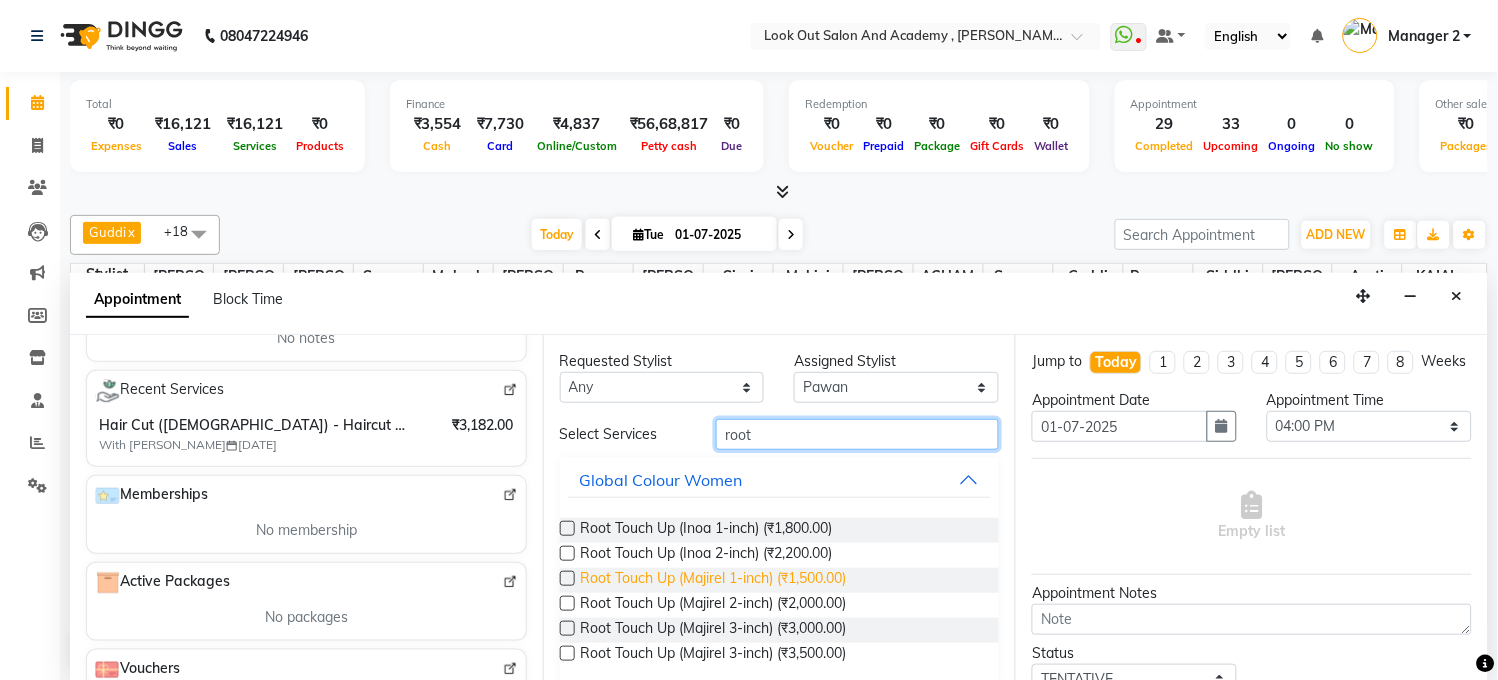 type on "root" 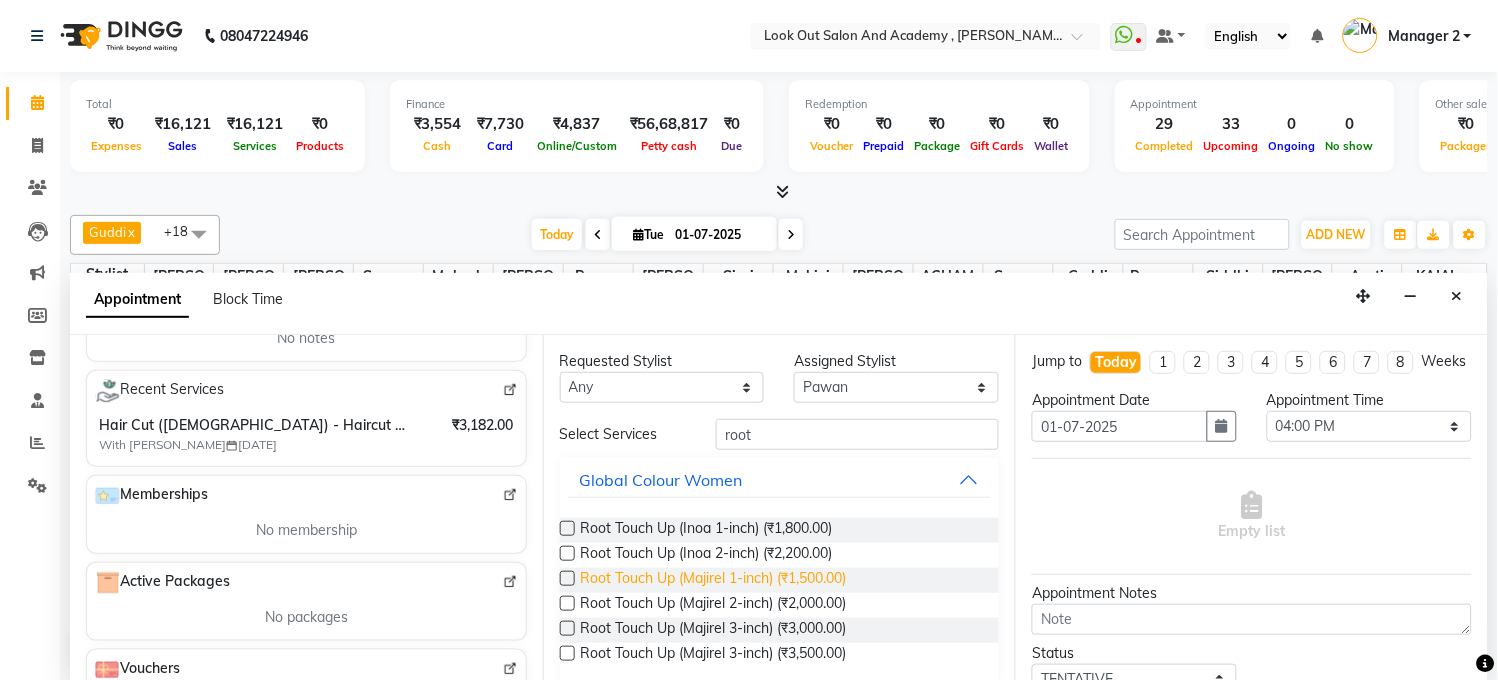 click on "Root Touch Up (Majirel 1-inch) (₹1,500.00)" at bounding box center [714, 580] 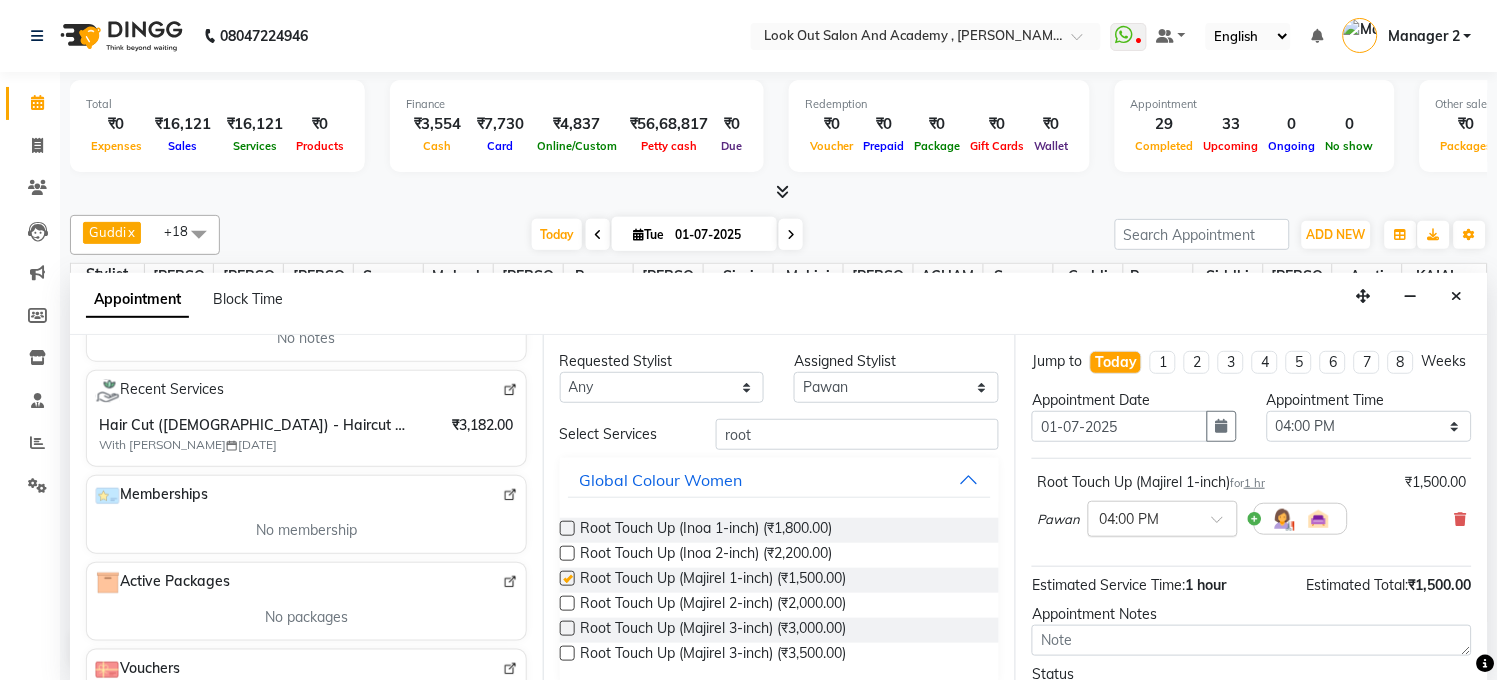 checkbox on "false" 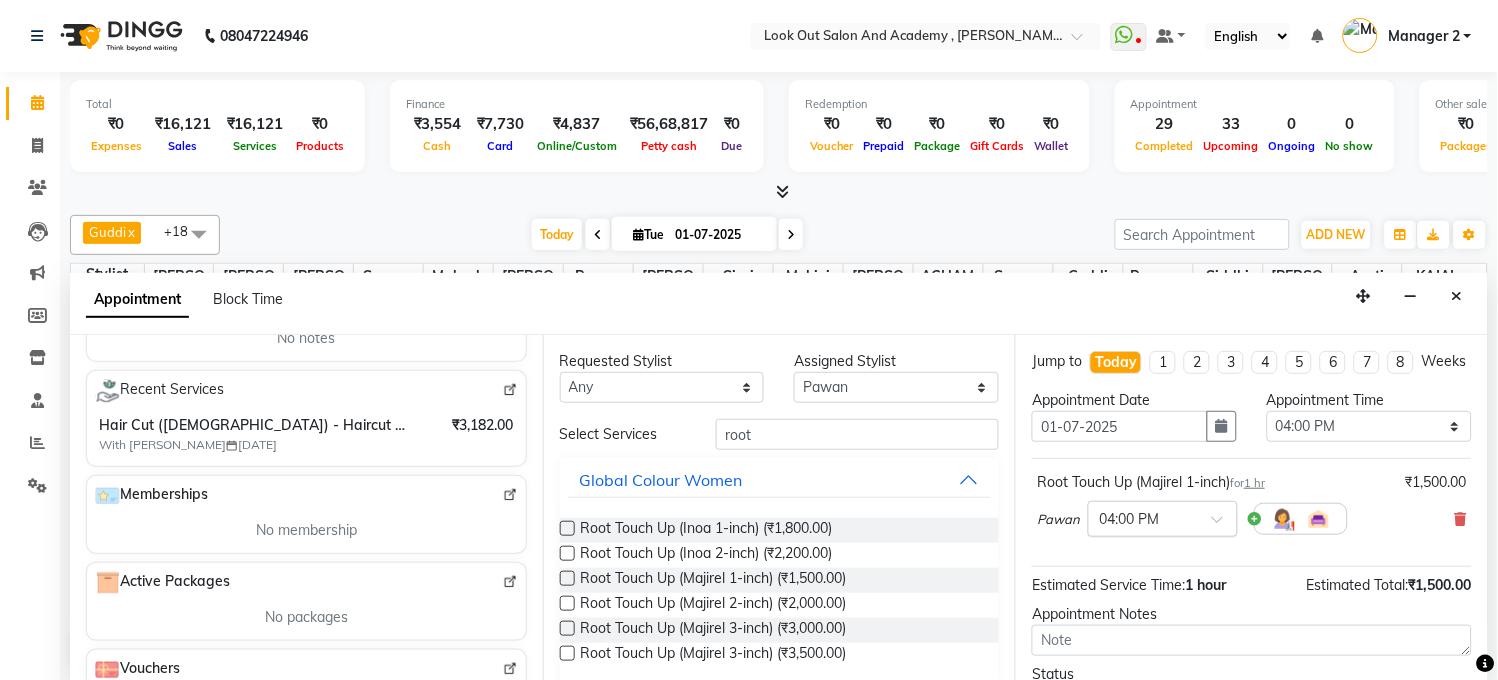 scroll, scrollTop: 180, scrollLeft: 0, axis: vertical 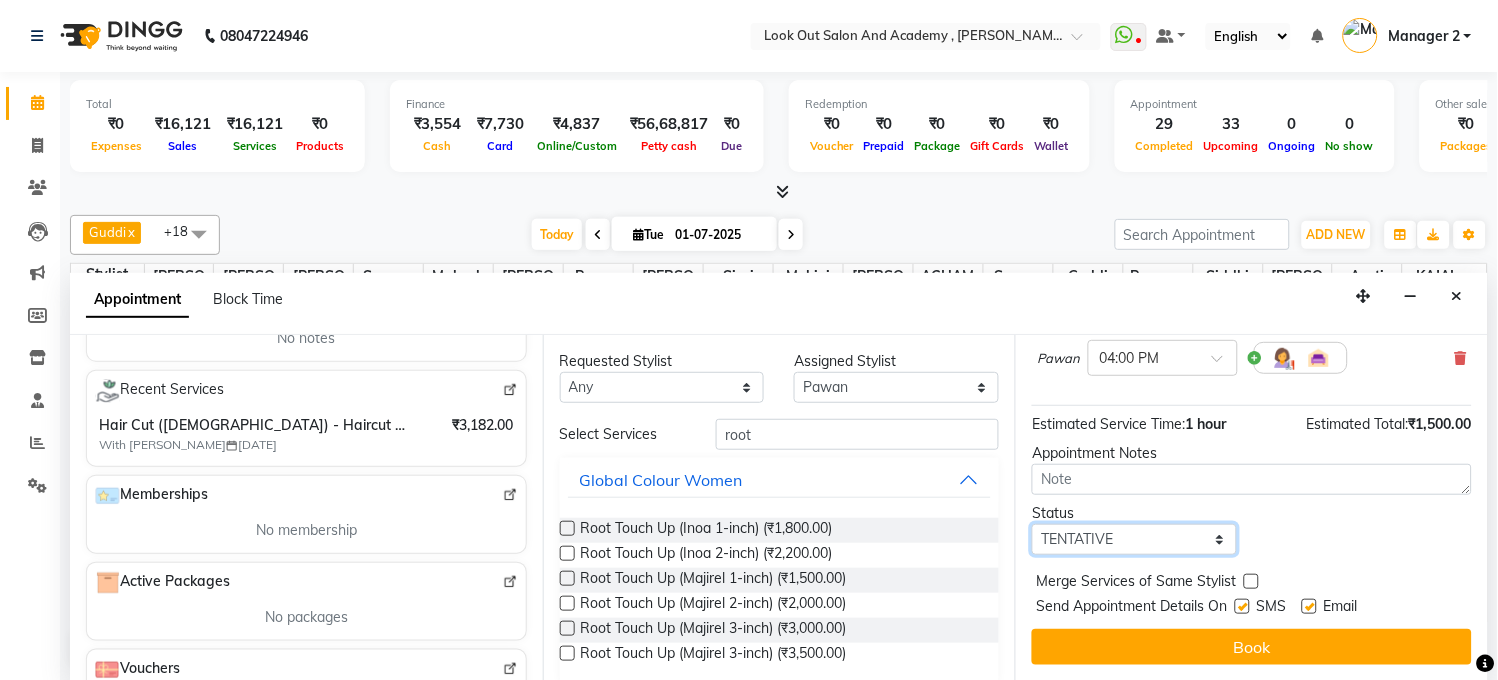 click on "Select TENTATIVE CONFIRM CHECK-IN UPCOMING" at bounding box center (1134, 539) 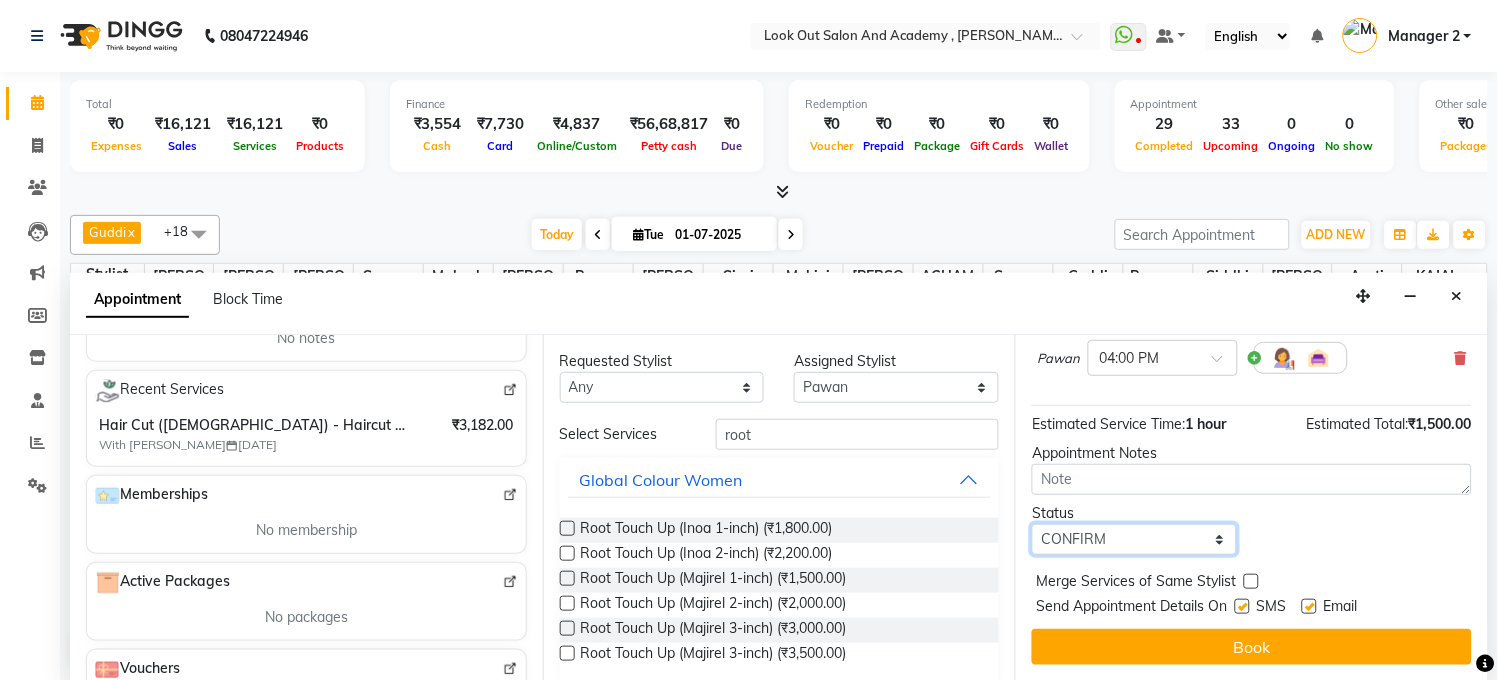 click on "Select TENTATIVE CONFIRM CHECK-IN UPCOMING" at bounding box center [1134, 539] 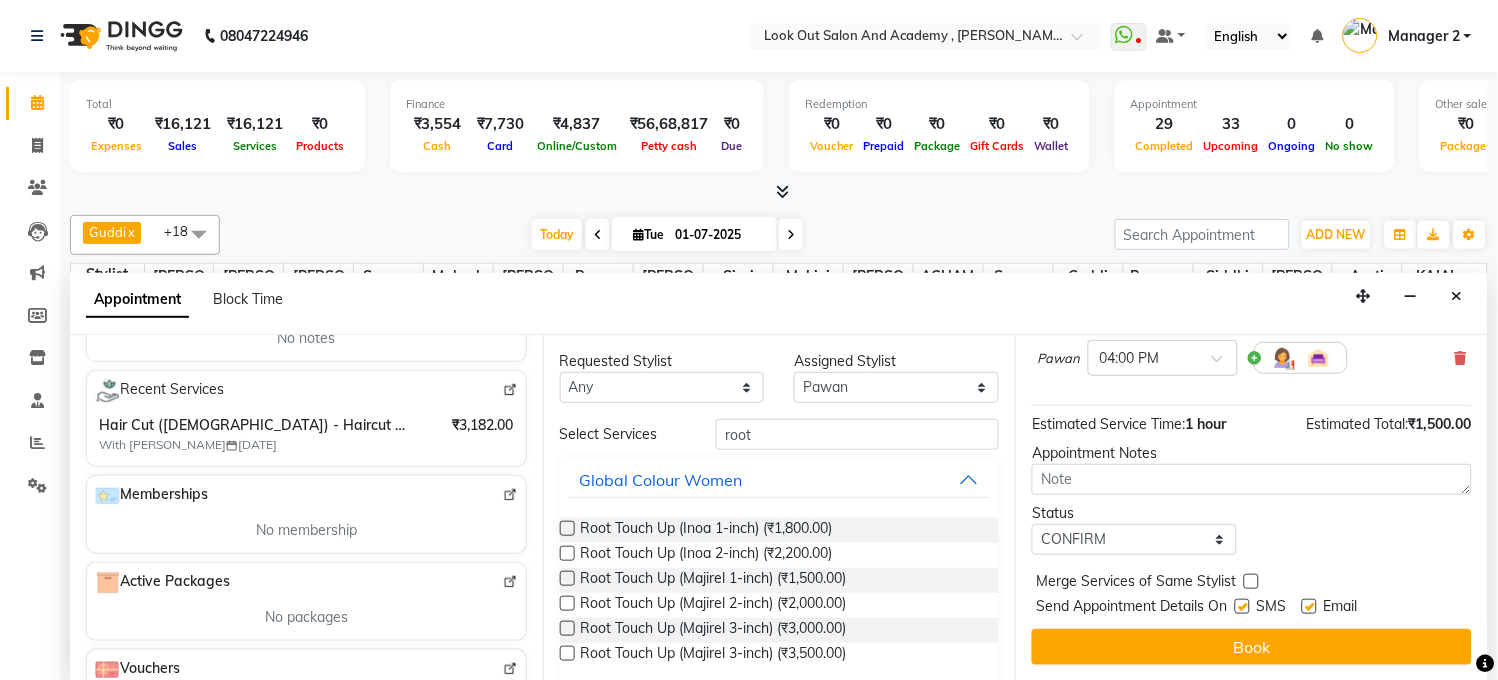 click at bounding box center [1242, 606] 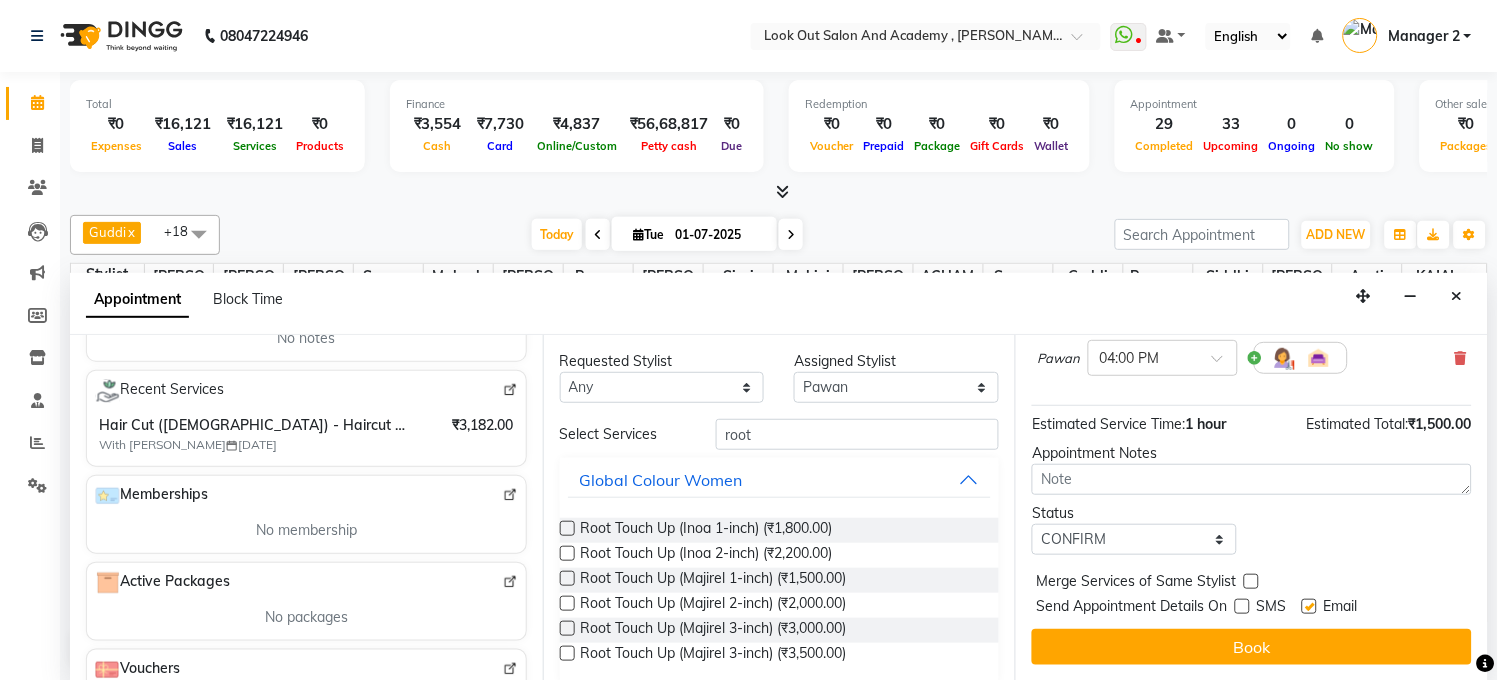 click at bounding box center [1309, 606] 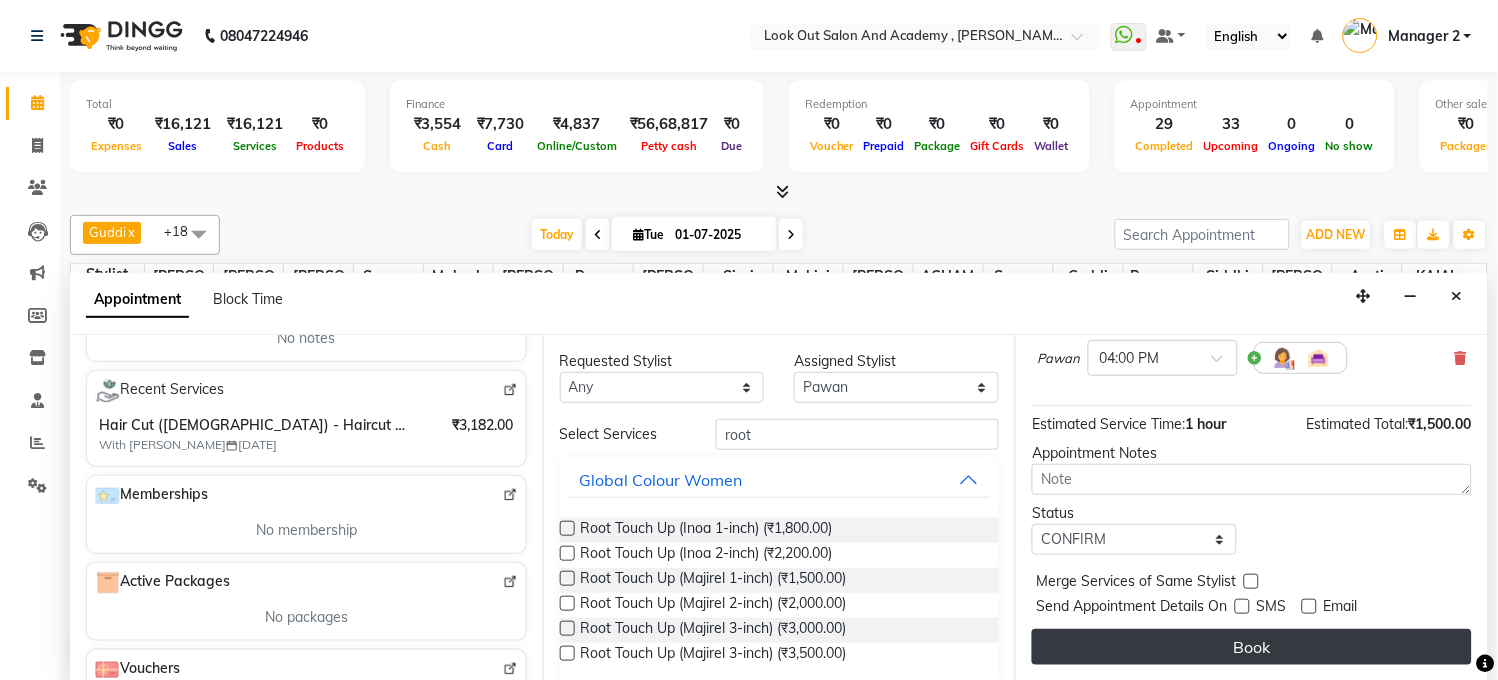 click on "Book" at bounding box center (1252, 647) 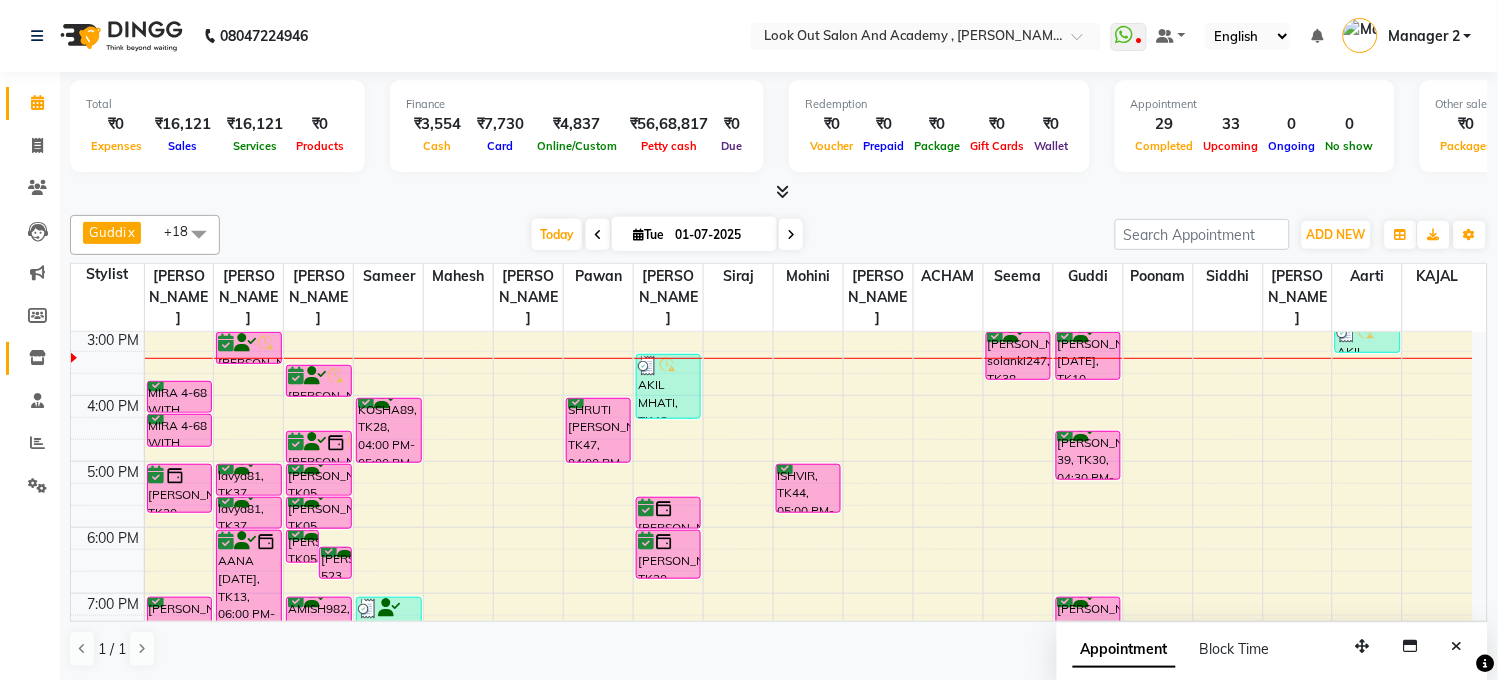 click on "Calendar  Invoice  Clients  Leads   Marketing  Members  Inventory  Staff  Reports  Settings Completed InProgress Upcoming Dropped Tentative Check-In Confirm Bookings Generate Report Segments Page Builder" 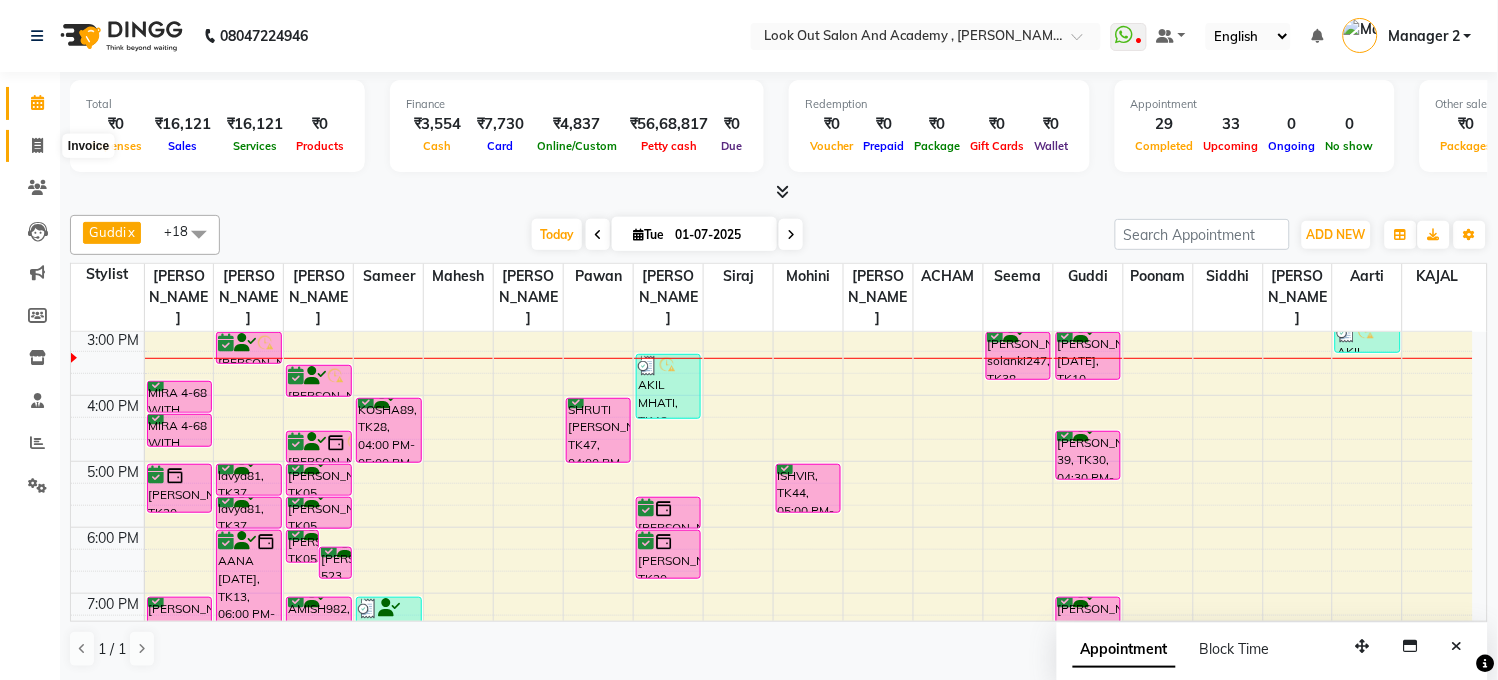 click 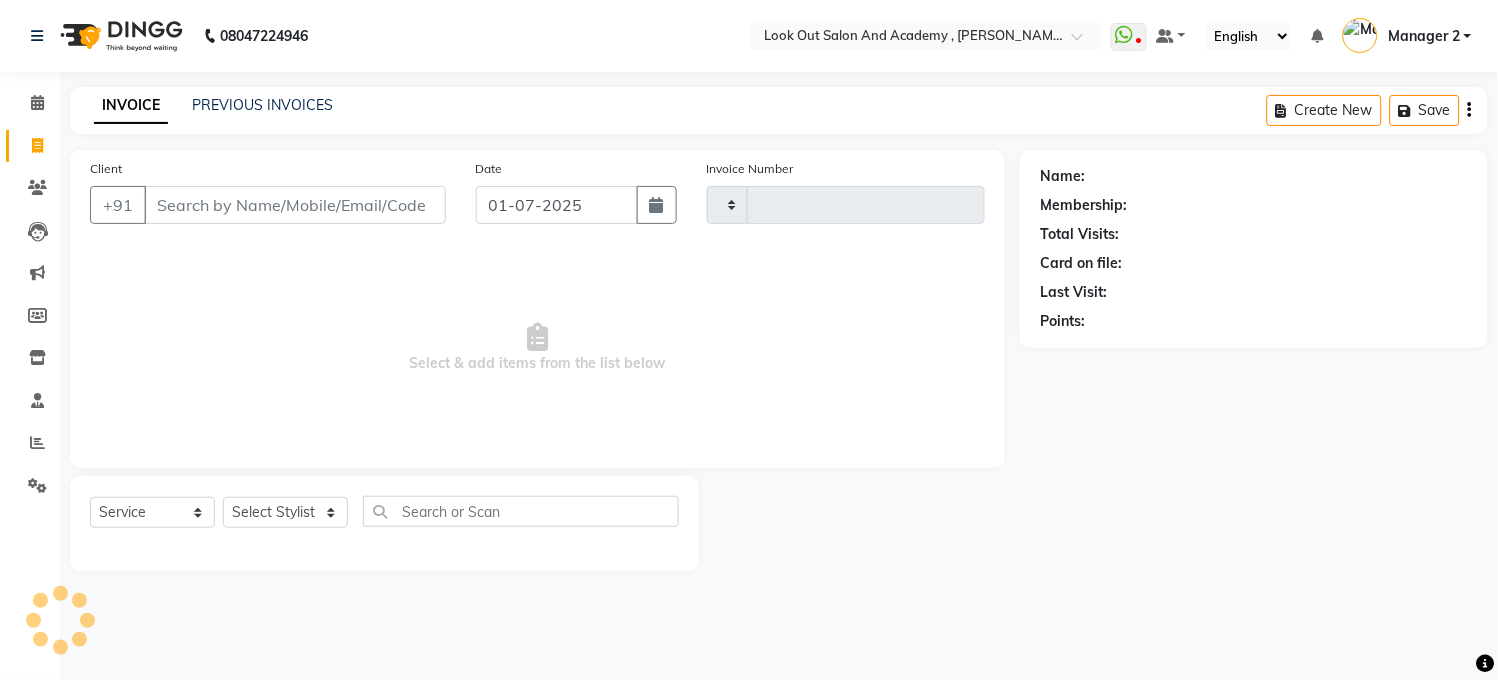 type on "6878" 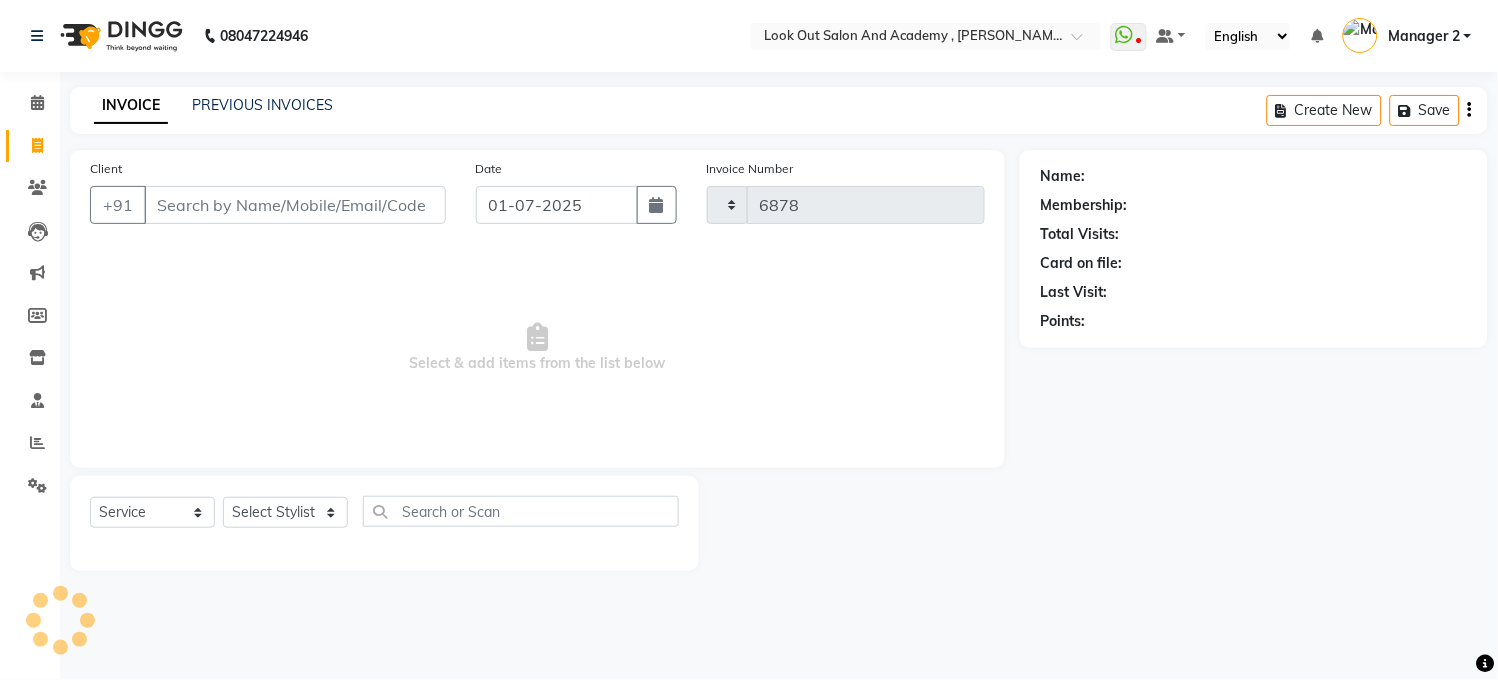 select on "4708" 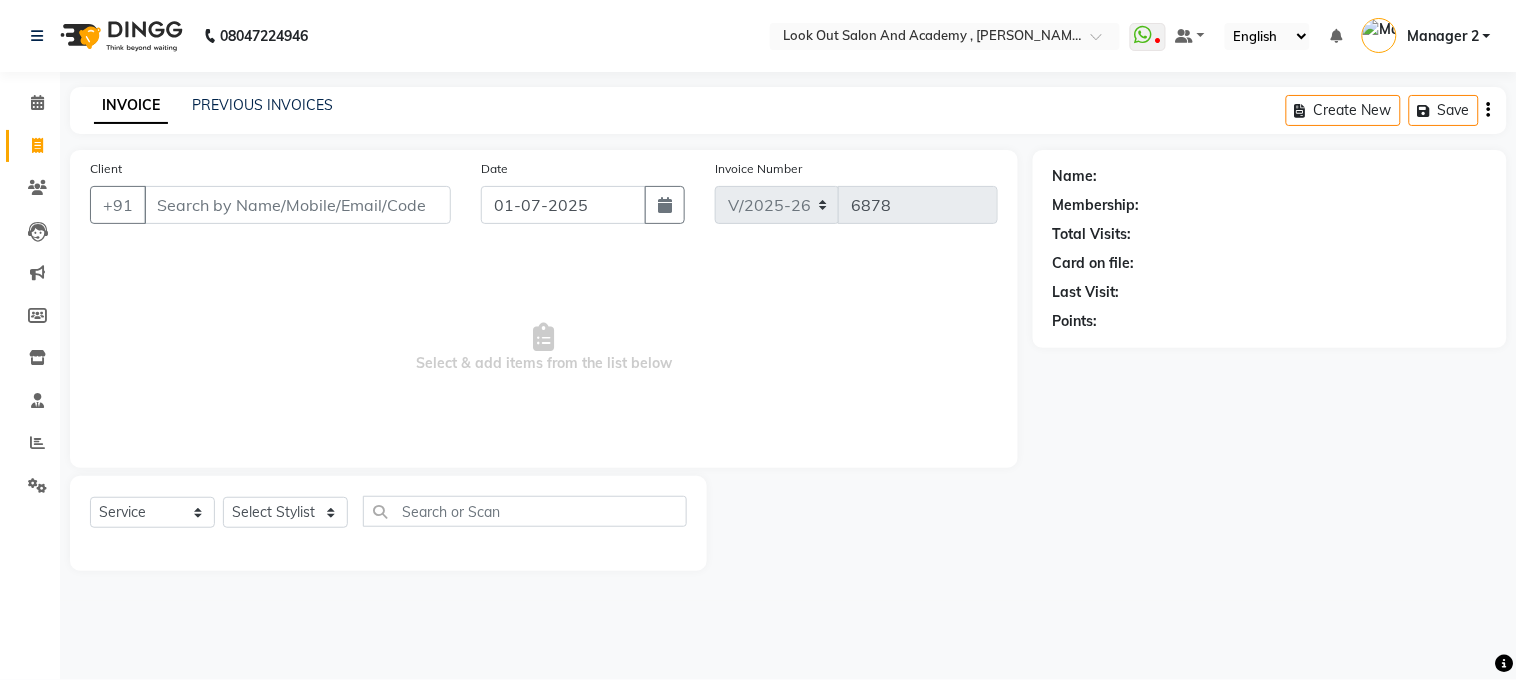 click on "Client" at bounding box center (297, 205) 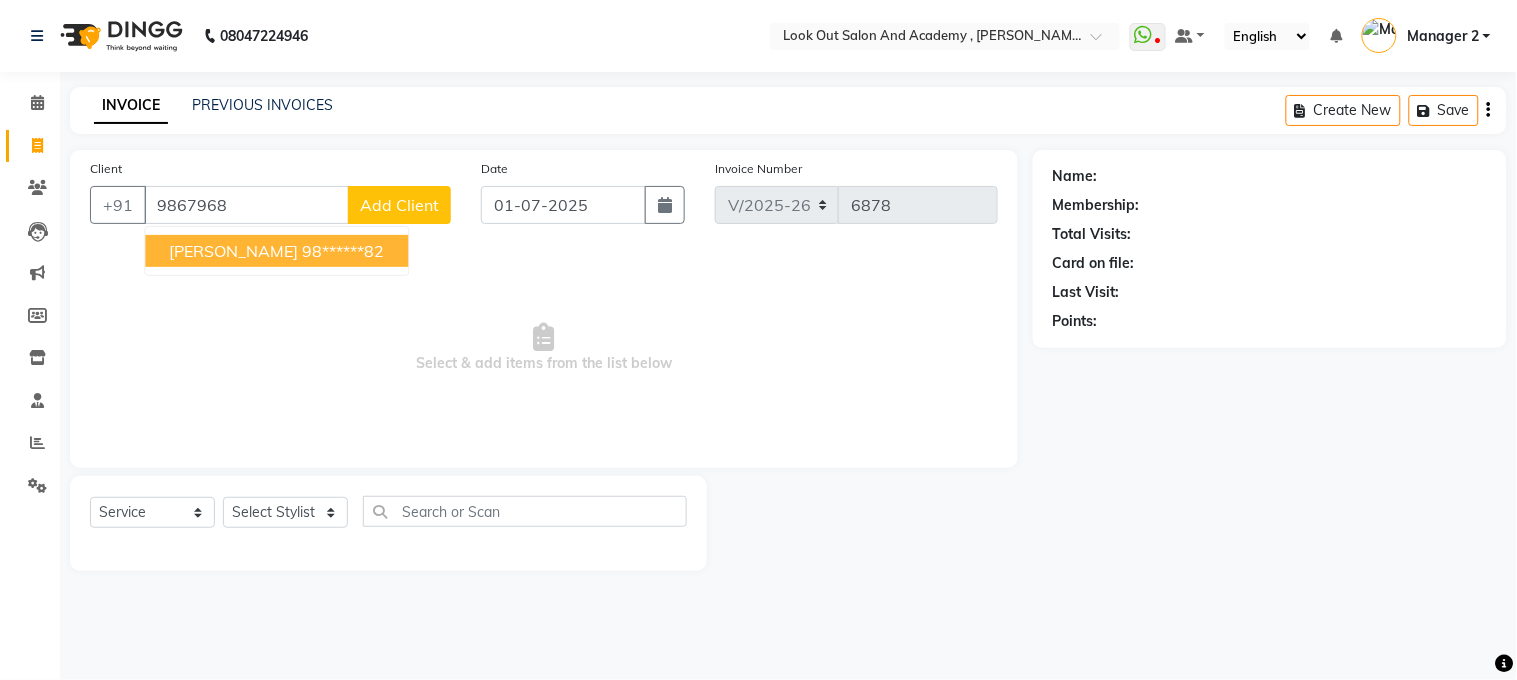 click on "98******82" at bounding box center (343, 251) 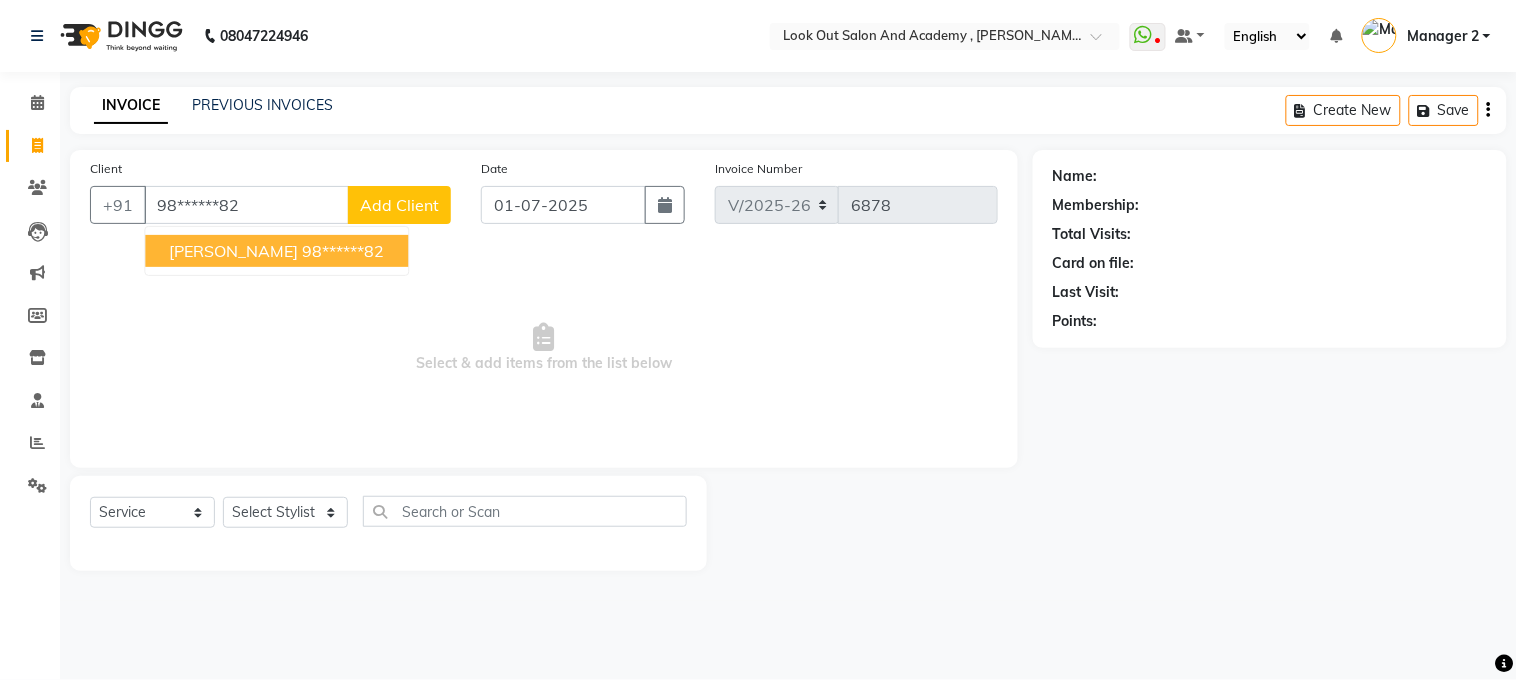 type on "98******82" 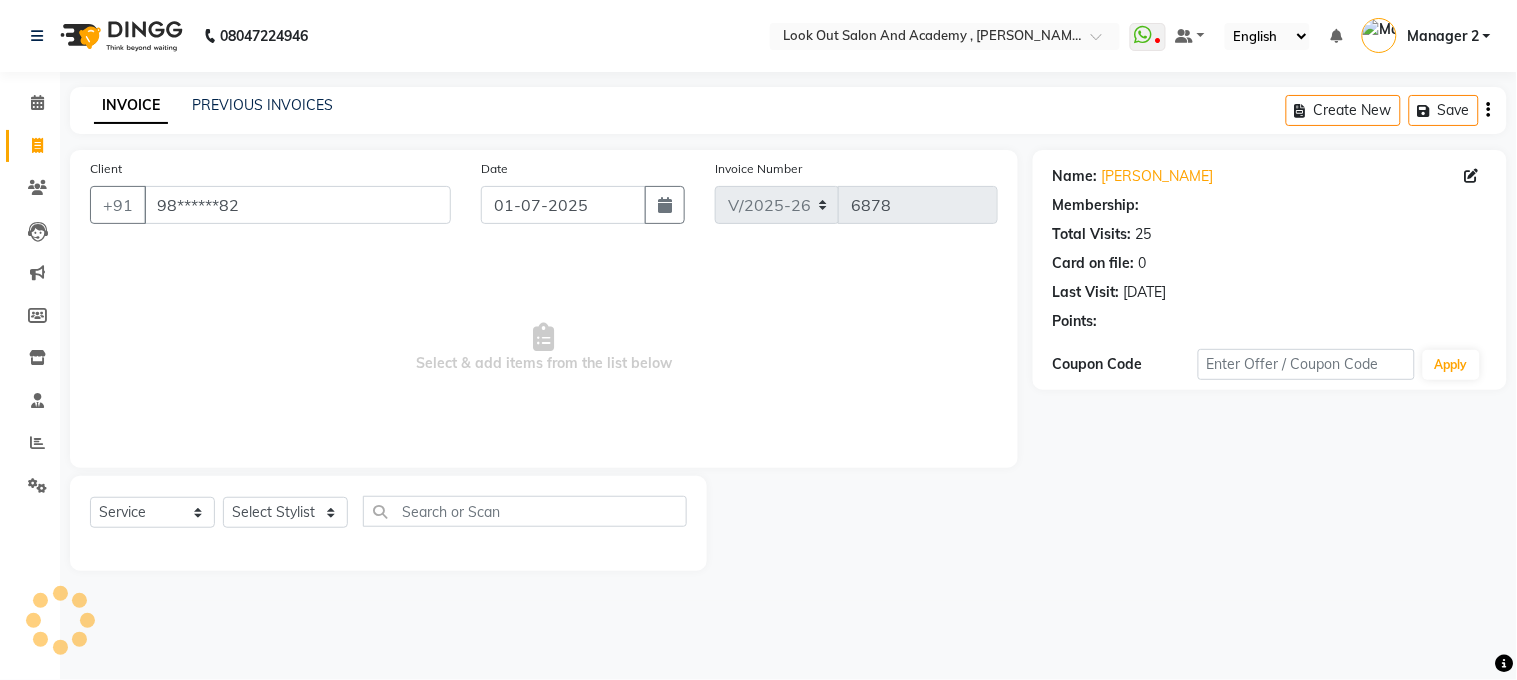 select on "1: Object" 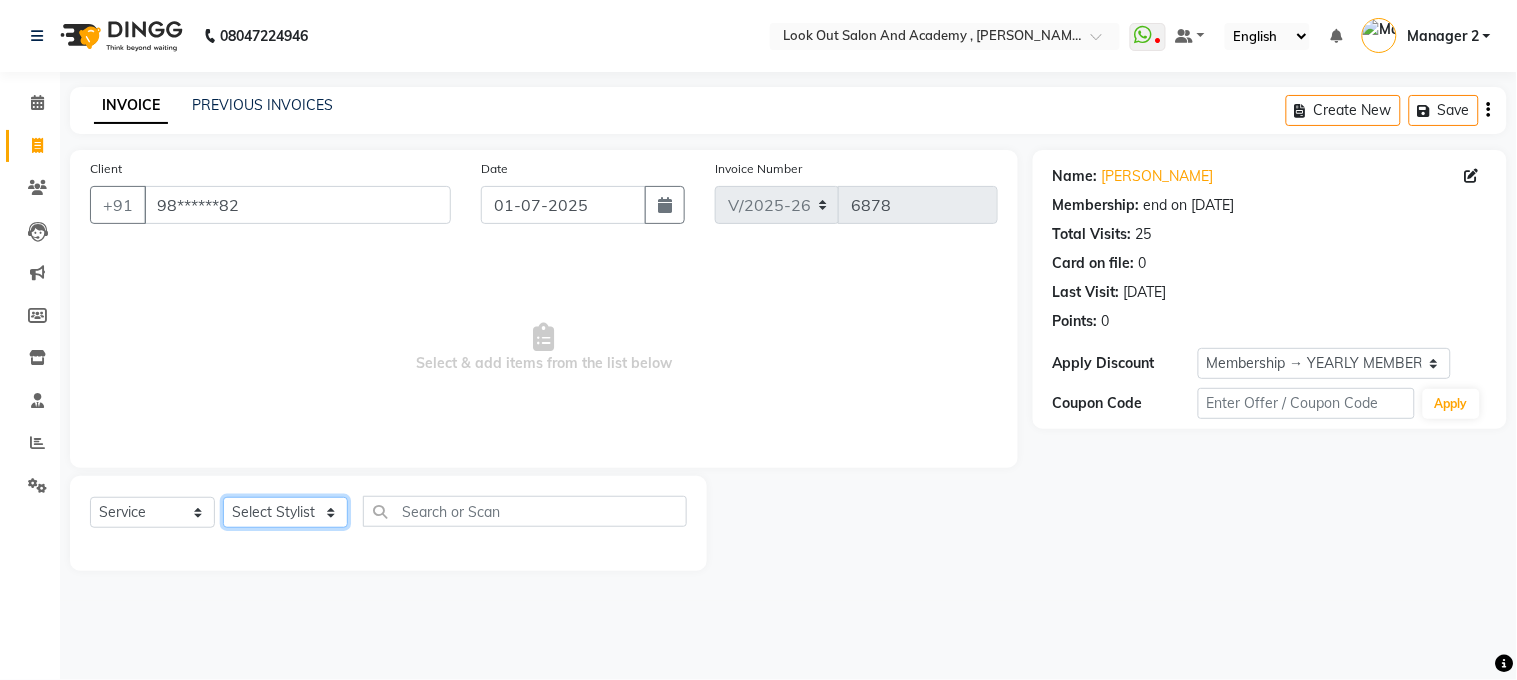 click on "Select Stylist Aarti [PERSON_NAME] [PERSON_NAME] ITWARI [PERSON_NAME]  [PERSON_NAME] [PERSON_NAME] [PERSON_NAME] [PERSON_NAME] [PERSON_NAME] [PERSON_NAME] [PERSON_NAME] [PERSON_NAME] [PERSON_NAME] Mahesh Manager 1 Manager 2 [PERSON_NAME]  [PERSON_NAME] [PERSON_NAME] [PERSON_NAME]  [PERSON_NAME] [MEDICAL_DATA][PERSON_NAME] Pawan  Poonam [PERSON_NAME] [PERSON_NAME] [PERSON_NAME] [PERSON_NAME] [PERSON_NAME] [PERSON_NAME] Sameer [PERSON_NAME][DEMOGRAPHIC_DATA] Siddhi [PERSON_NAME] [PERSON_NAME] [PERSON_NAME] [PERSON_NAME] Jagkar" 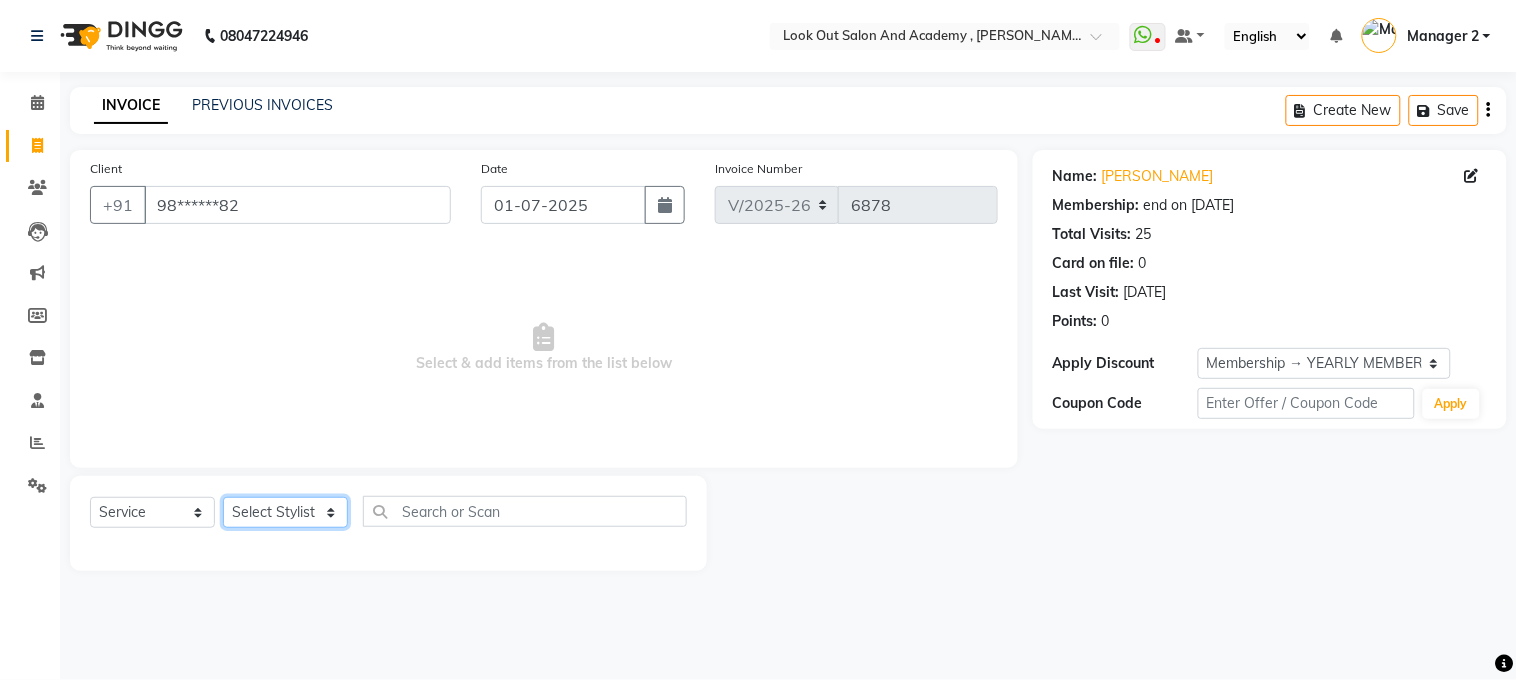 select on "68246" 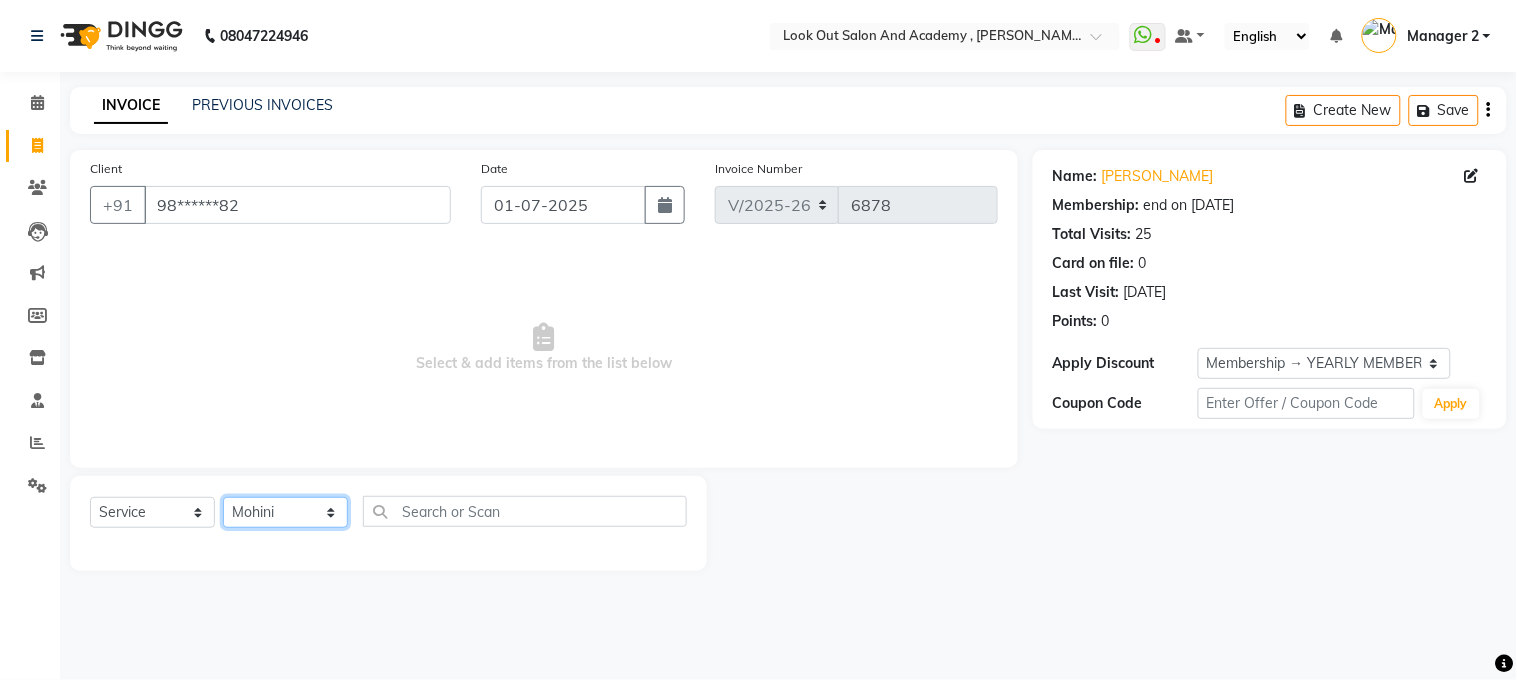 click on "Select Stylist Aarti [PERSON_NAME] [PERSON_NAME] ITWARI [PERSON_NAME]  [PERSON_NAME] [PERSON_NAME] [PERSON_NAME] [PERSON_NAME] [PERSON_NAME] [PERSON_NAME] [PERSON_NAME] [PERSON_NAME] [PERSON_NAME] Mahesh Manager 1 Manager 2 [PERSON_NAME]  [PERSON_NAME] [PERSON_NAME] [PERSON_NAME]  [PERSON_NAME] [MEDICAL_DATA][PERSON_NAME] Pawan  Poonam [PERSON_NAME] [PERSON_NAME] [PERSON_NAME] [PERSON_NAME] [PERSON_NAME] [PERSON_NAME] Sameer [PERSON_NAME][DEMOGRAPHIC_DATA] Siddhi [PERSON_NAME] [PERSON_NAME] [PERSON_NAME] [PERSON_NAME] Jagkar" 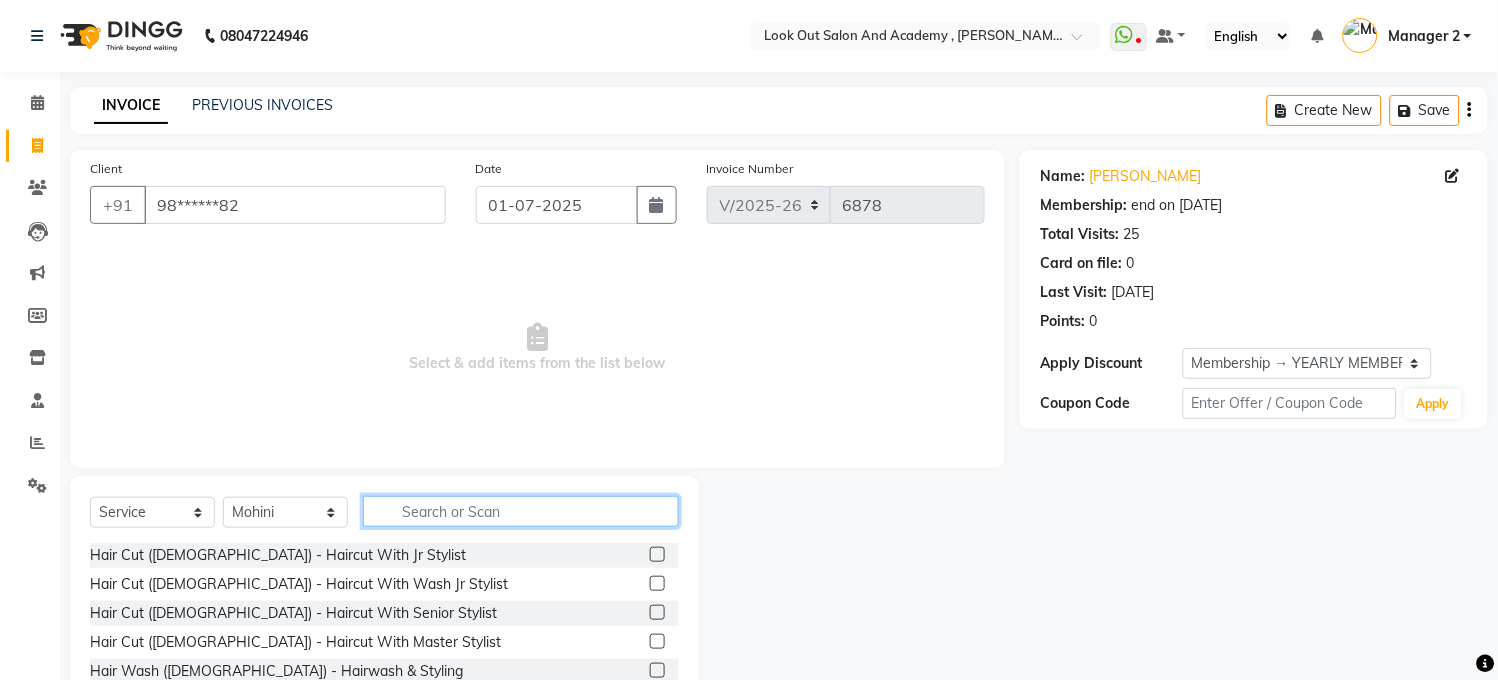 click 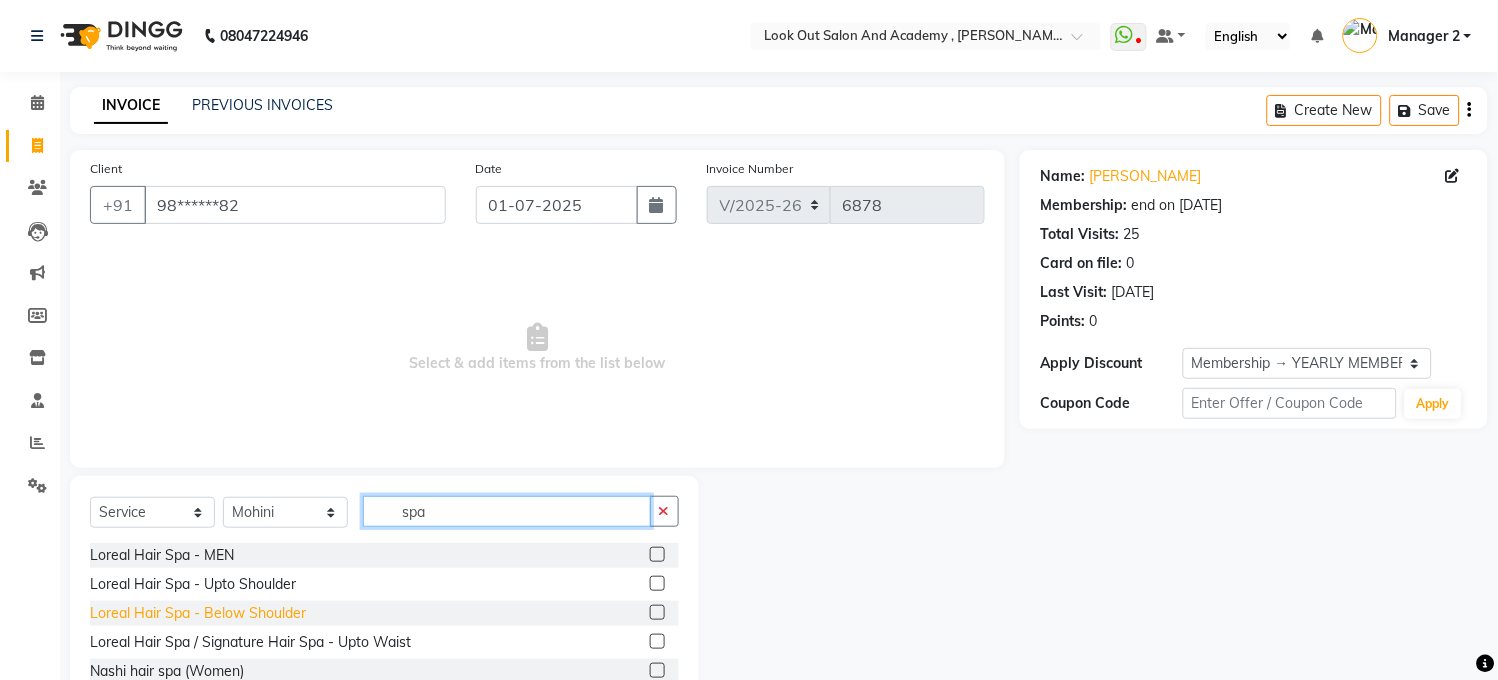 scroll, scrollTop: 121, scrollLeft: 0, axis: vertical 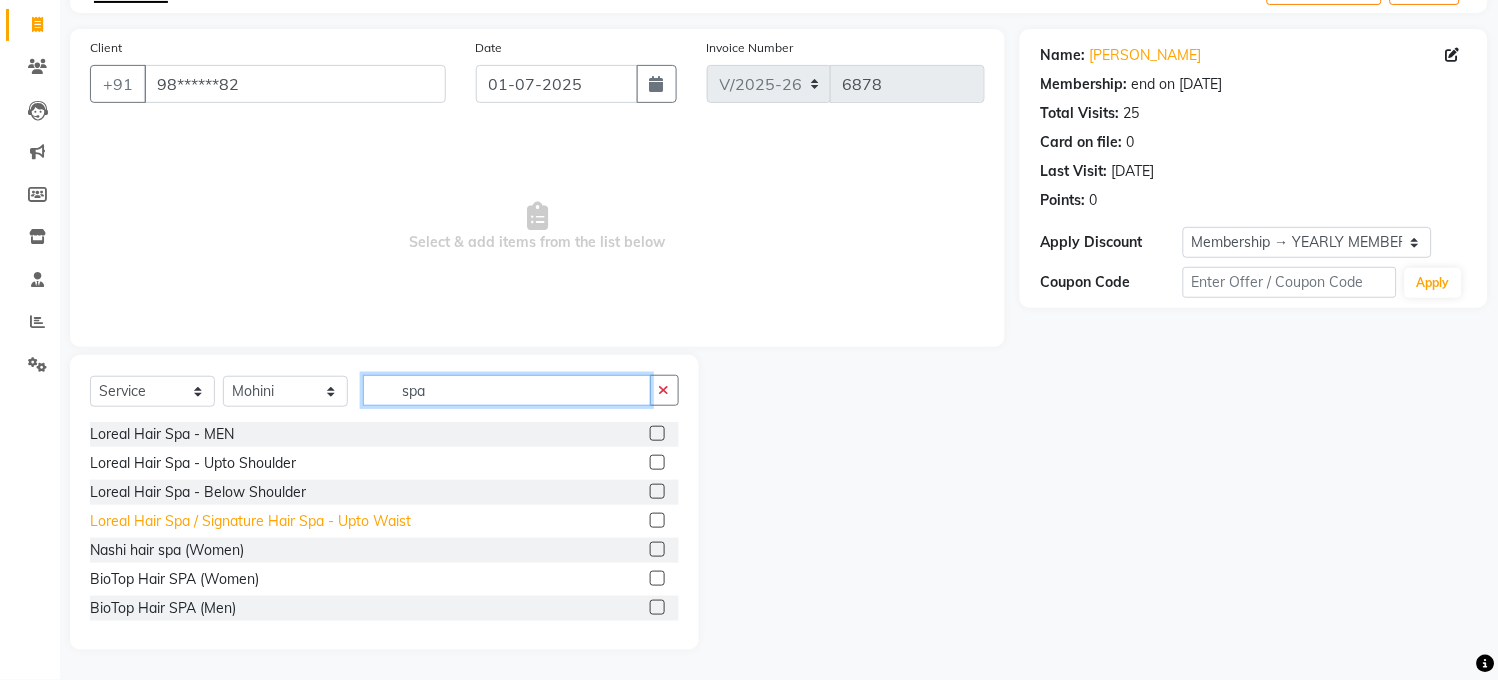 type on "spa" 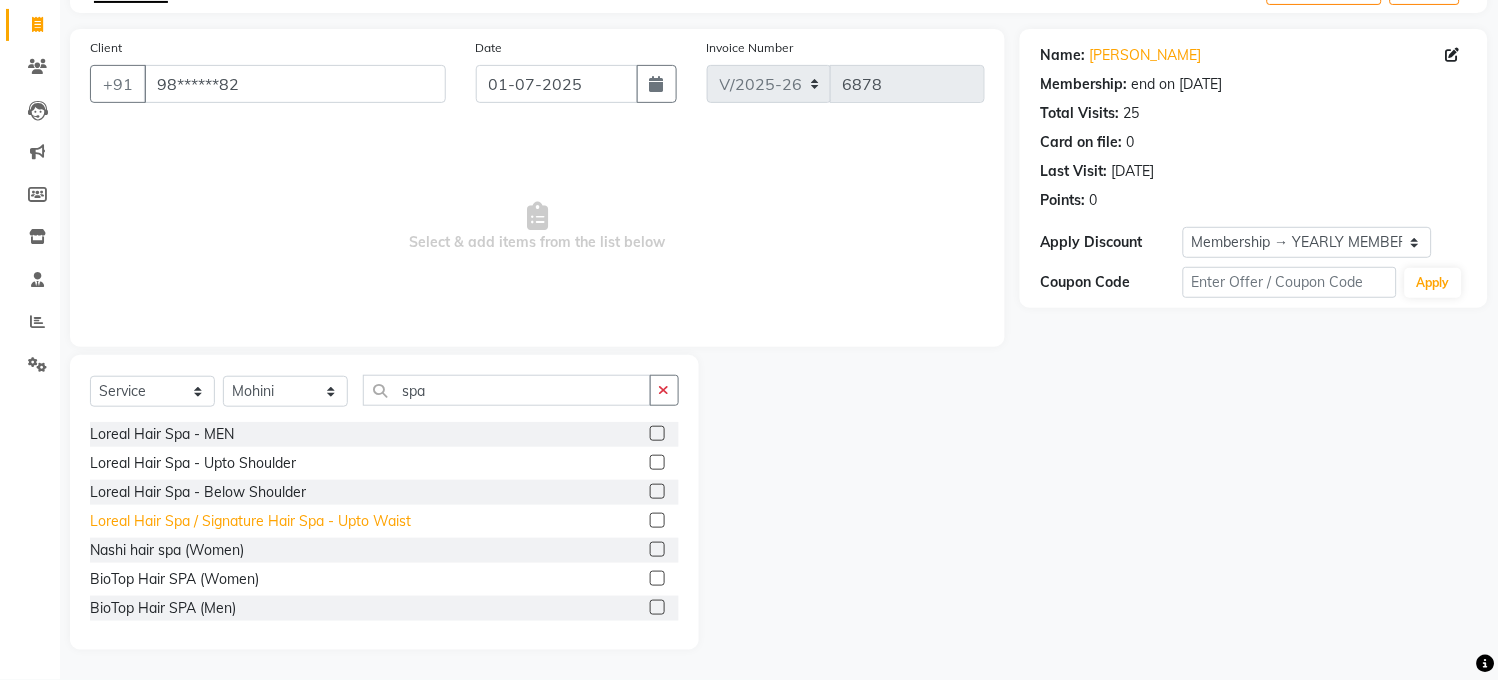 click on "Loreal Hair Spa / Signature Hair Spa - Upto Waist" 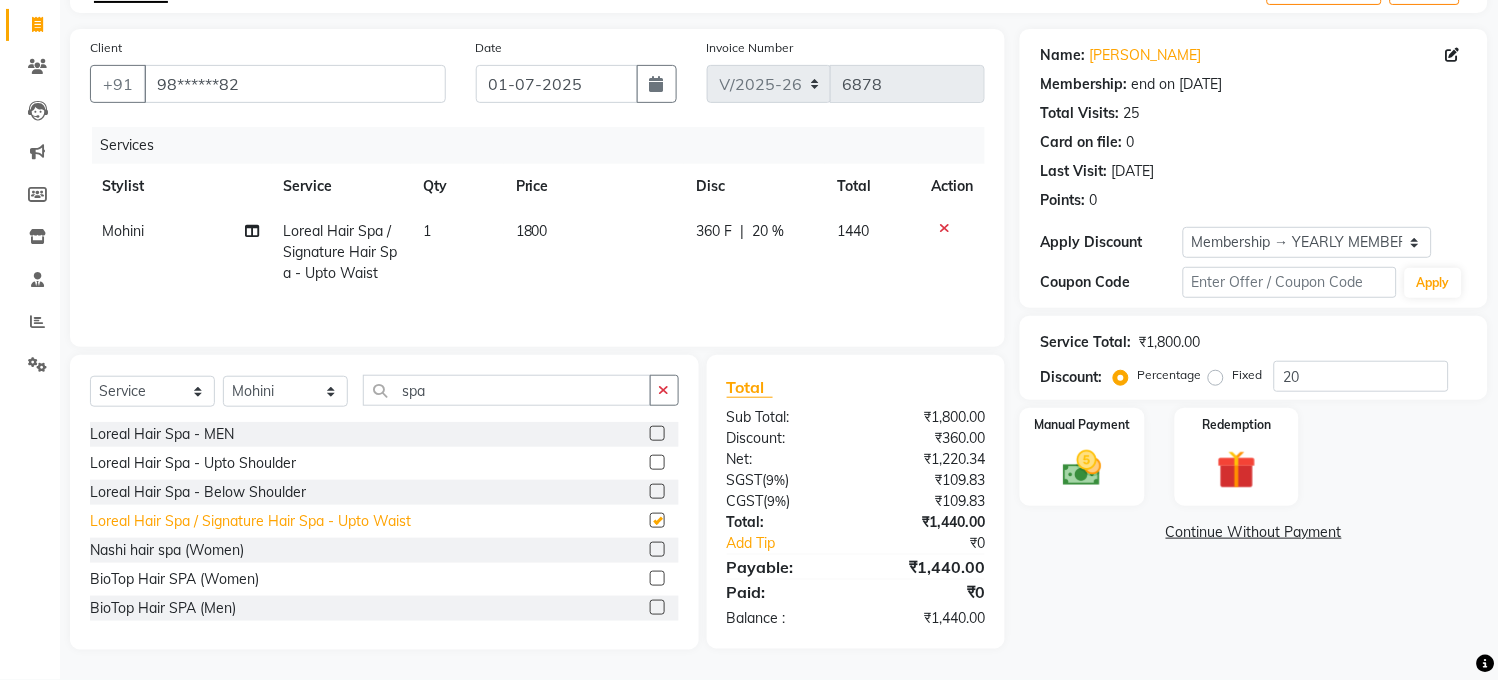 checkbox on "false" 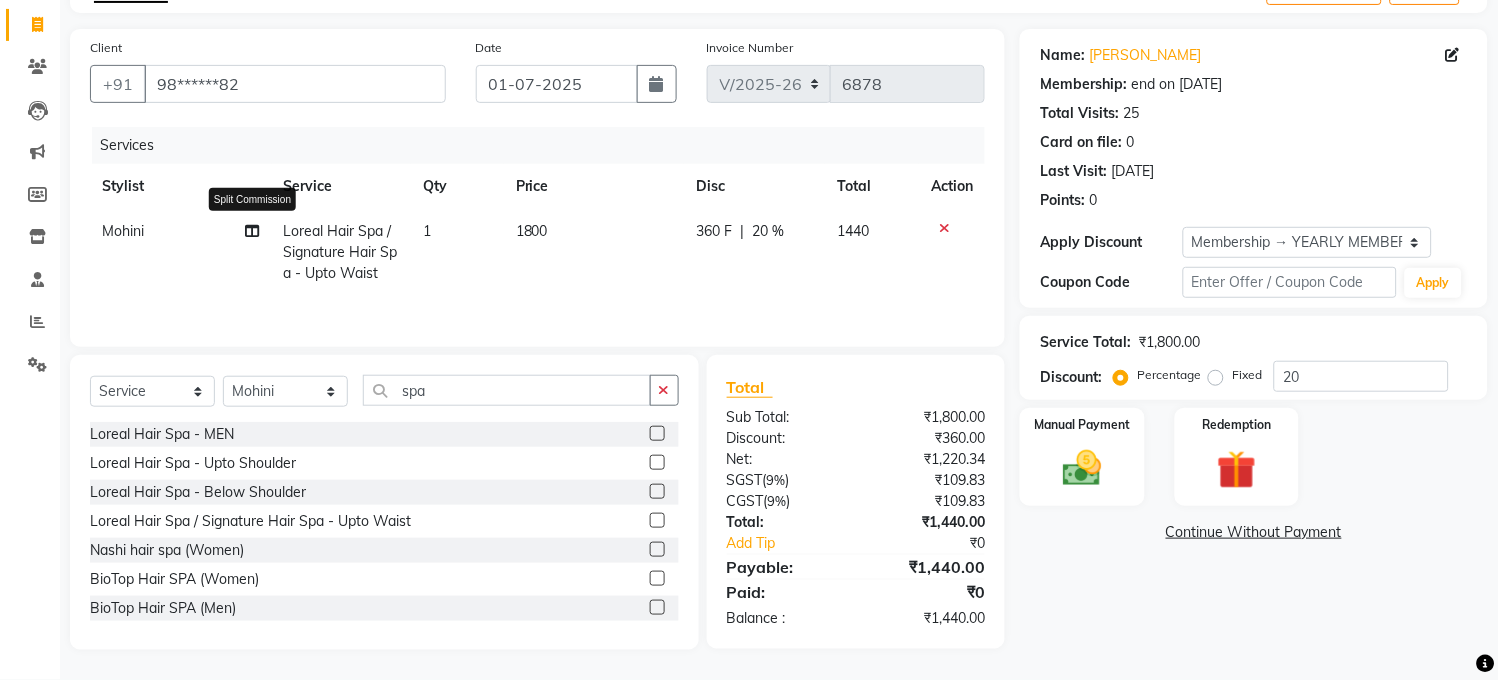 click 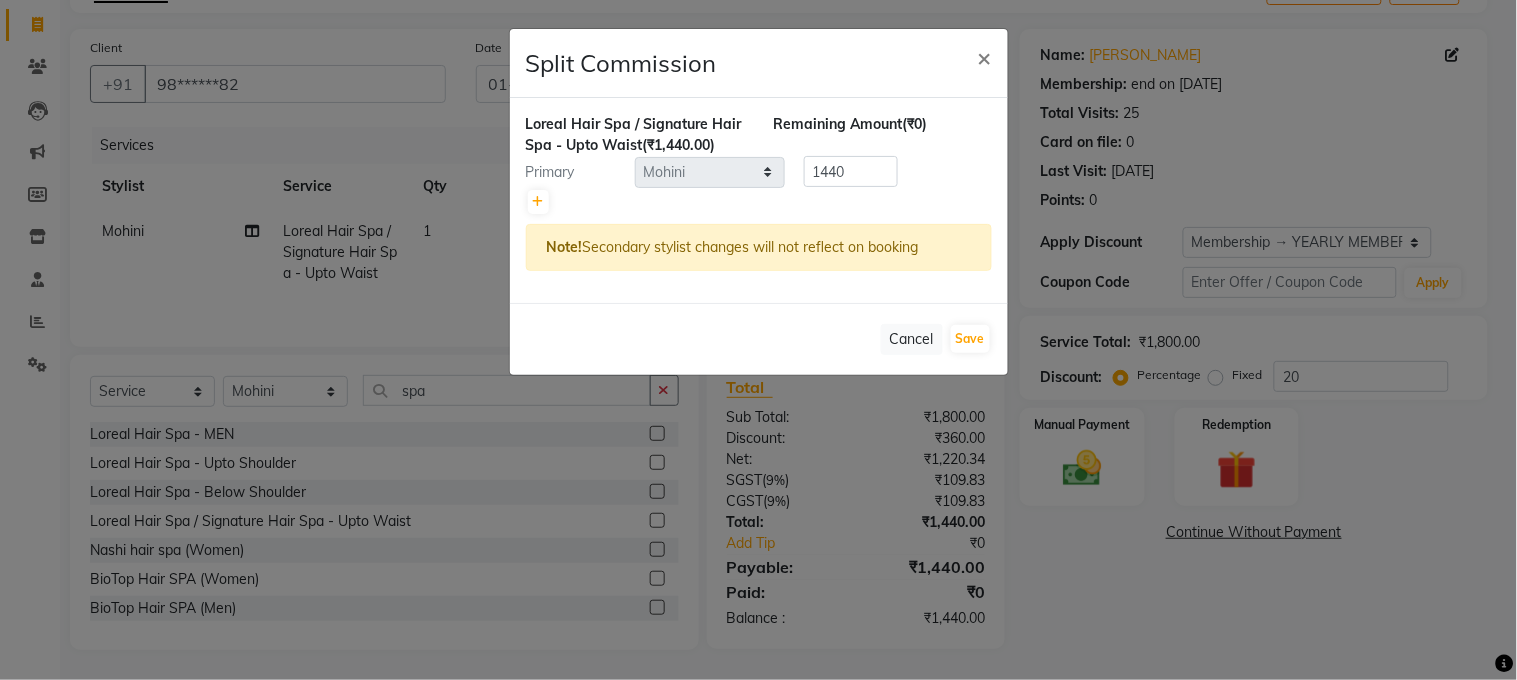 click 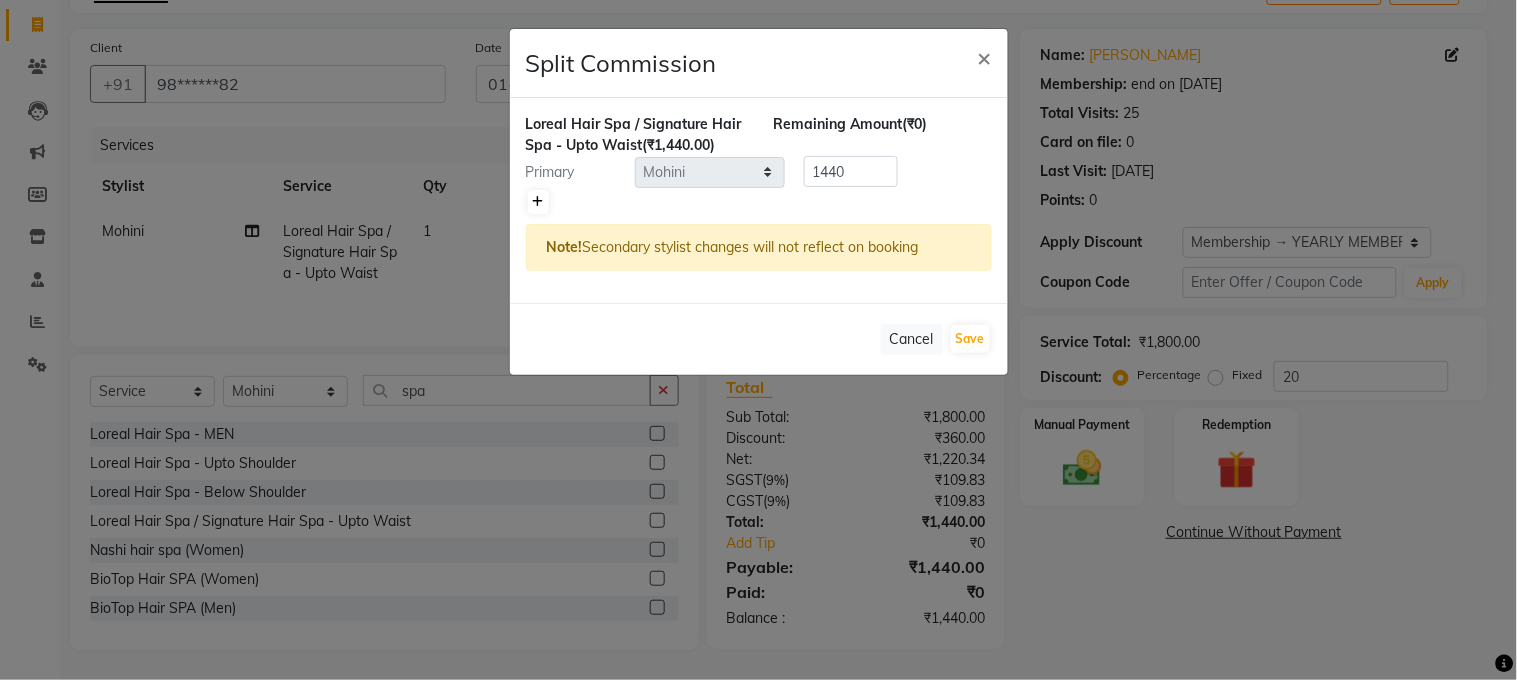 click 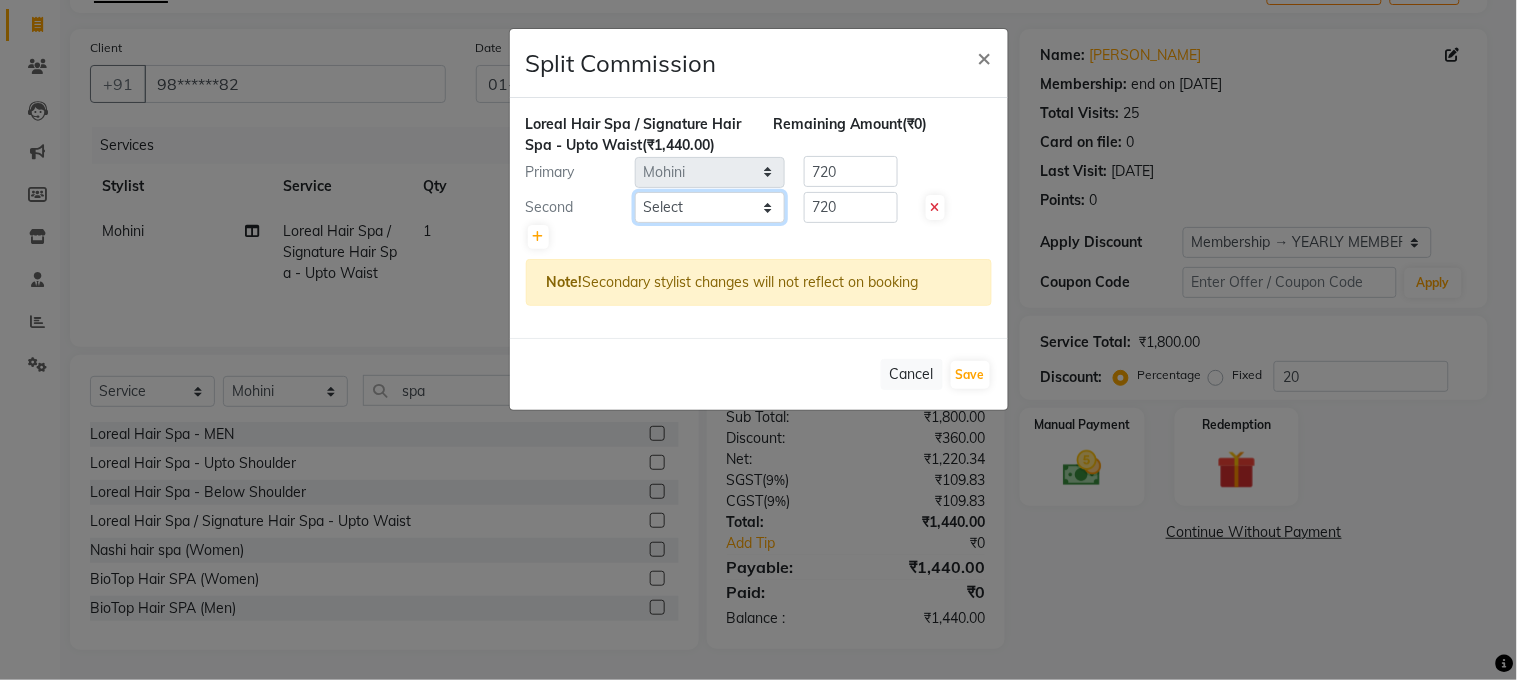 click on "Select  Aarti   [PERSON_NAME]   [PERSON_NAME] ITWARI   [PERSON_NAME]    [PERSON_NAME]   [PERSON_NAME]   [PERSON_NAME]   [PERSON_NAME]   [PERSON_NAME]   [PERSON_NAME]   [PERSON_NAME]   [PERSON_NAME]   [PERSON_NAME]   Mahesh   Manager 1   Manager 2   [PERSON_NAME]    [PERSON_NAME]   [PERSON_NAME]   [PERSON_NAME]    [PERSON_NAME]   [MEDICAL_DATA][PERSON_NAME]   Pawan    Poonam   [PERSON_NAME]   [PERSON_NAME]   [PERSON_NAME]   [PERSON_NAME]   [PERSON_NAME]   [PERSON_NAME]   Sameer   [PERSON_NAME]   Siddhi   [PERSON_NAME]   [PERSON_NAME]   [PERSON_NAME]   [PERSON_NAME] Jagkar" 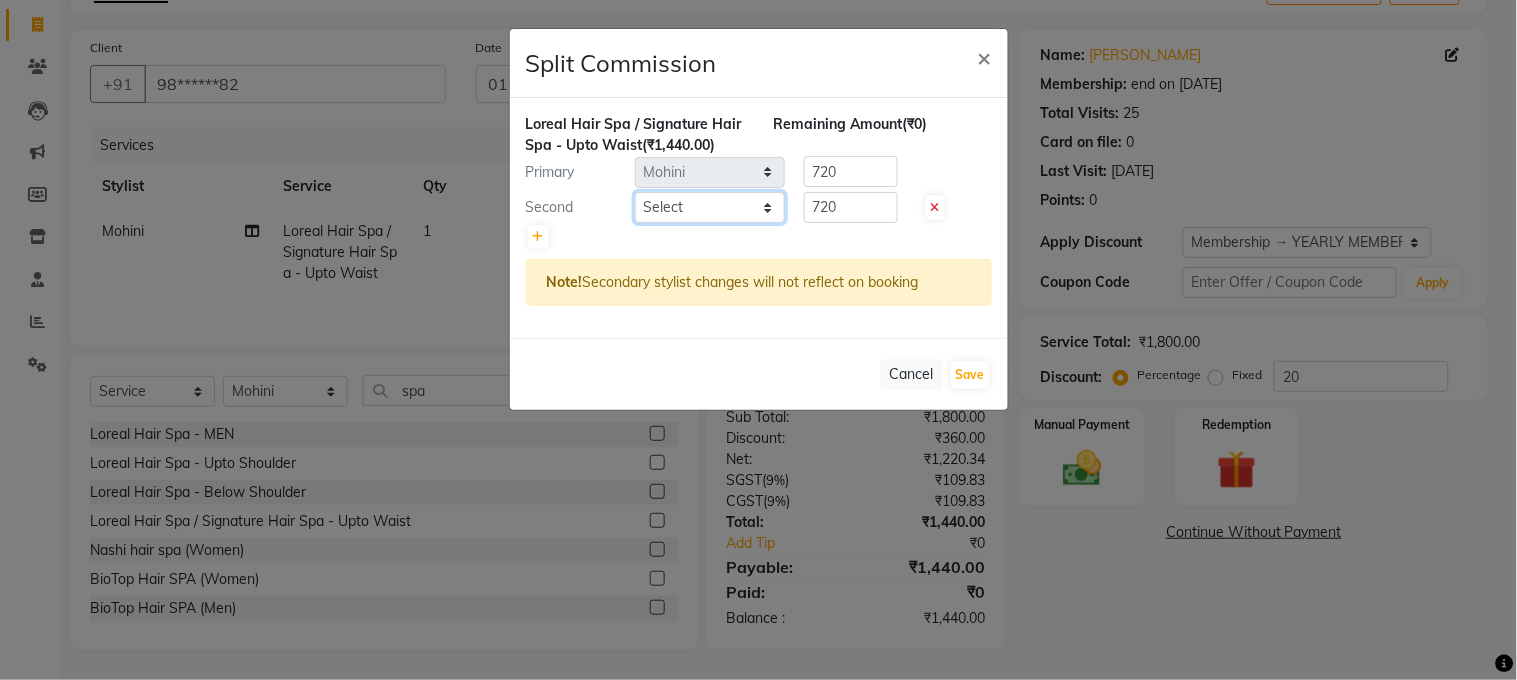 select on "68246" 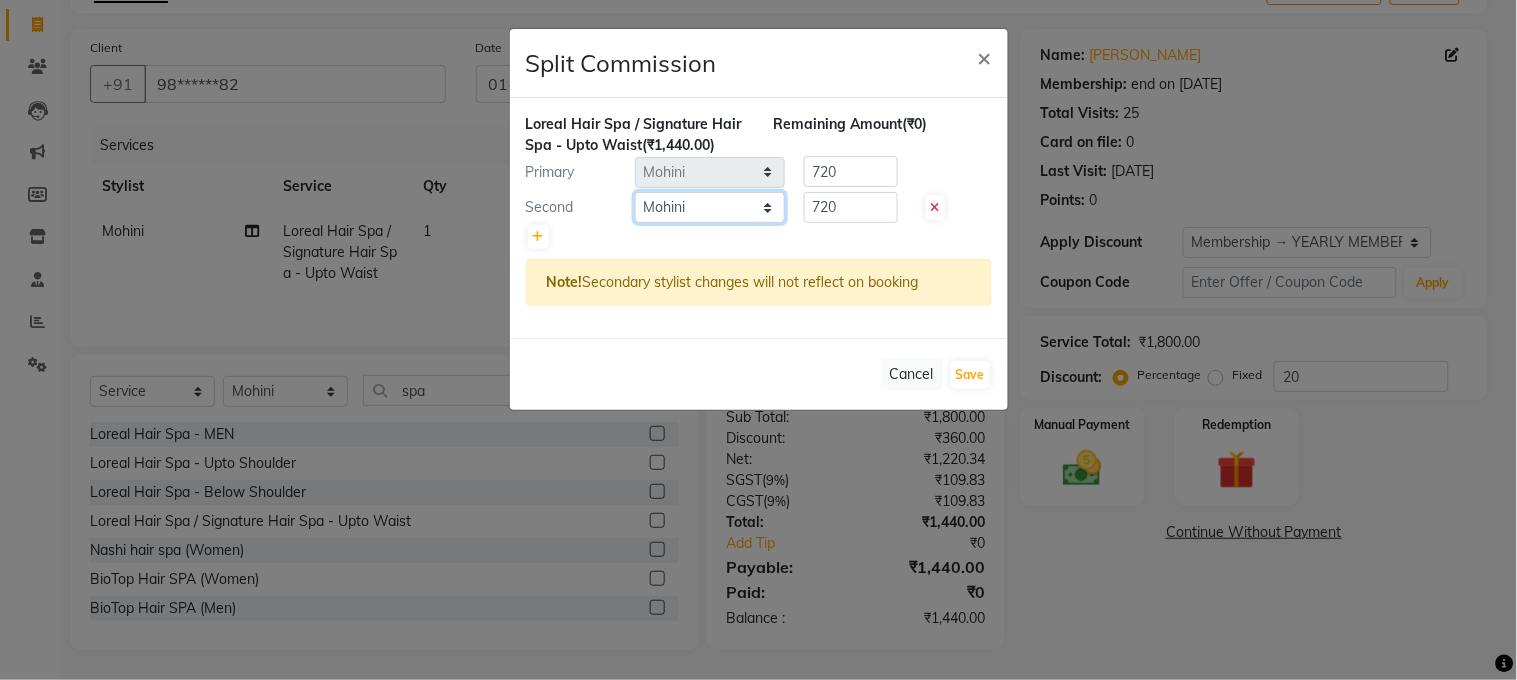 click on "Select  Aarti   [PERSON_NAME]   [PERSON_NAME] ITWARI   [PERSON_NAME]    [PERSON_NAME]   [PERSON_NAME]   [PERSON_NAME]   [PERSON_NAME]   [PERSON_NAME]   [PERSON_NAME]   [PERSON_NAME]   [PERSON_NAME]   [PERSON_NAME]   Mahesh   Manager 1   Manager 2   [PERSON_NAME]    [PERSON_NAME]   [PERSON_NAME]   [PERSON_NAME]    [PERSON_NAME]   [MEDICAL_DATA][PERSON_NAME]   Pawan    Poonam   [PERSON_NAME]   [PERSON_NAME]   [PERSON_NAME]   [PERSON_NAME]   [PERSON_NAME]   [PERSON_NAME]   Sameer   [PERSON_NAME]   Siddhi   [PERSON_NAME]   [PERSON_NAME]   [PERSON_NAME]   [PERSON_NAME] Jagkar" 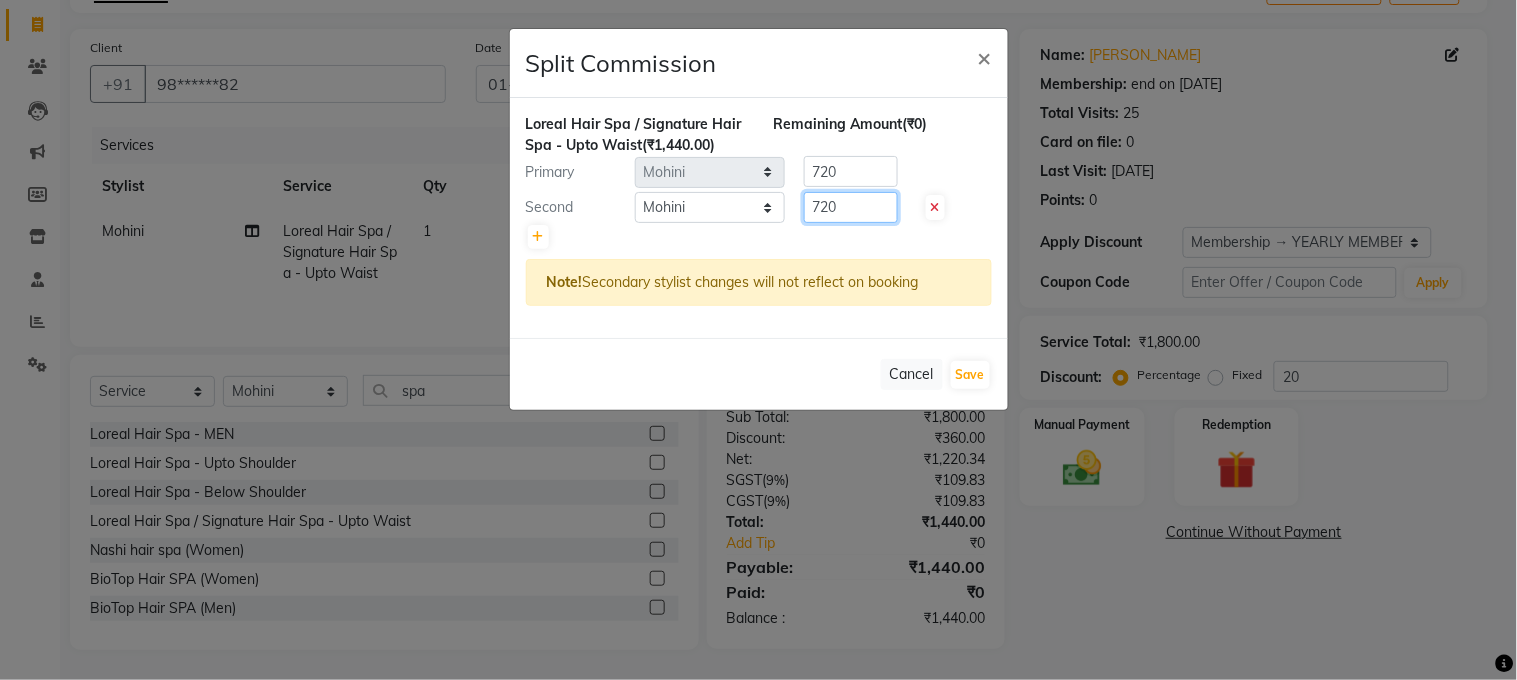 click on "720" 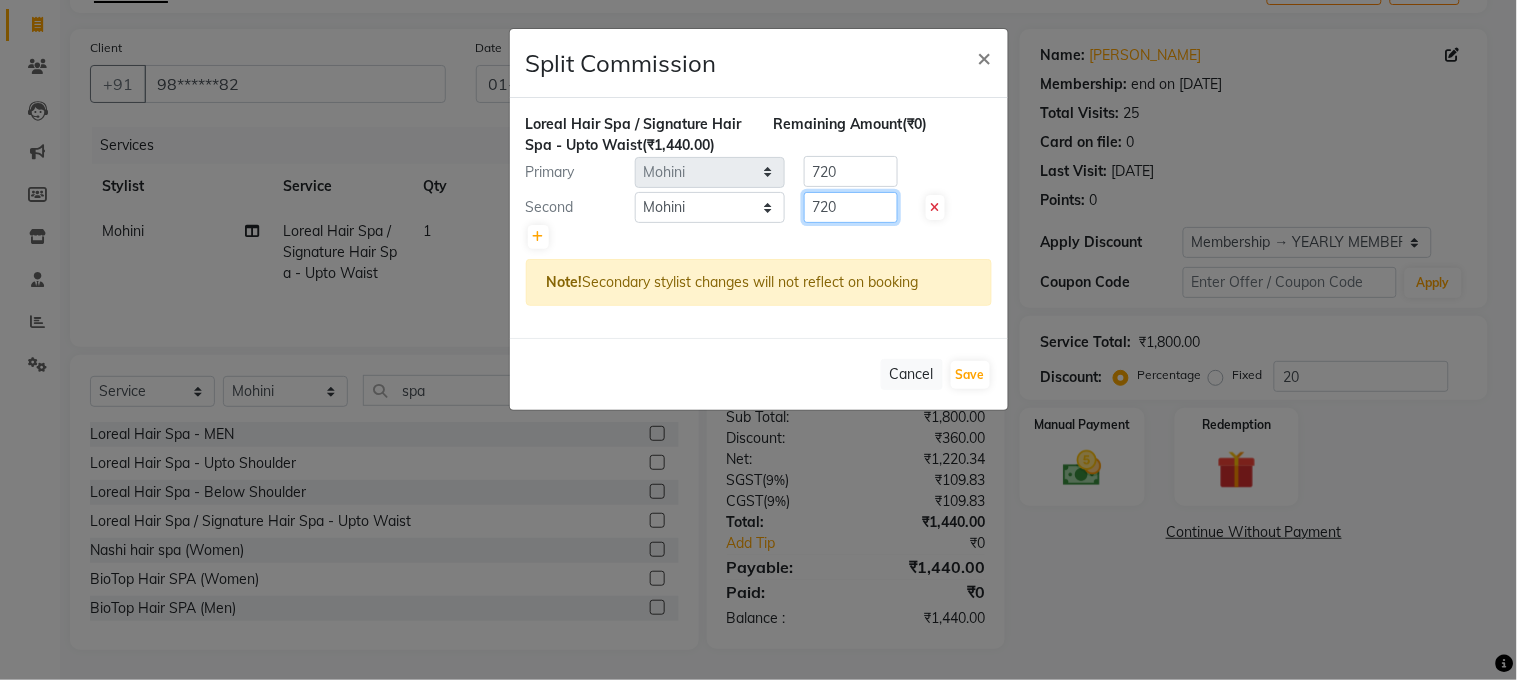 drag, startPoint x: 868, startPoint y: 206, endPoint x: 682, endPoint y: 213, distance: 186.13167 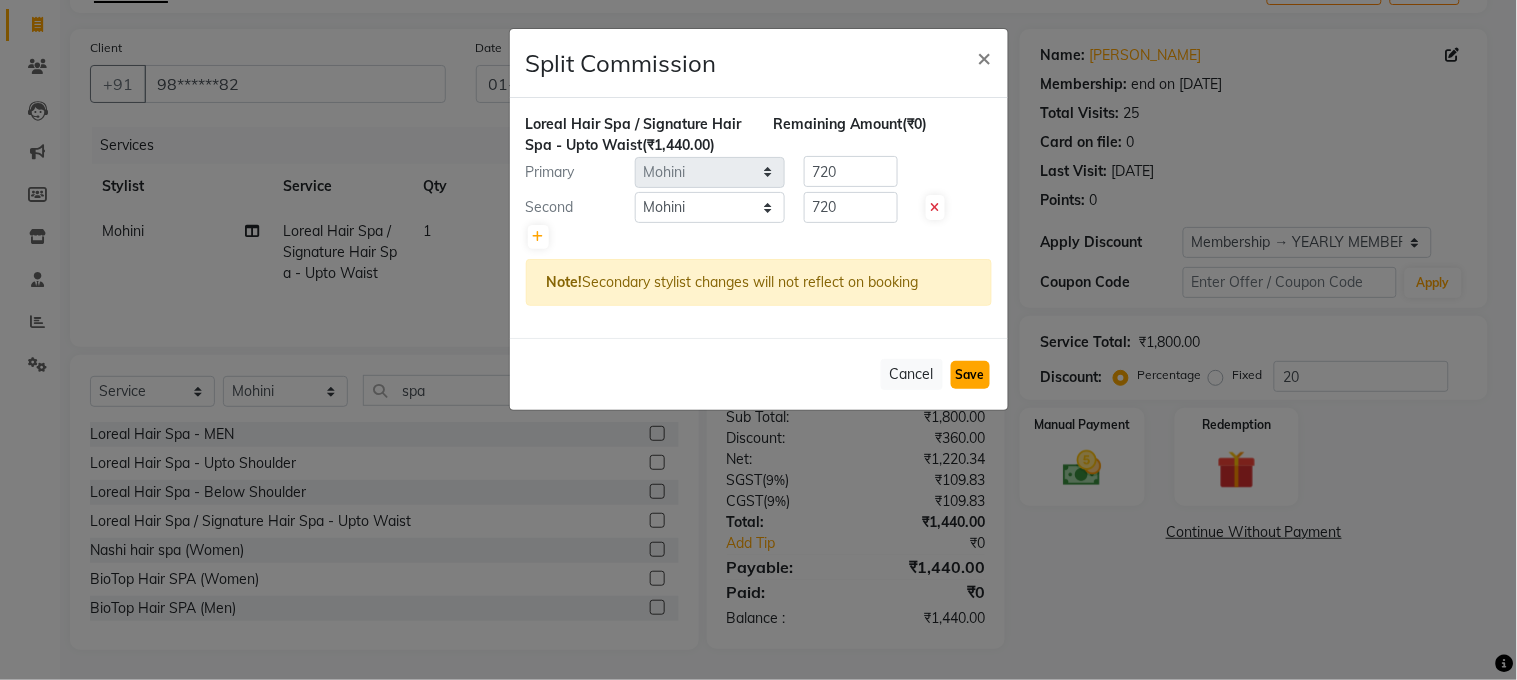 click on "Save" 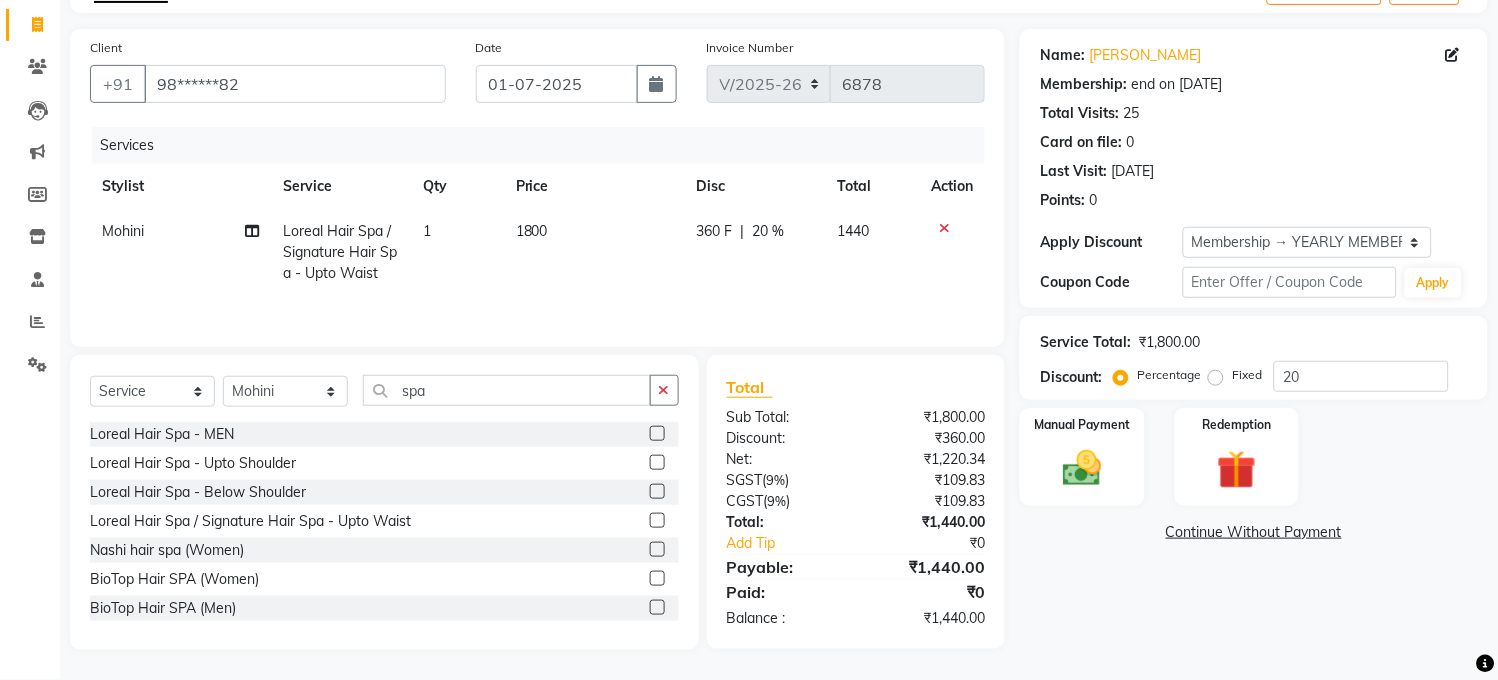 click on "1800" 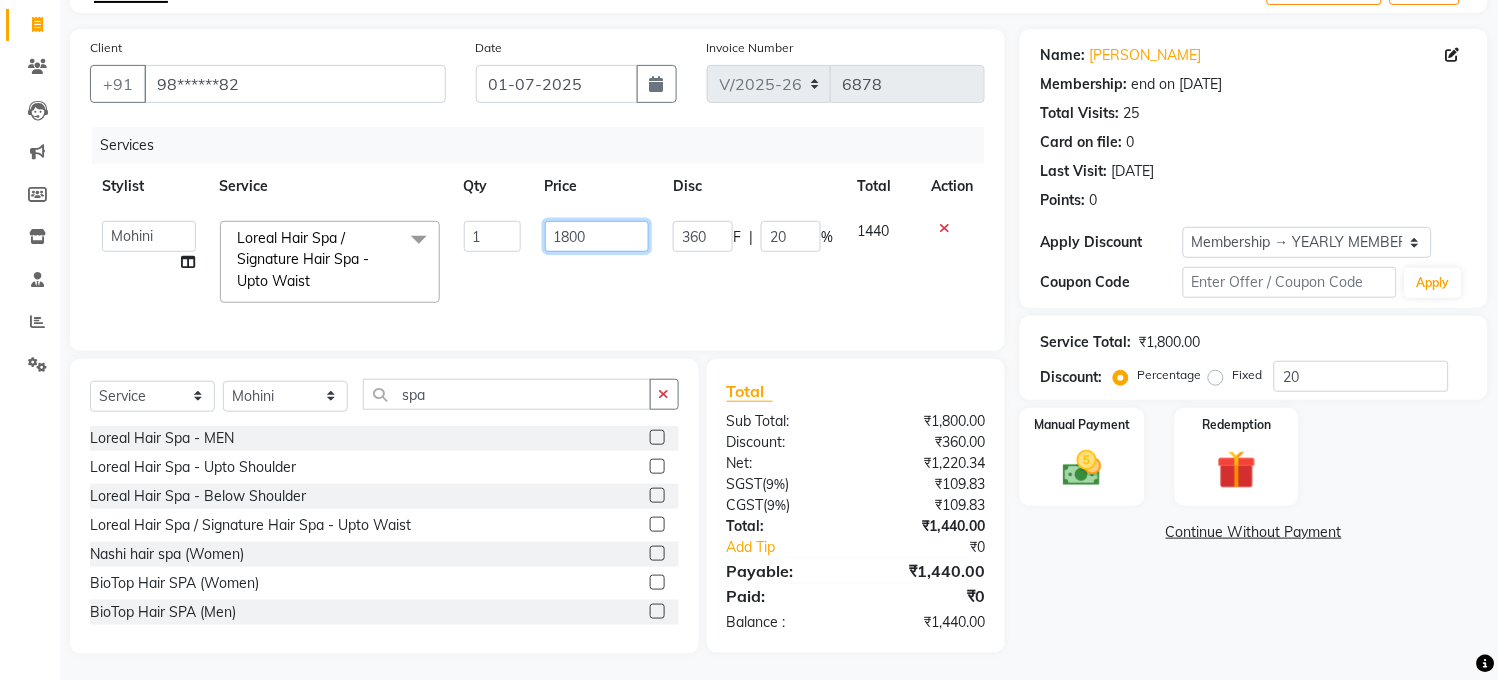 drag, startPoint x: 601, startPoint y: 234, endPoint x: 433, endPoint y: 242, distance: 168.19037 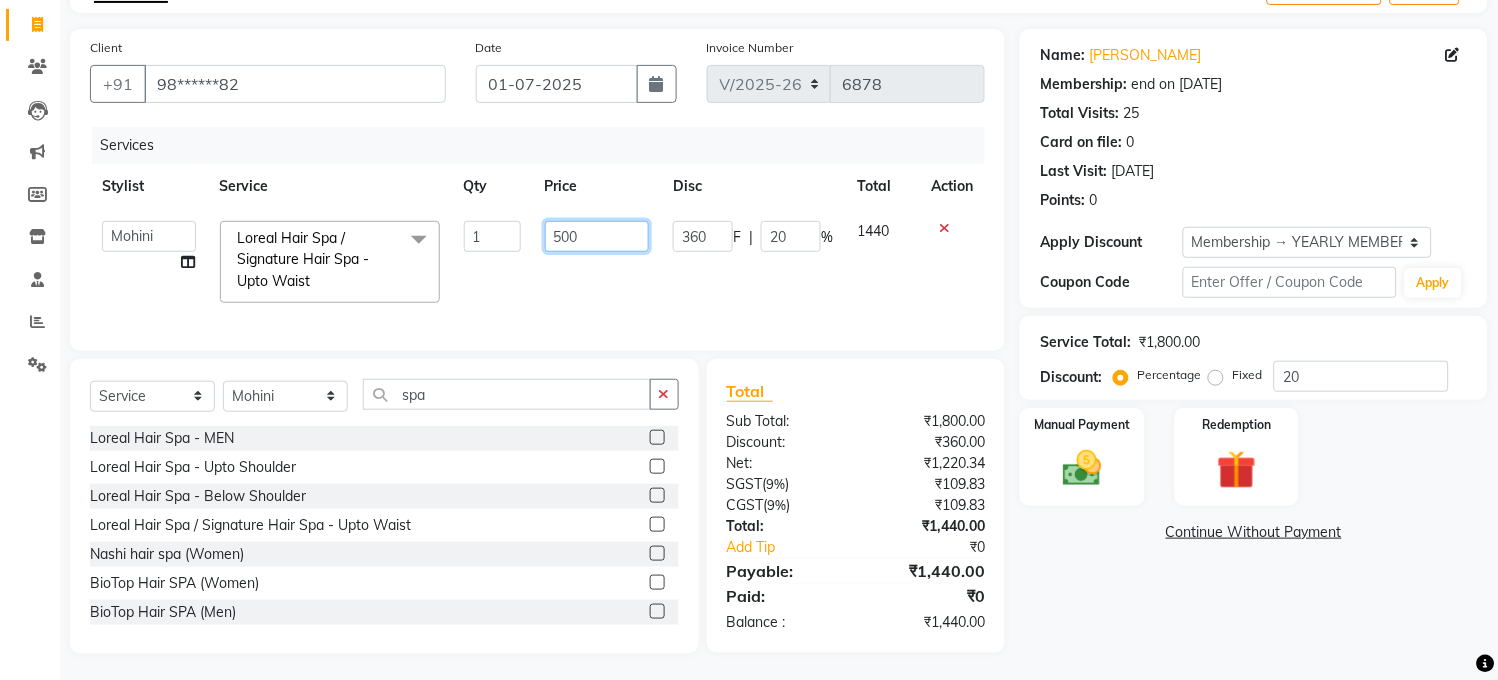 type on "5000" 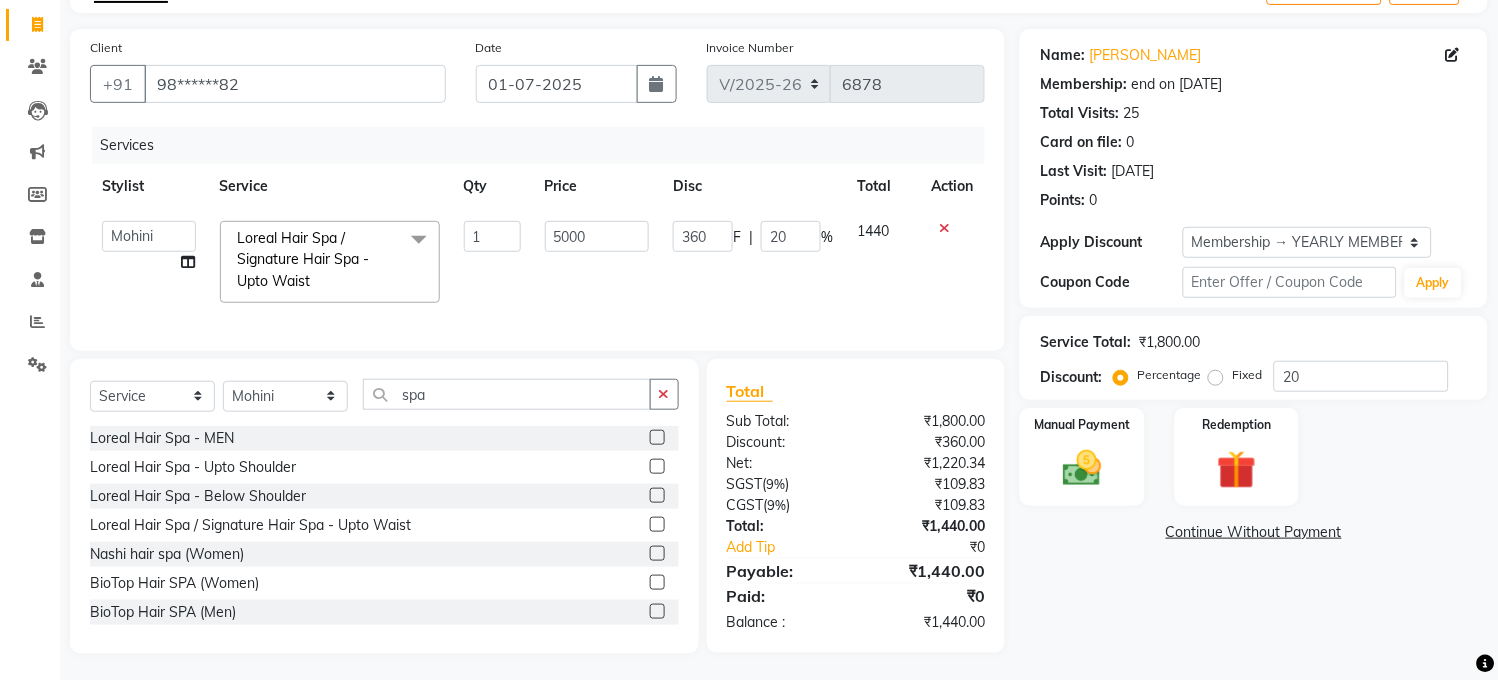 click on "5000" 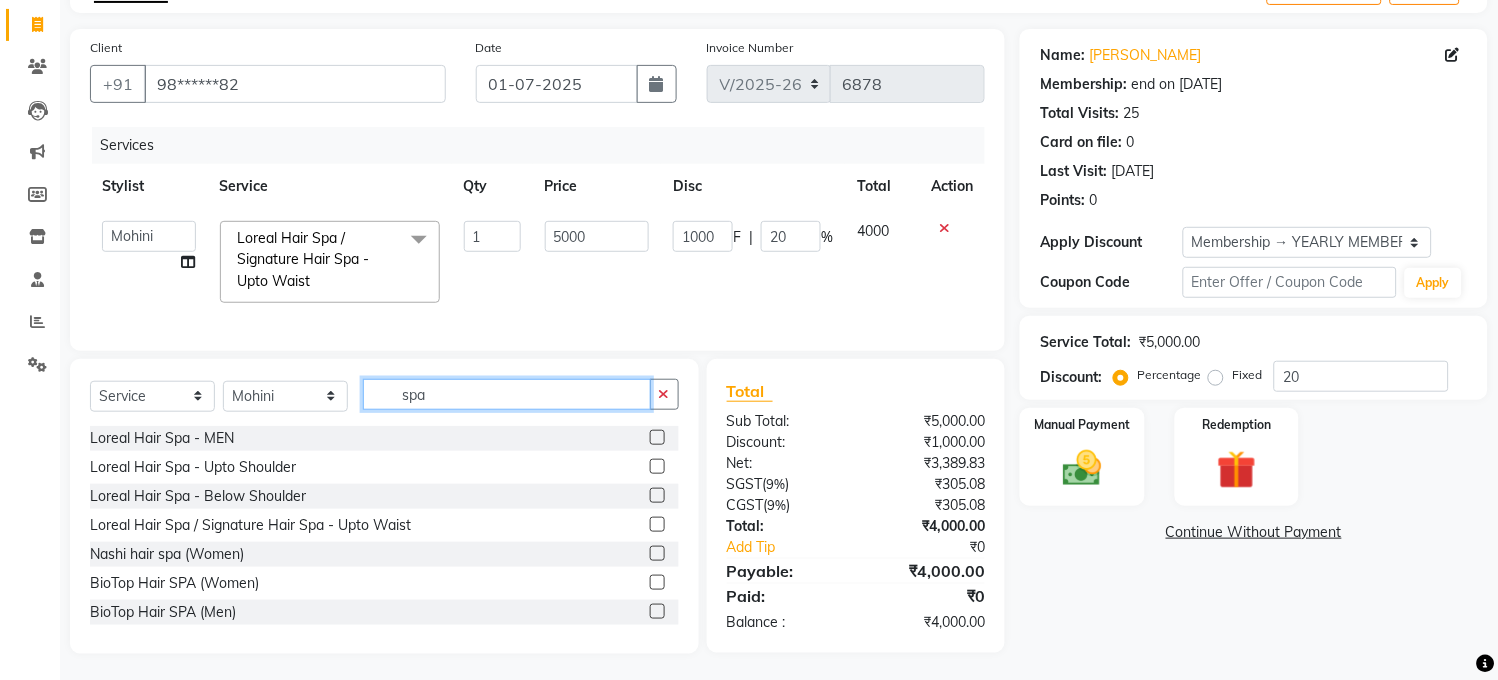 drag, startPoint x: 457, startPoint y: 404, endPoint x: 414, endPoint y: 406, distance: 43.046486 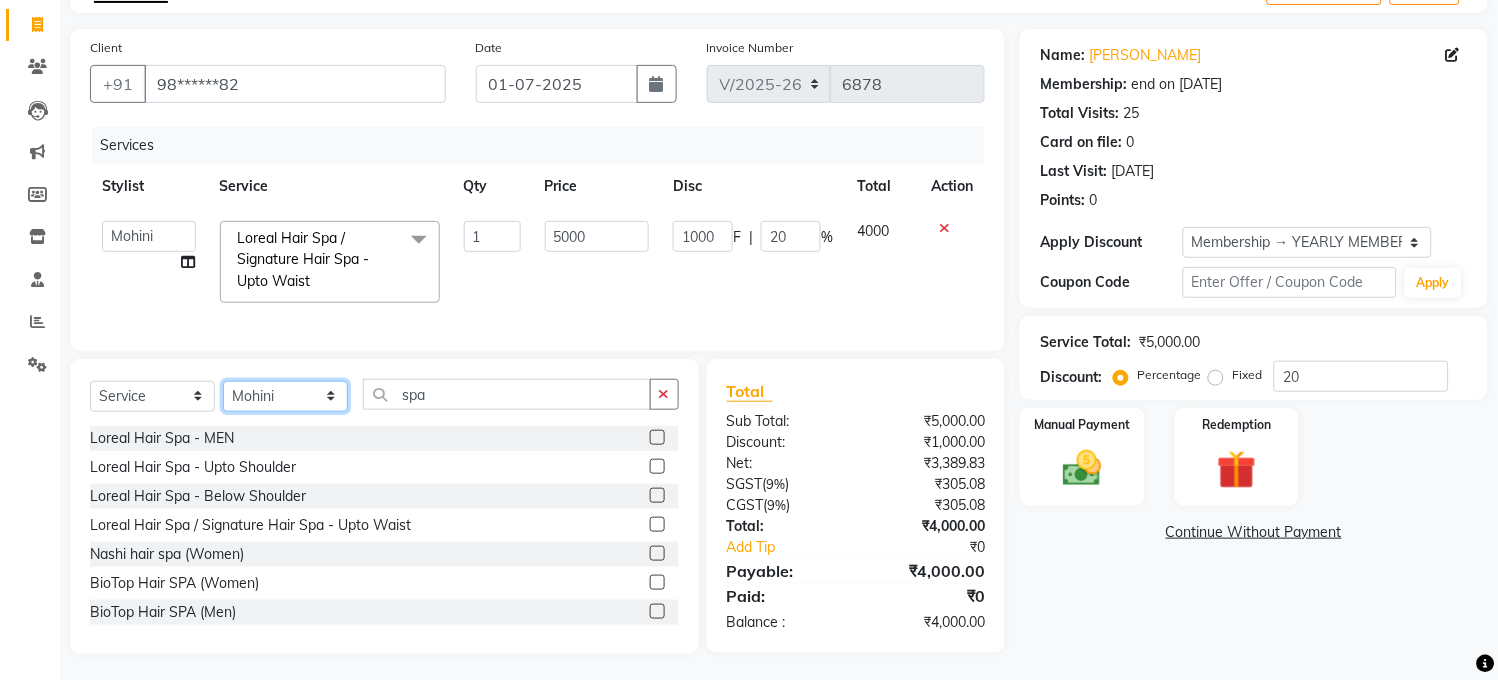 click on "Select Stylist Aarti [PERSON_NAME] [PERSON_NAME] ITWARI [PERSON_NAME]  [PERSON_NAME] [PERSON_NAME] [PERSON_NAME] [PERSON_NAME] [PERSON_NAME] [PERSON_NAME] [PERSON_NAME] [PERSON_NAME] [PERSON_NAME] Mahesh Manager 1 Manager 2 [PERSON_NAME]  [PERSON_NAME] [PERSON_NAME] [PERSON_NAME]  [PERSON_NAME] [MEDICAL_DATA][PERSON_NAME] Pawan  Poonam [PERSON_NAME] [PERSON_NAME] [PERSON_NAME] [PERSON_NAME] [PERSON_NAME] [PERSON_NAME] Sameer [PERSON_NAME][DEMOGRAPHIC_DATA] Siddhi [PERSON_NAME] [PERSON_NAME] [PERSON_NAME] [PERSON_NAME] Jagkar" 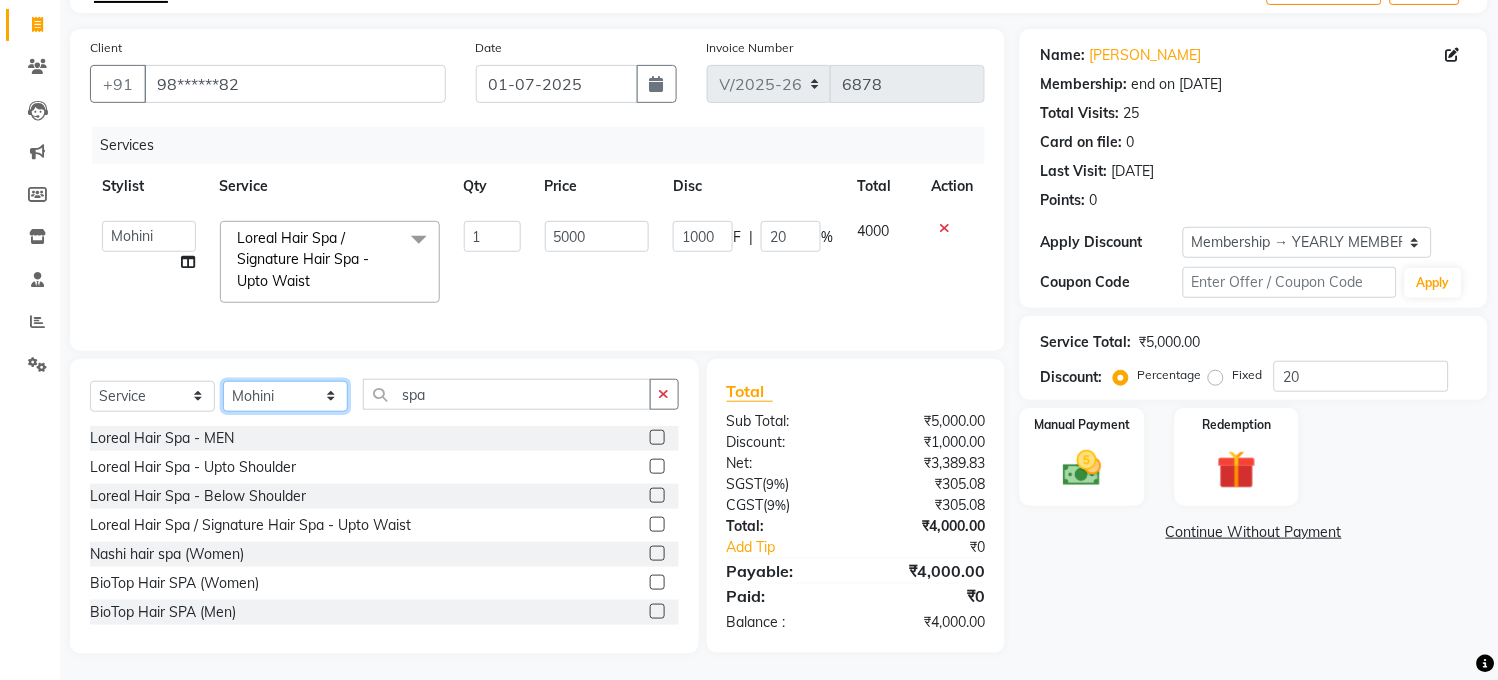 select on "28350" 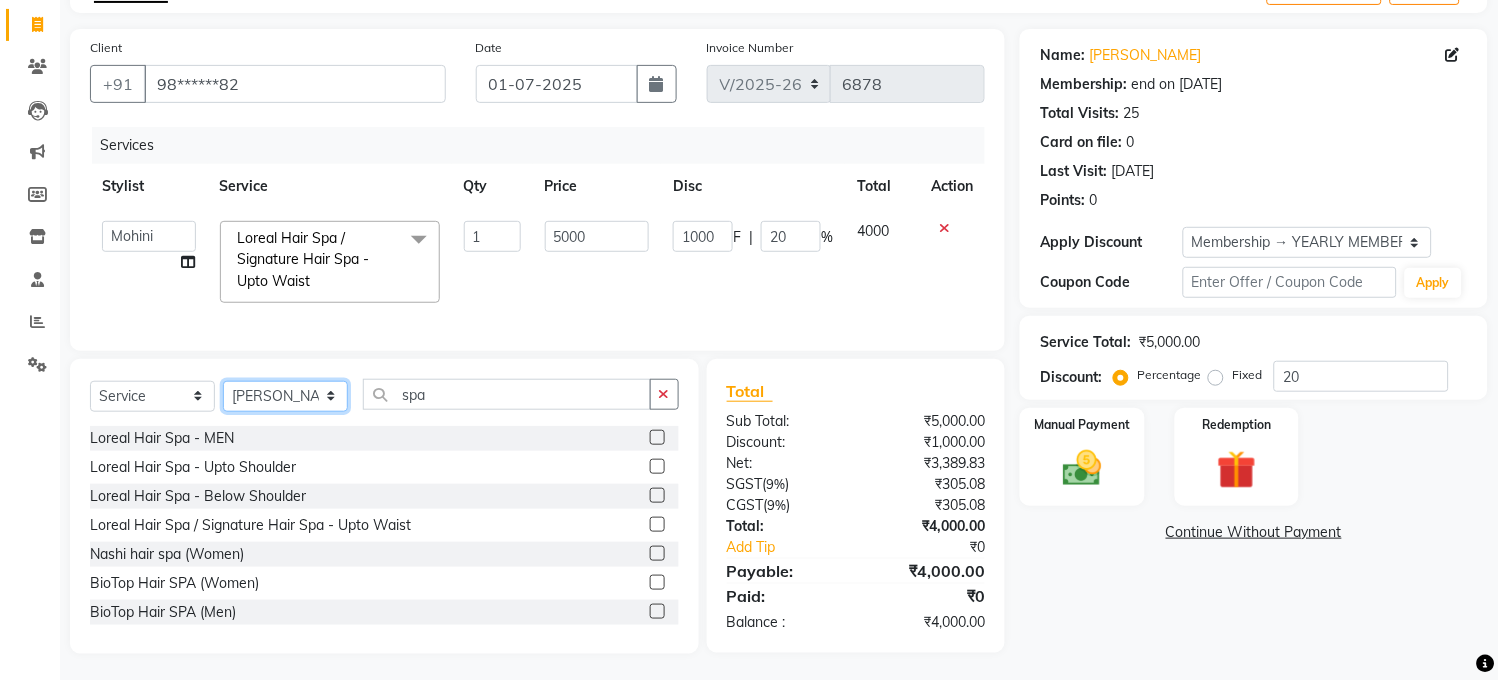 click on "Select Stylist Aarti [PERSON_NAME] [PERSON_NAME] ITWARI [PERSON_NAME]  [PERSON_NAME] [PERSON_NAME] [PERSON_NAME] [PERSON_NAME] [PERSON_NAME] [PERSON_NAME] [PERSON_NAME] [PERSON_NAME] [PERSON_NAME] Mahesh Manager 1 Manager 2 [PERSON_NAME]  [PERSON_NAME] [PERSON_NAME] [PERSON_NAME]  [PERSON_NAME] [MEDICAL_DATA][PERSON_NAME] Pawan  Poonam [PERSON_NAME] [PERSON_NAME] [PERSON_NAME] [PERSON_NAME] [PERSON_NAME] [PERSON_NAME] Sameer [PERSON_NAME][DEMOGRAPHIC_DATA] Siddhi [PERSON_NAME] [PERSON_NAME] [PERSON_NAME] [PERSON_NAME] Jagkar" 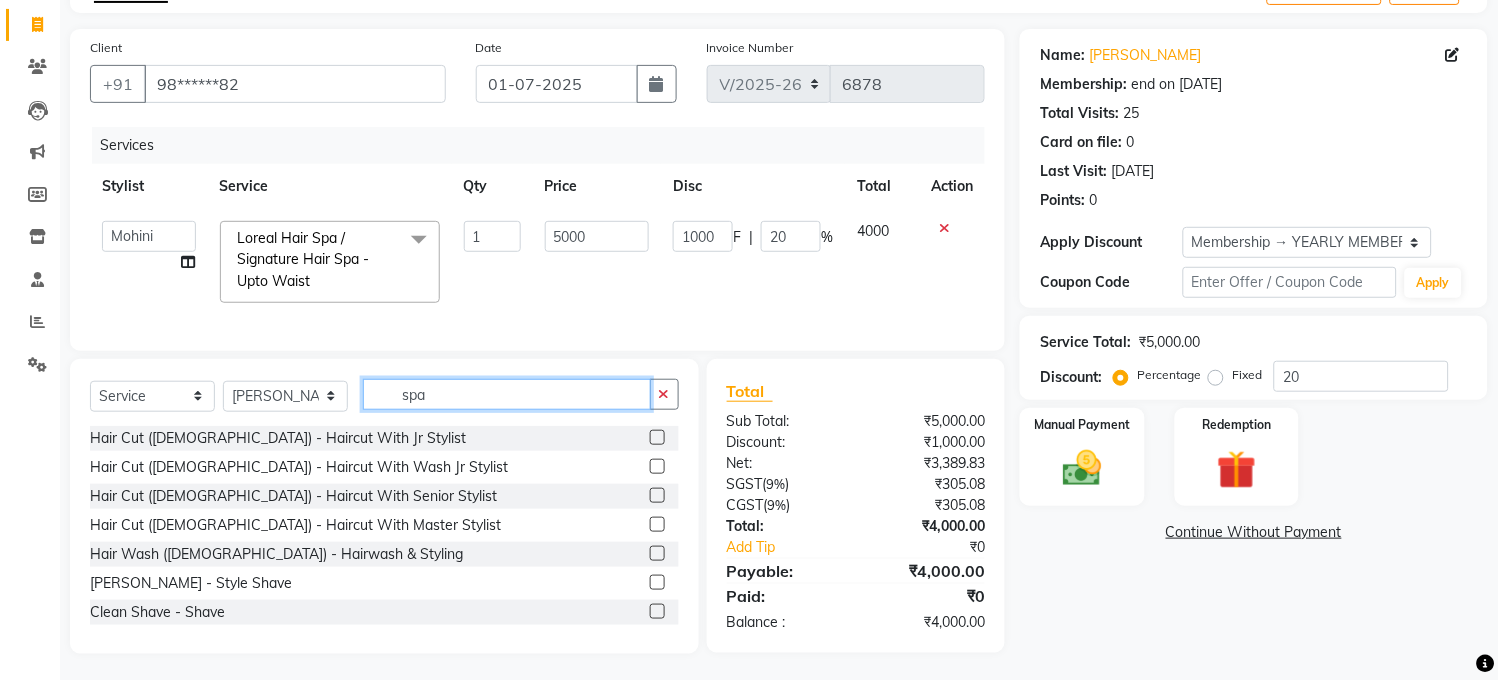 click on "spa" 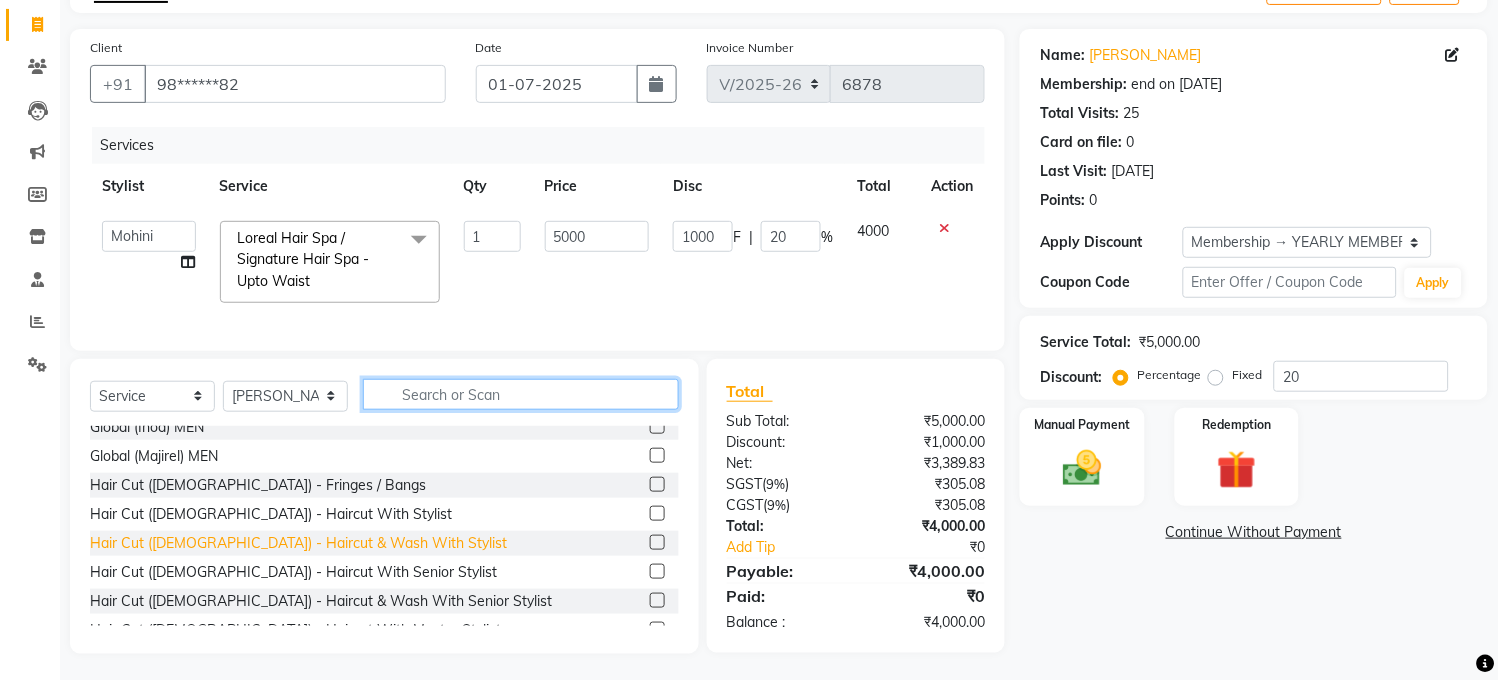 scroll, scrollTop: 333, scrollLeft: 0, axis: vertical 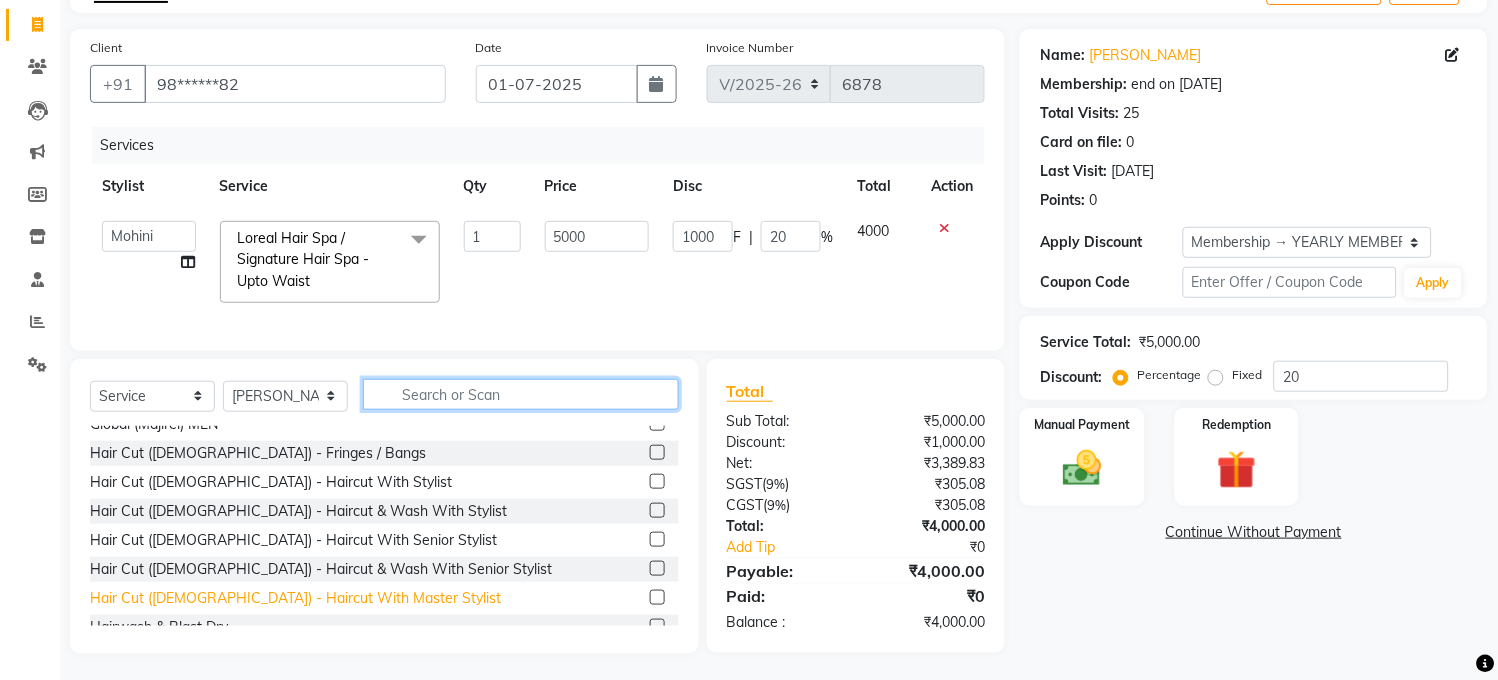 type 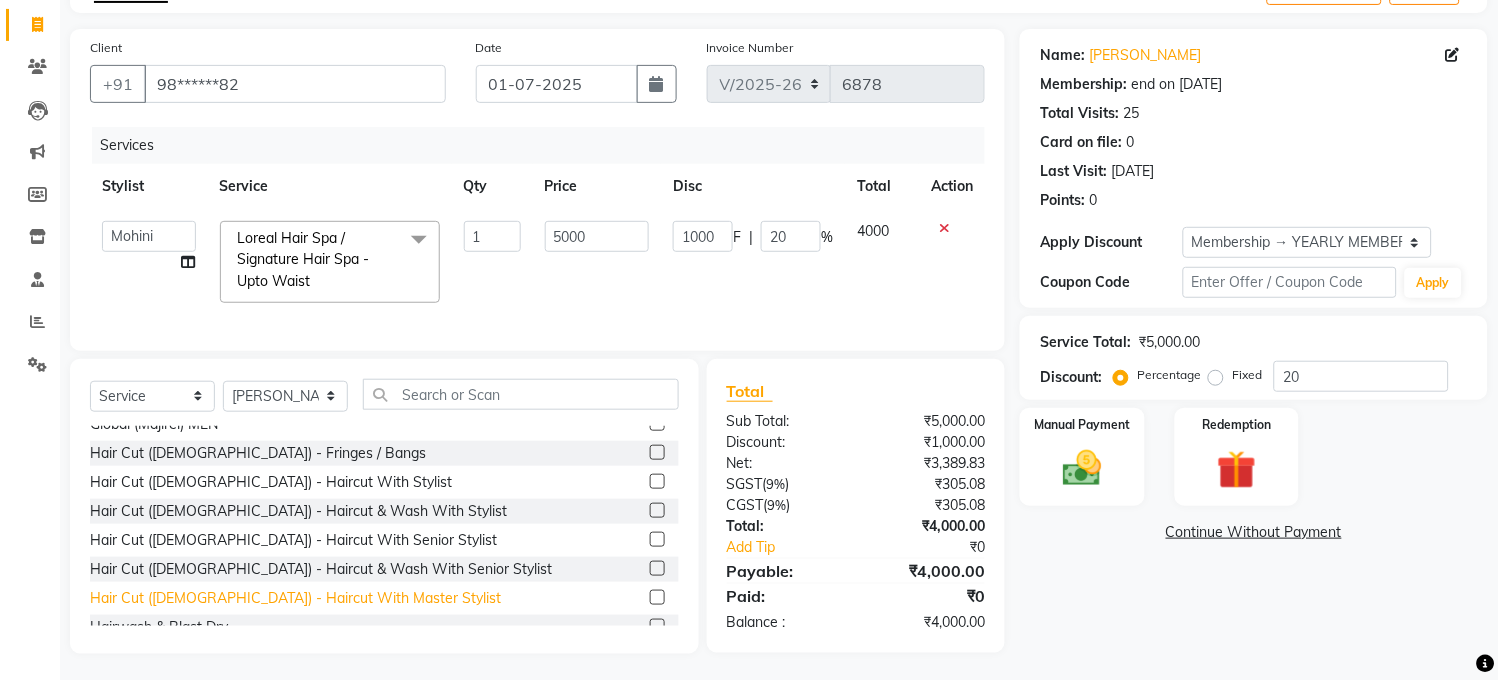 click on "Hair Cut ([DEMOGRAPHIC_DATA]) - Haircut With Master Stylist" 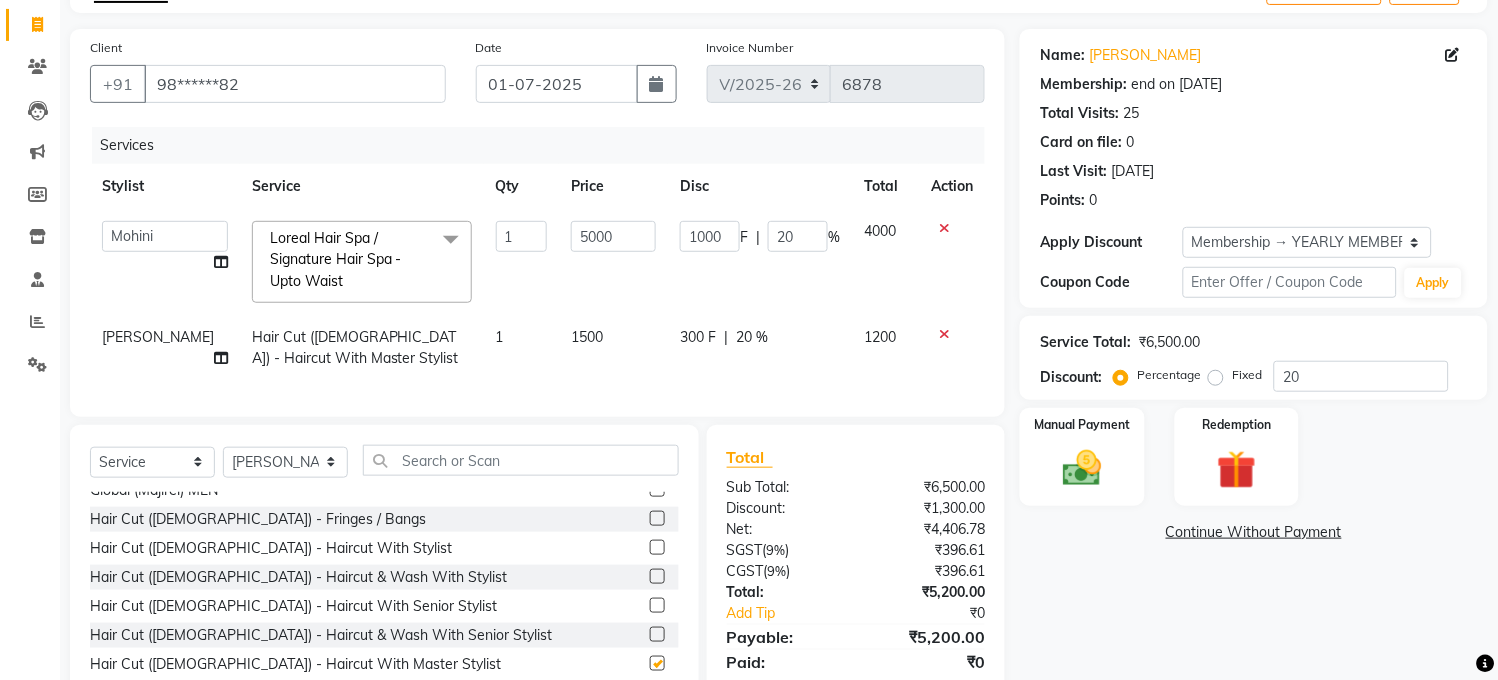 checkbox on "false" 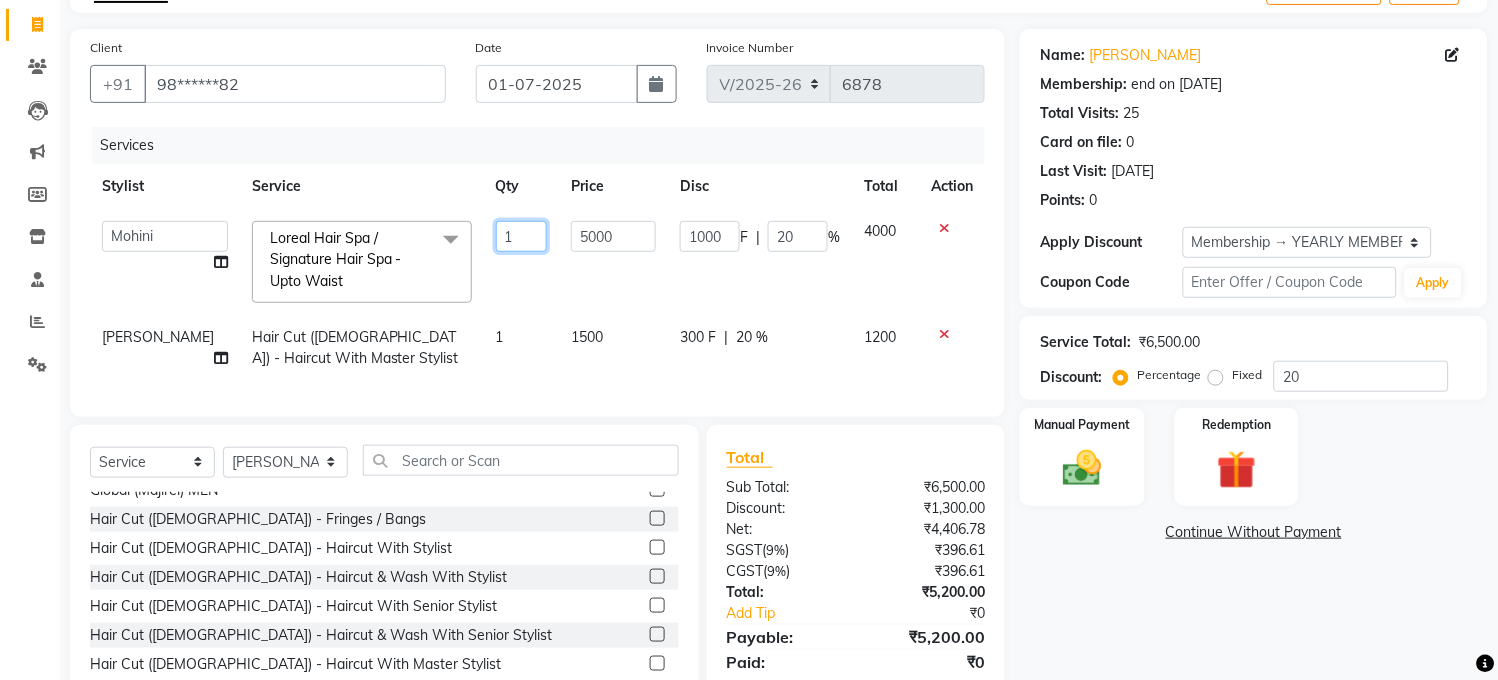 click on "1" 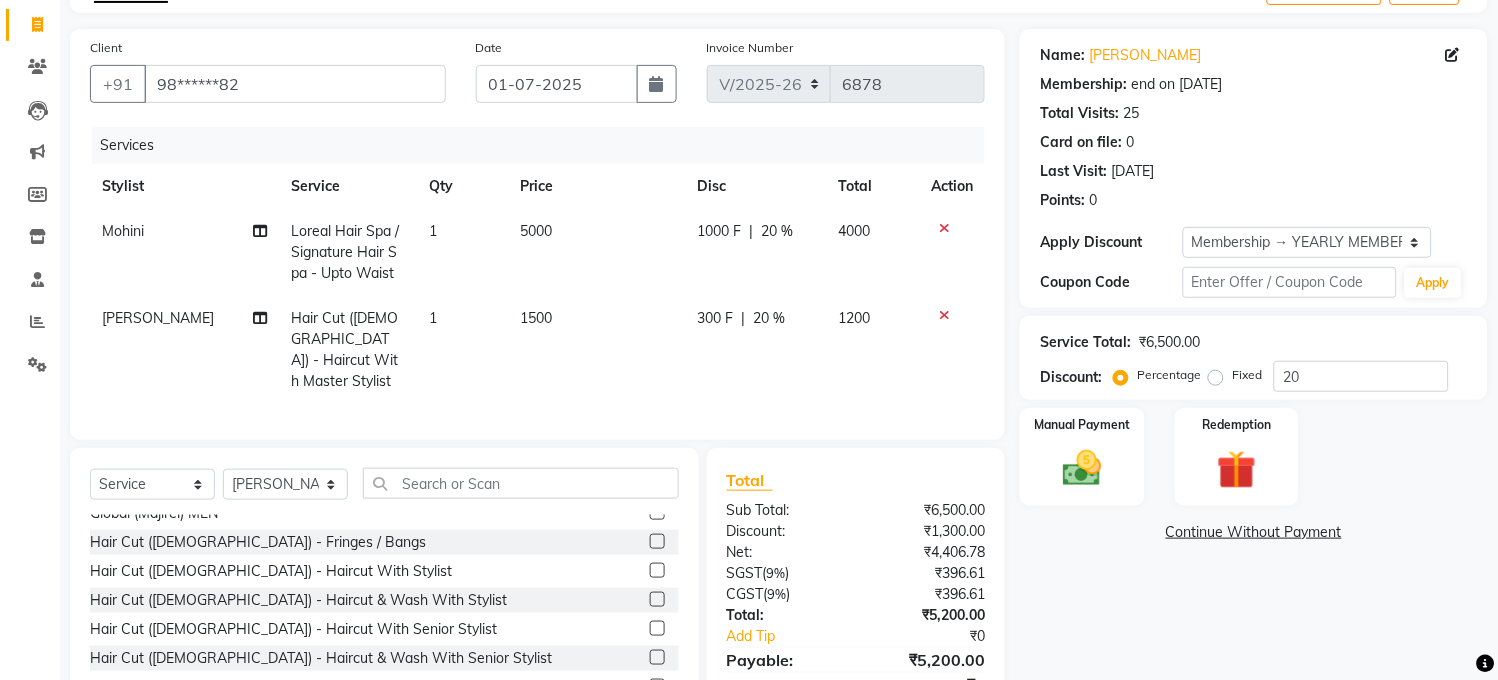 click on "[PERSON_NAME] Split Commission" 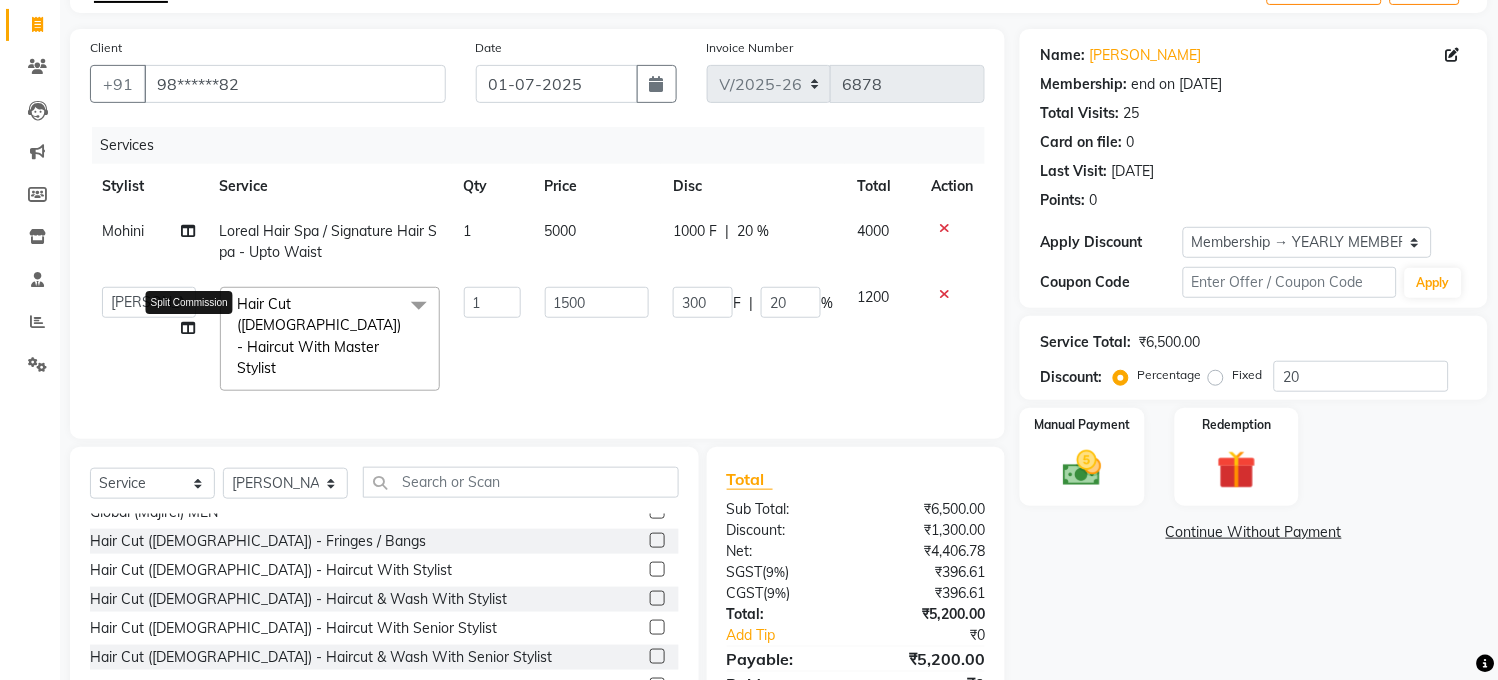 click 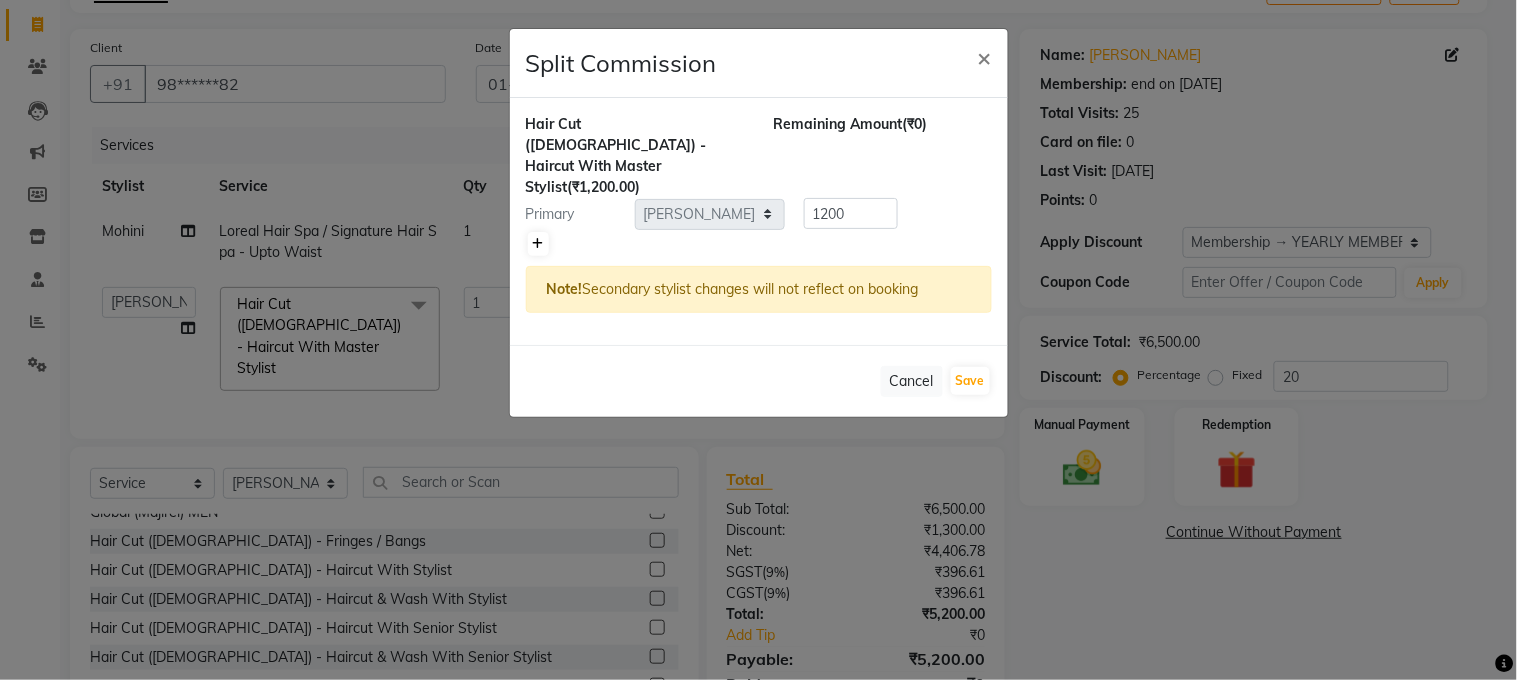 click 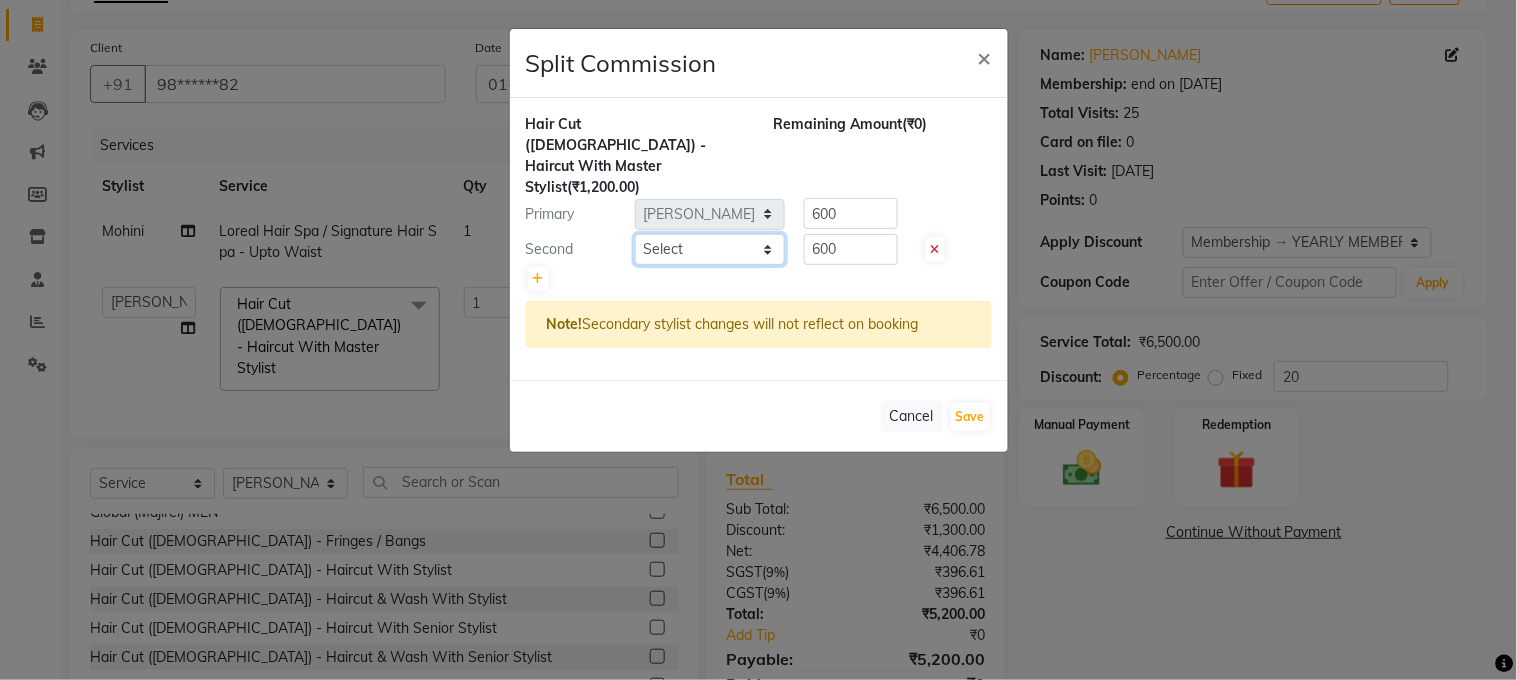 click on "Select  Aarti   [PERSON_NAME]   [PERSON_NAME] ITWARI   [PERSON_NAME]    [PERSON_NAME]   [PERSON_NAME]   [PERSON_NAME]   [PERSON_NAME]   [PERSON_NAME]   [PERSON_NAME]   [PERSON_NAME]   [PERSON_NAME]   [PERSON_NAME]   Mahesh   Manager 1   Manager 2   [PERSON_NAME]    [PERSON_NAME]   [PERSON_NAME]   [PERSON_NAME]    [PERSON_NAME]   [MEDICAL_DATA][PERSON_NAME]   Pawan    Poonam   [PERSON_NAME]   [PERSON_NAME]   [PERSON_NAME]   [PERSON_NAME]   [PERSON_NAME]   [PERSON_NAME]   Sameer   [PERSON_NAME]   Siddhi   [PERSON_NAME]   [PERSON_NAME]   [PERSON_NAME]   [PERSON_NAME] Jagkar" 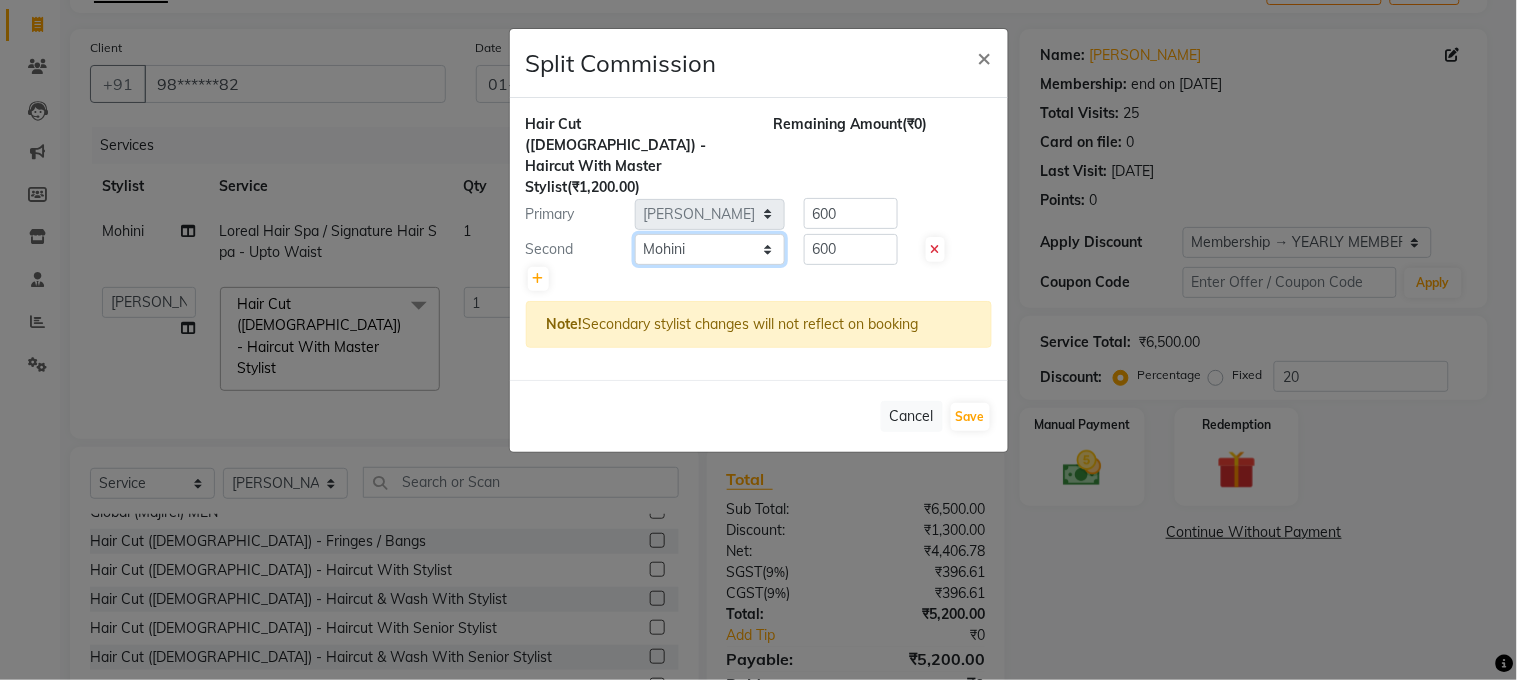 click on "Select  Aarti   [PERSON_NAME]   [PERSON_NAME] ITWARI   [PERSON_NAME]    [PERSON_NAME]   [PERSON_NAME]   [PERSON_NAME]   [PERSON_NAME]   [PERSON_NAME]   [PERSON_NAME]   [PERSON_NAME]   [PERSON_NAME]   [PERSON_NAME]   Mahesh   Manager 1   Manager 2   [PERSON_NAME]    [PERSON_NAME]   [PERSON_NAME]   [PERSON_NAME]    [PERSON_NAME]   [MEDICAL_DATA][PERSON_NAME]   Pawan    Poonam   [PERSON_NAME]   [PERSON_NAME]   [PERSON_NAME]   [PERSON_NAME]   [PERSON_NAME]   [PERSON_NAME]   Sameer   [PERSON_NAME]   Siddhi   [PERSON_NAME]   [PERSON_NAME]   [PERSON_NAME]   [PERSON_NAME] Jagkar" 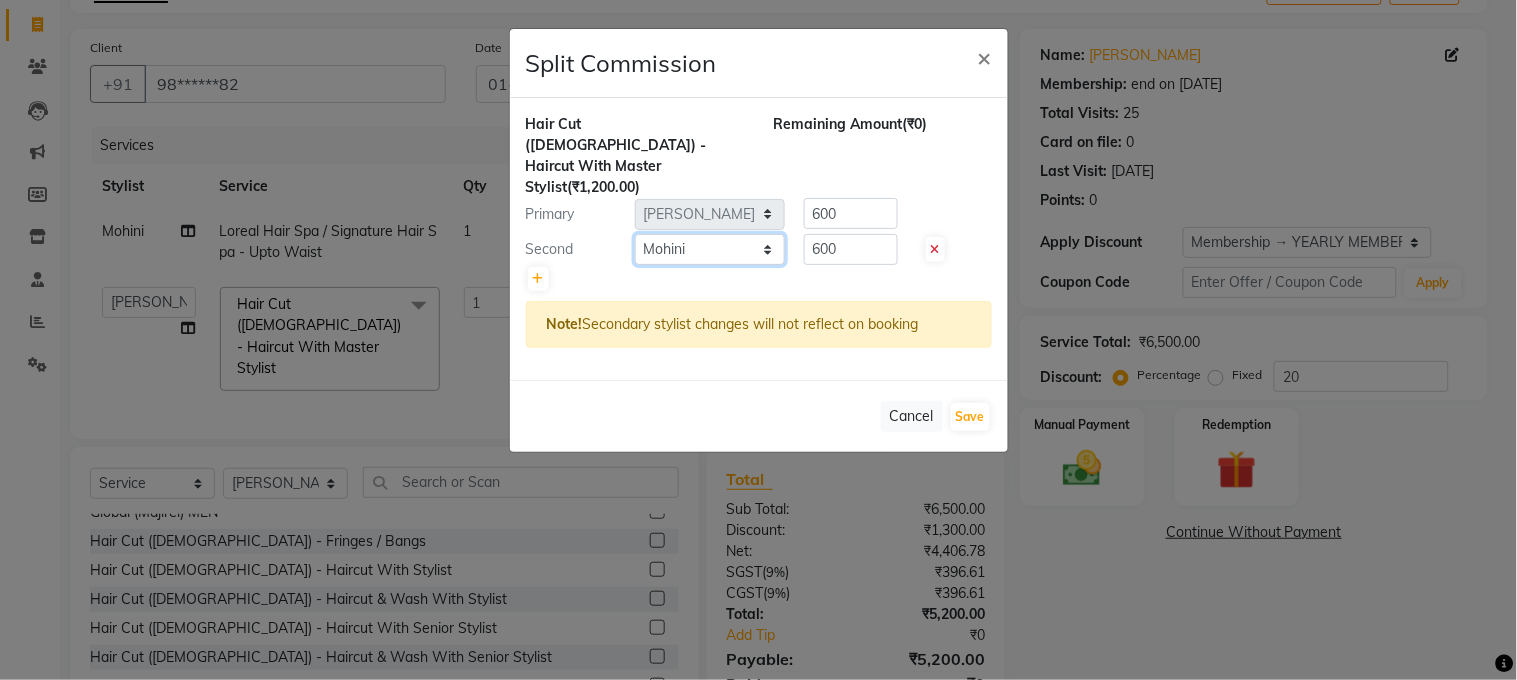 click on "Select  Aarti   [PERSON_NAME]   [PERSON_NAME] ITWARI   [PERSON_NAME]    [PERSON_NAME]   [PERSON_NAME]   [PERSON_NAME]   [PERSON_NAME]   [PERSON_NAME]   [PERSON_NAME]   [PERSON_NAME]   [PERSON_NAME]   [PERSON_NAME]   Mahesh   Manager 1   Manager 2   [PERSON_NAME]    [PERSON_NAME]   [PERSON_NAME]   [PERSON_NAME]    [PERSON_NAME]   [MEDICAL_DATA][PERSON_NAME]   Pawan    Poonam   [PERSON_NAME]   [PERSON_NAME]   [PERSON_NAME]   [PERSON_NAME]   [PERSON_NAME]   [PERSON_NAME]   Sameer   [PERSON_NAME]   Siddhi   [PERSON_NAME]   [PERSON_NAME]   [PERSON_NAME]   [PERSON_NAME] Jagkar" 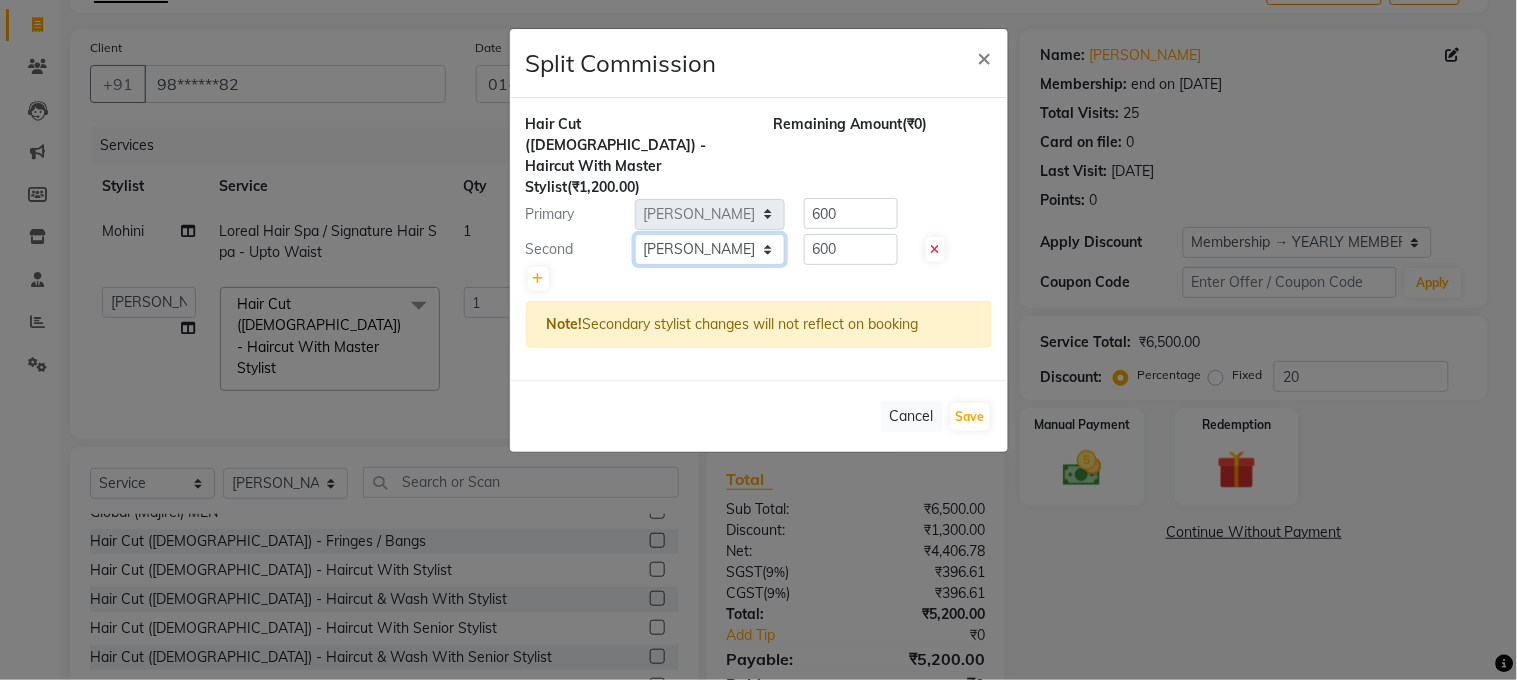 click on "Select  Aarti   [PERSON_NAME]   [PERSON_NAME] ITWARI   [PERSON_NAME]    [PERSON_NAME]   [PERSON_NAME]   [PERSON_NAME]   [PERSON_NAME]   [PERSON_NAME]   [PERSON_NAME]   [PERSON_NAME]   [PERSON_NAME]   [PERSON_NAME]   Mahesh   Manager 1   Manager 2   [PERSON_NAME]    [PERSON_NAME]   [PERSON_NAME]   [PERSON_NAME]    [PERSON_NAME]   [MEDICAL_DATA][PERSON_NAME]   Pawan    Poonam   [PERSON_NAME]   [PERSON_NAME]   [PERSON_NAME]   [PERSON_NAME]   [PERSON_NAME]   [PERSON_NAME]   Sameer   [PERSON_NAME]   Siddhi   [PERSON_NAME]   [PERSON_NAME]   [PERSON_NAME]   [PERSON_NAME] Jagkar" 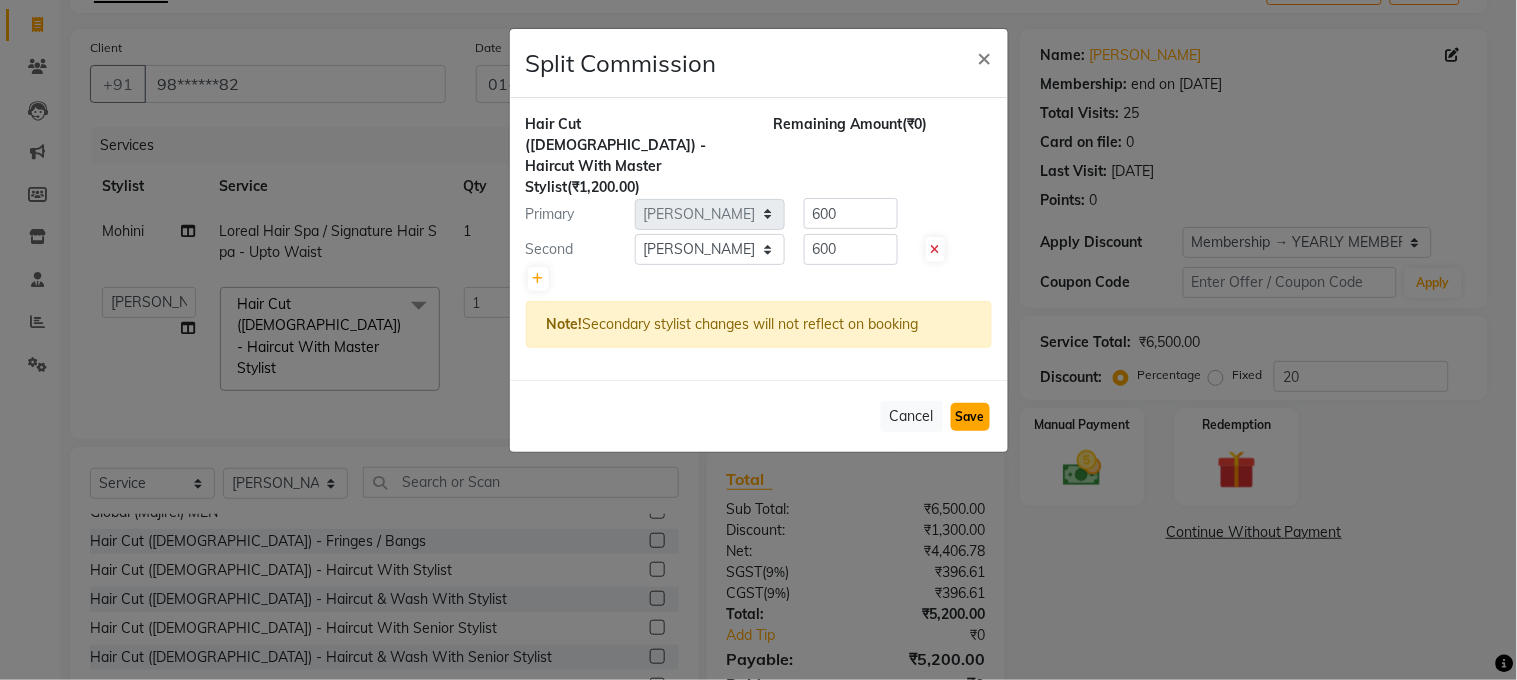 click on "Save" 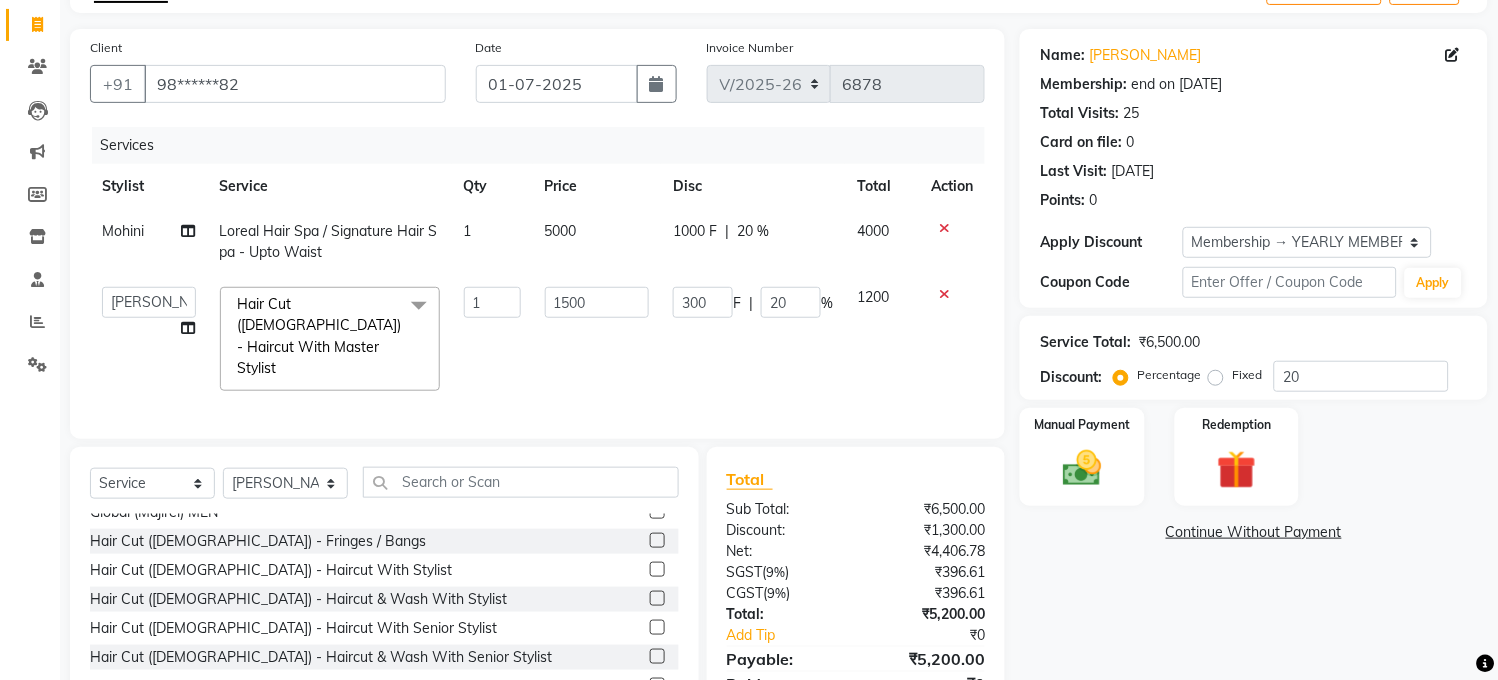 scroll, scrollTop: 210, scrollLeft: 0, axis: vertical 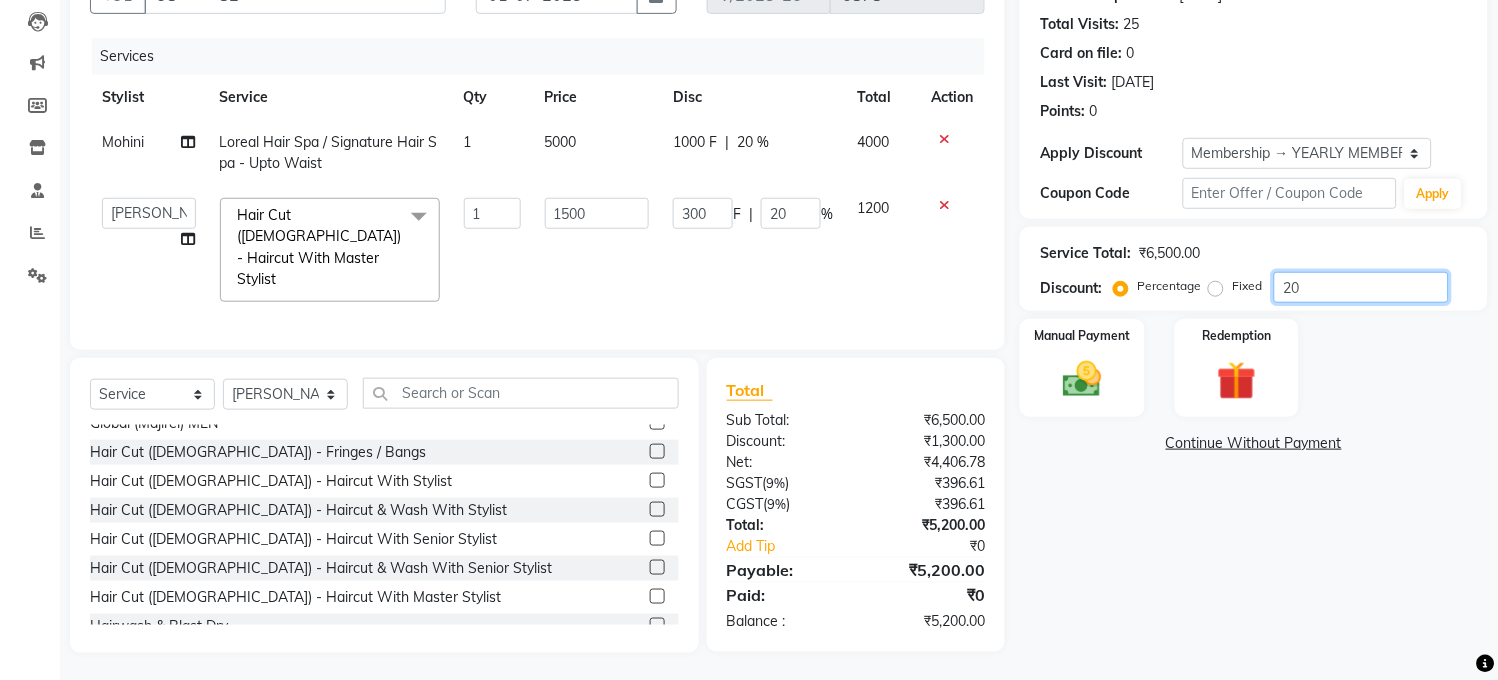 drag, startPoint x: 1335, startPoint y: 286, endPoint x: 1150, endPoint y: 300, distance: 185.52898 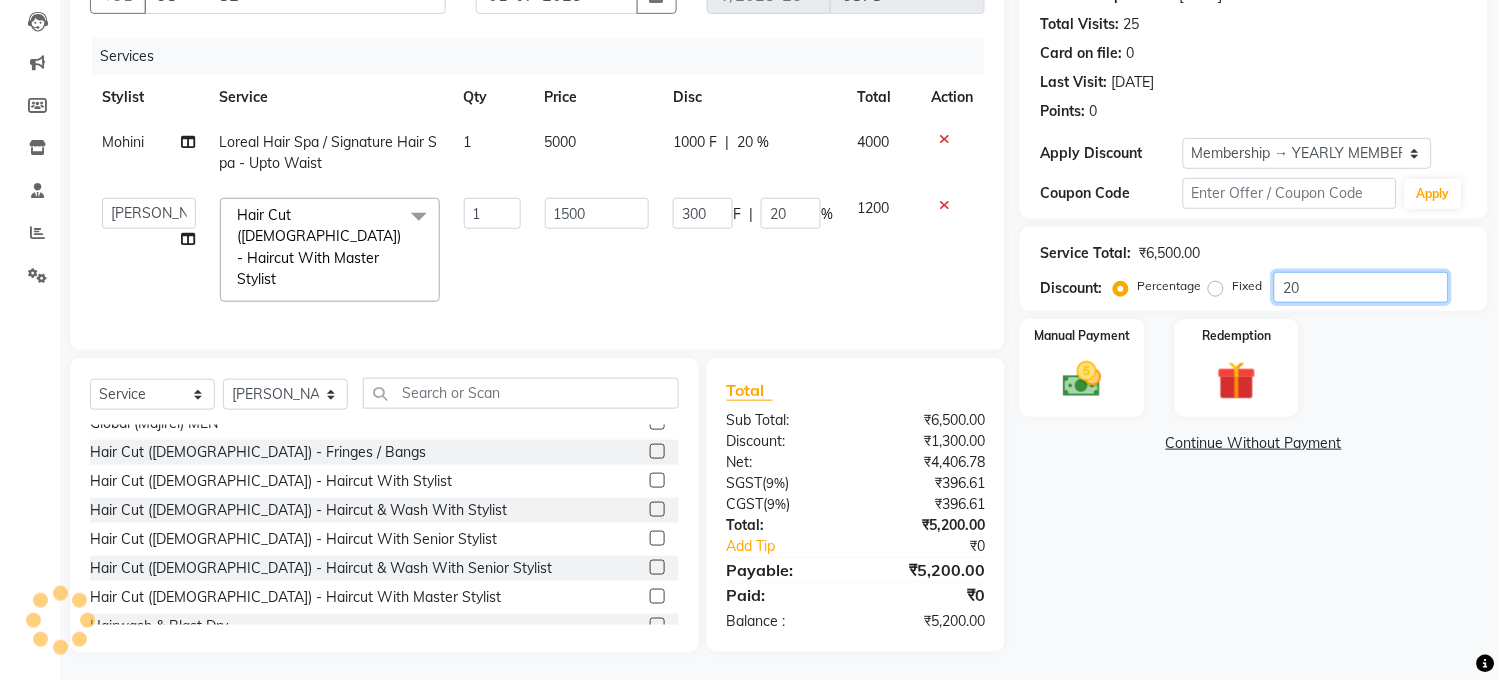type on "3" 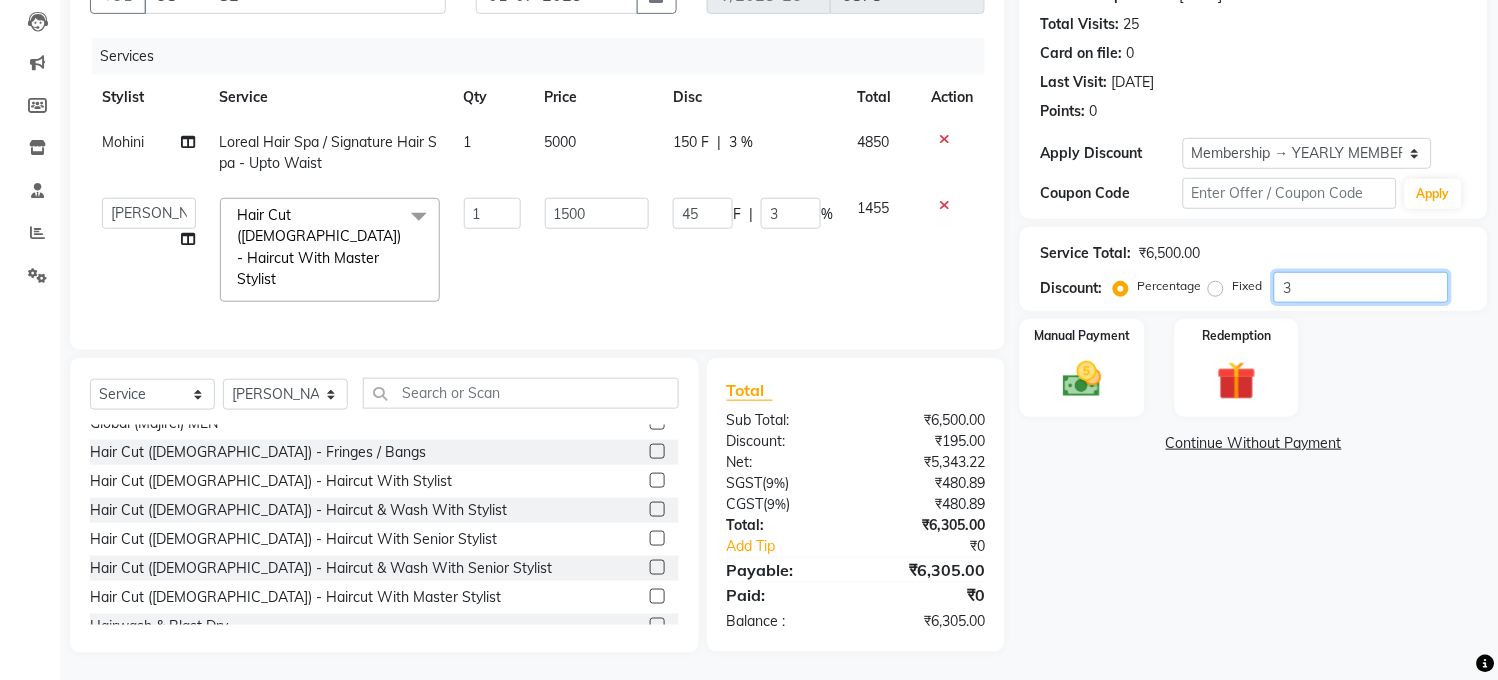 type on "30" 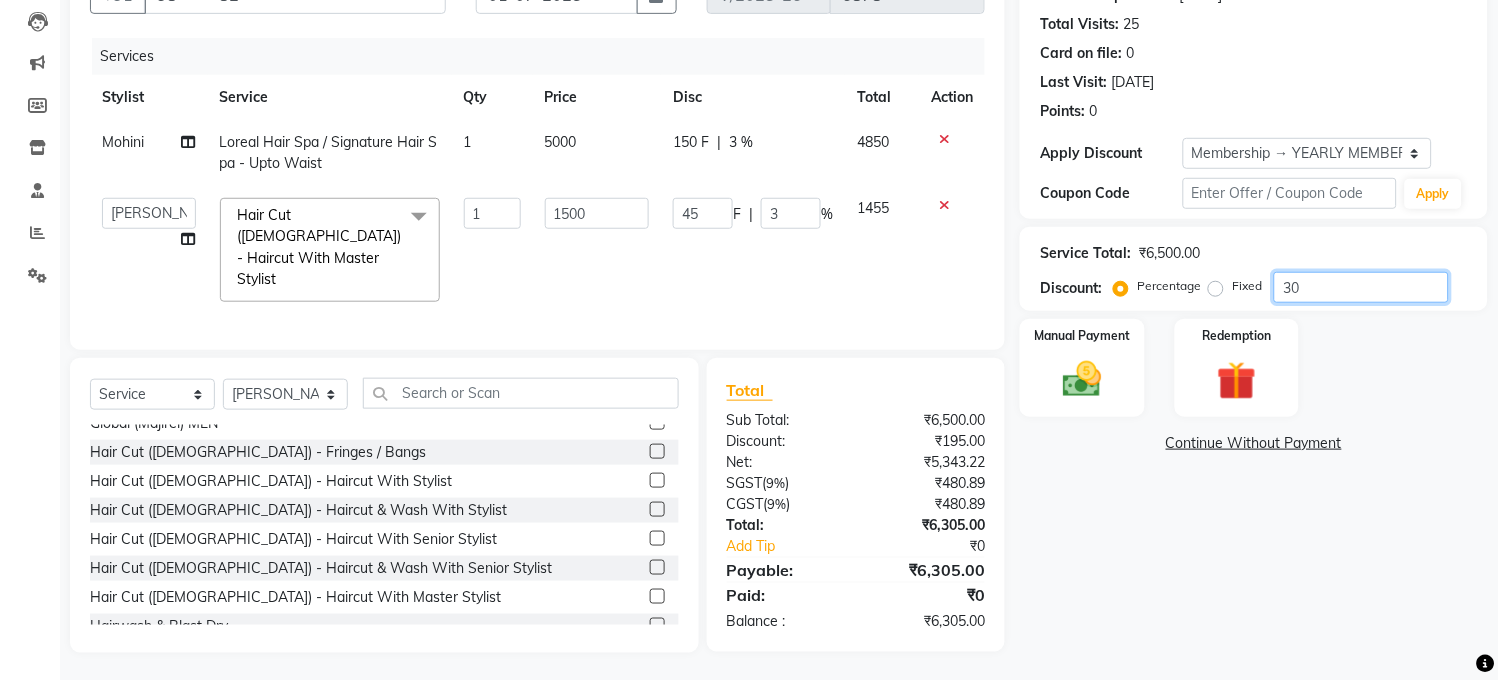 type on "450" 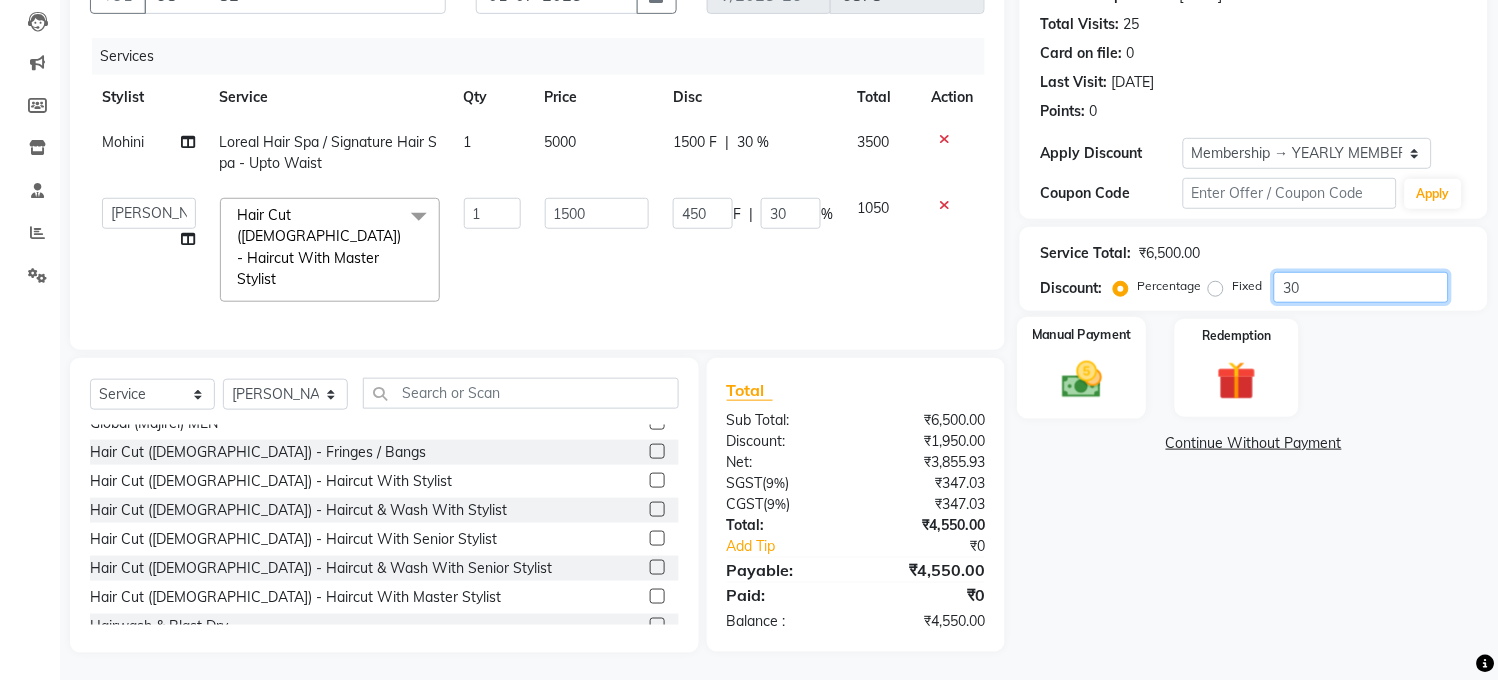 type on "30" 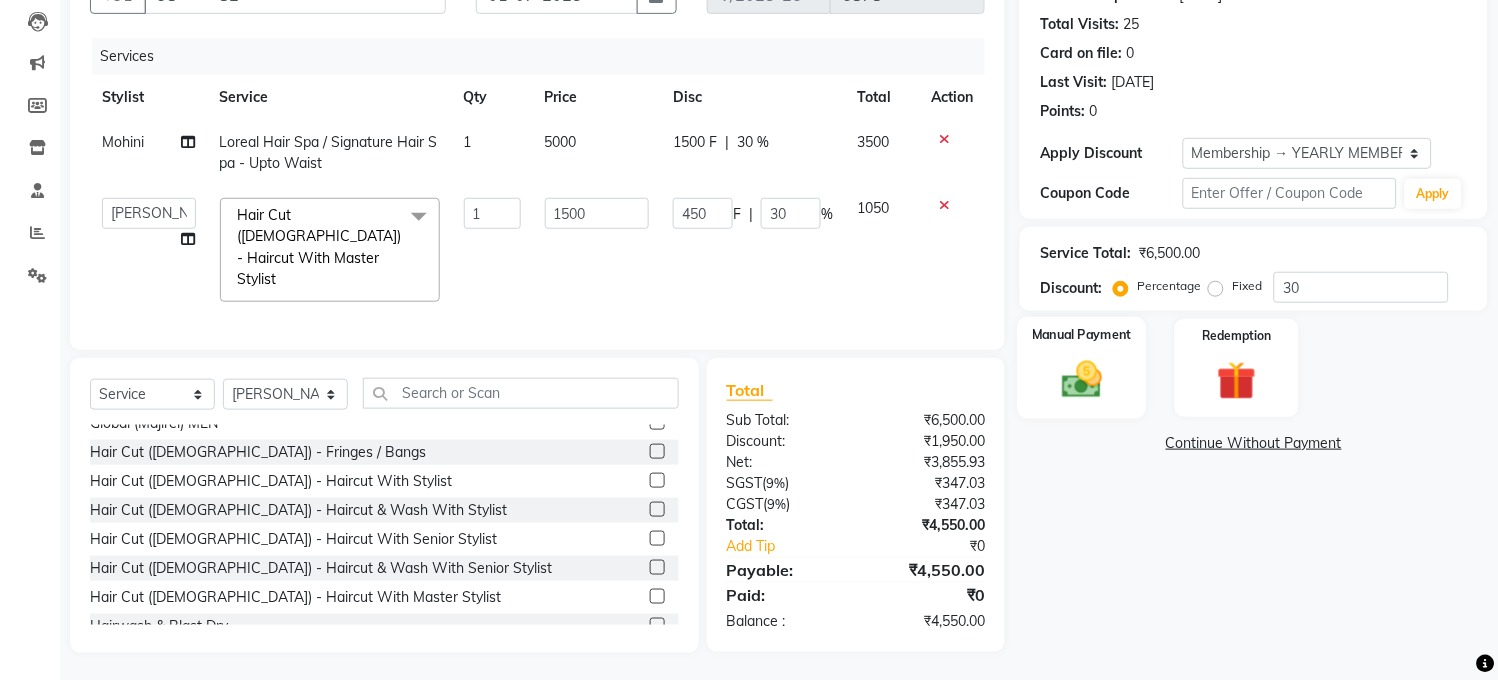 click on "Manual Payment" 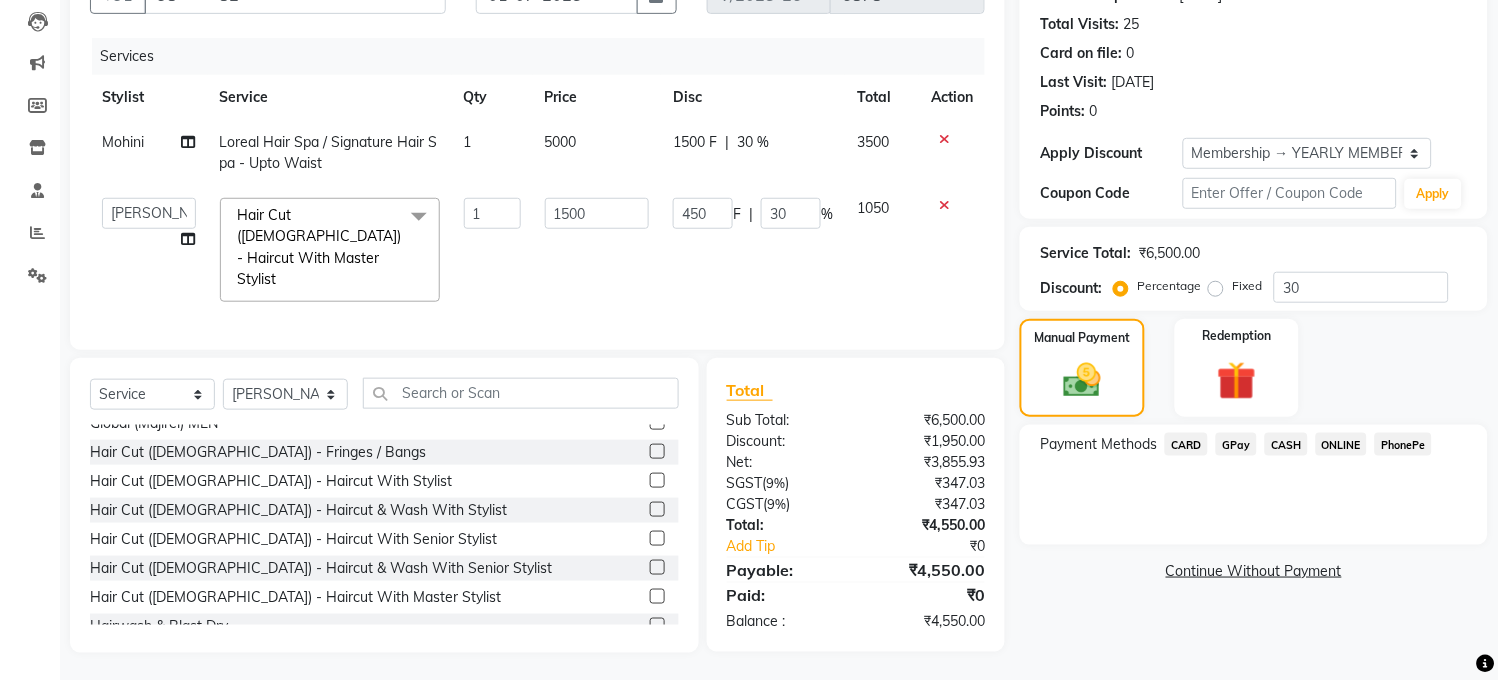 click on "GPay" 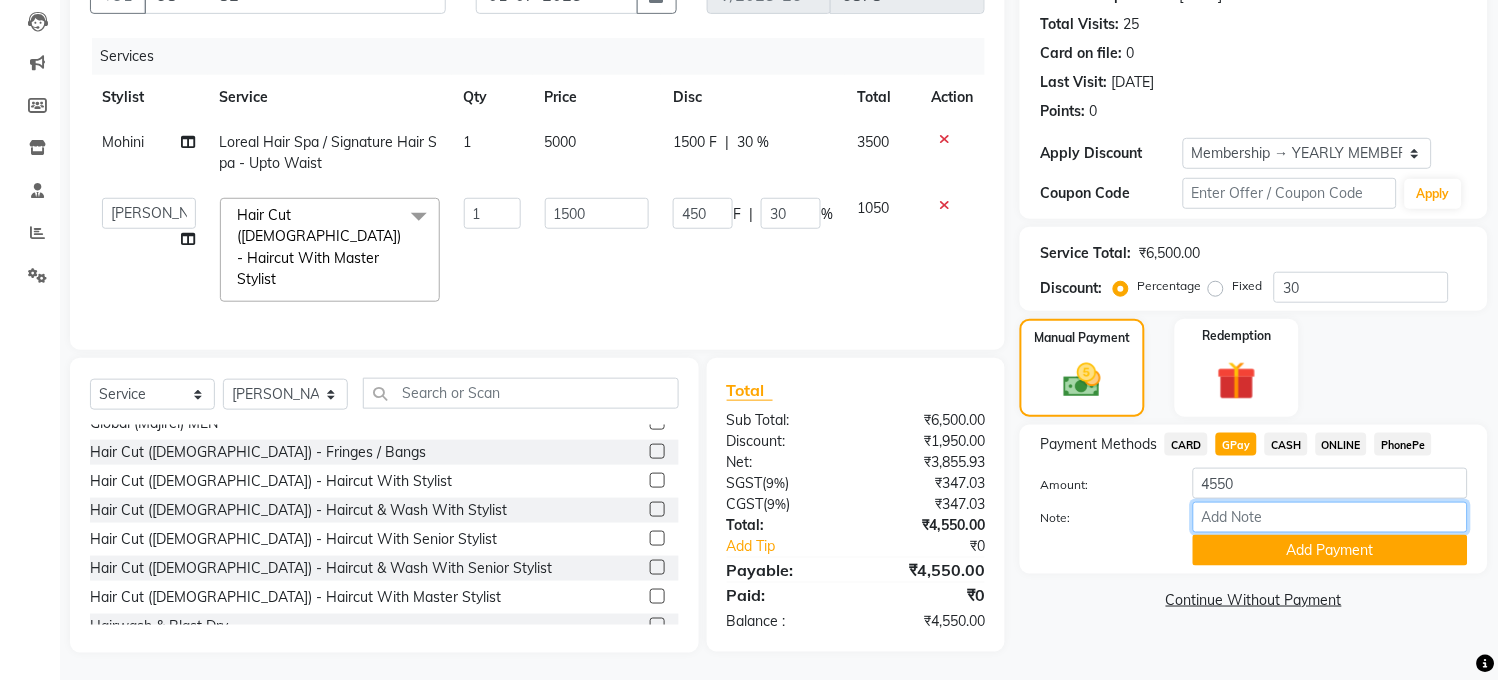click on "Note:" at bounding box center [1330, 517] 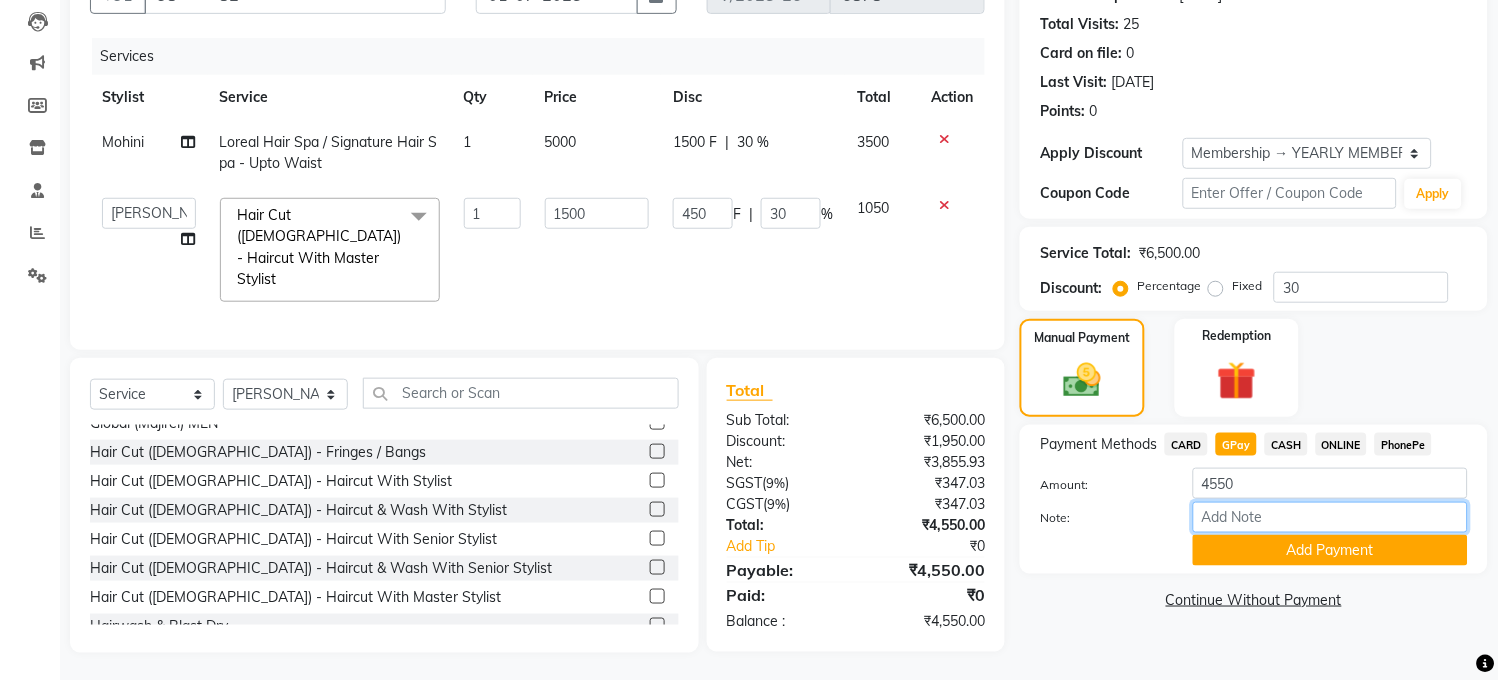 type on "[PERSON_NAME]  mom" 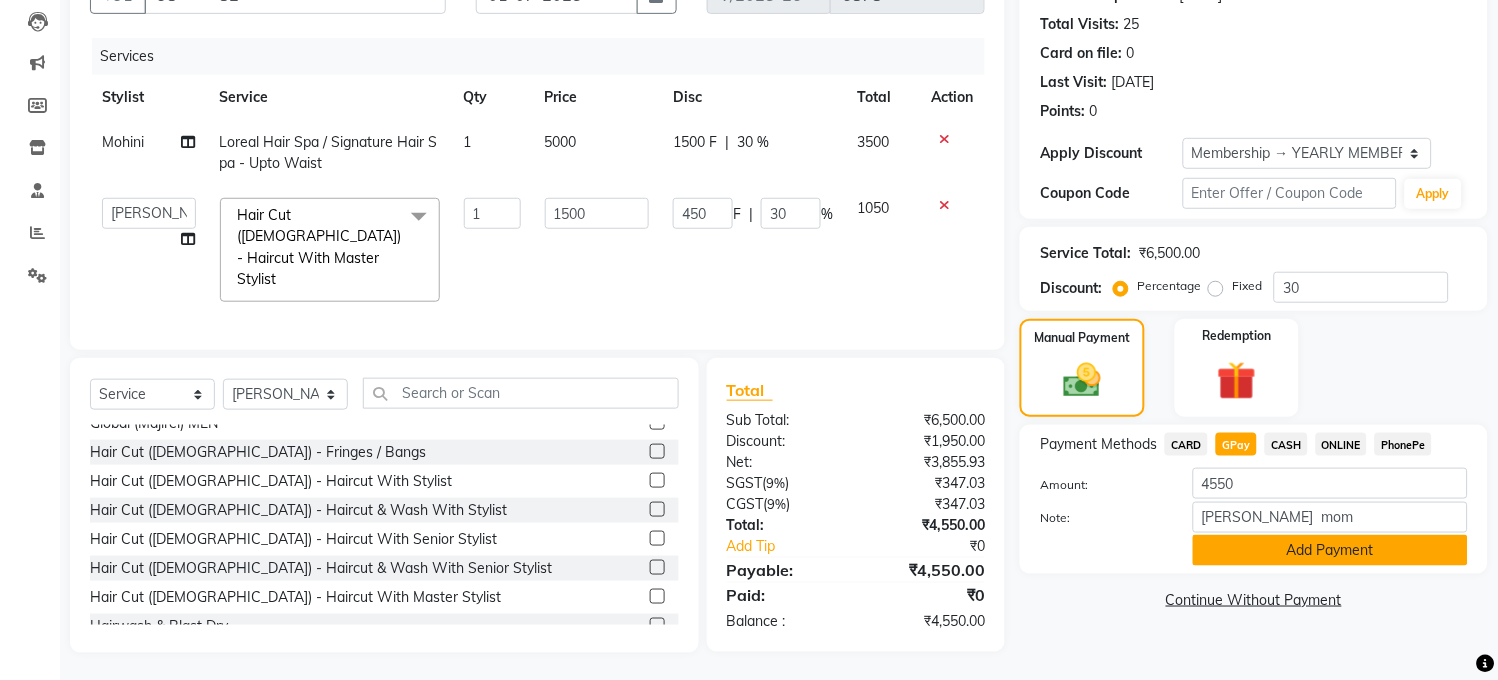 click on "Add Payment" 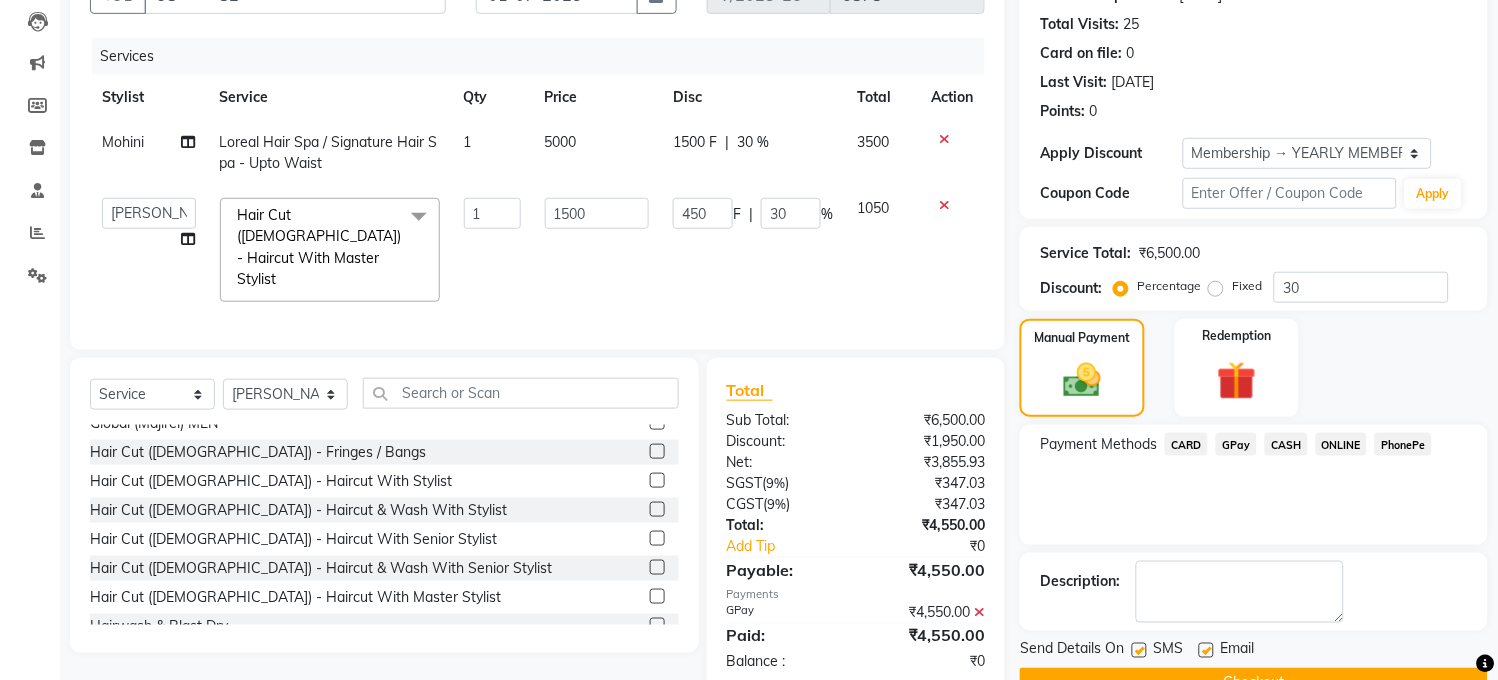 click 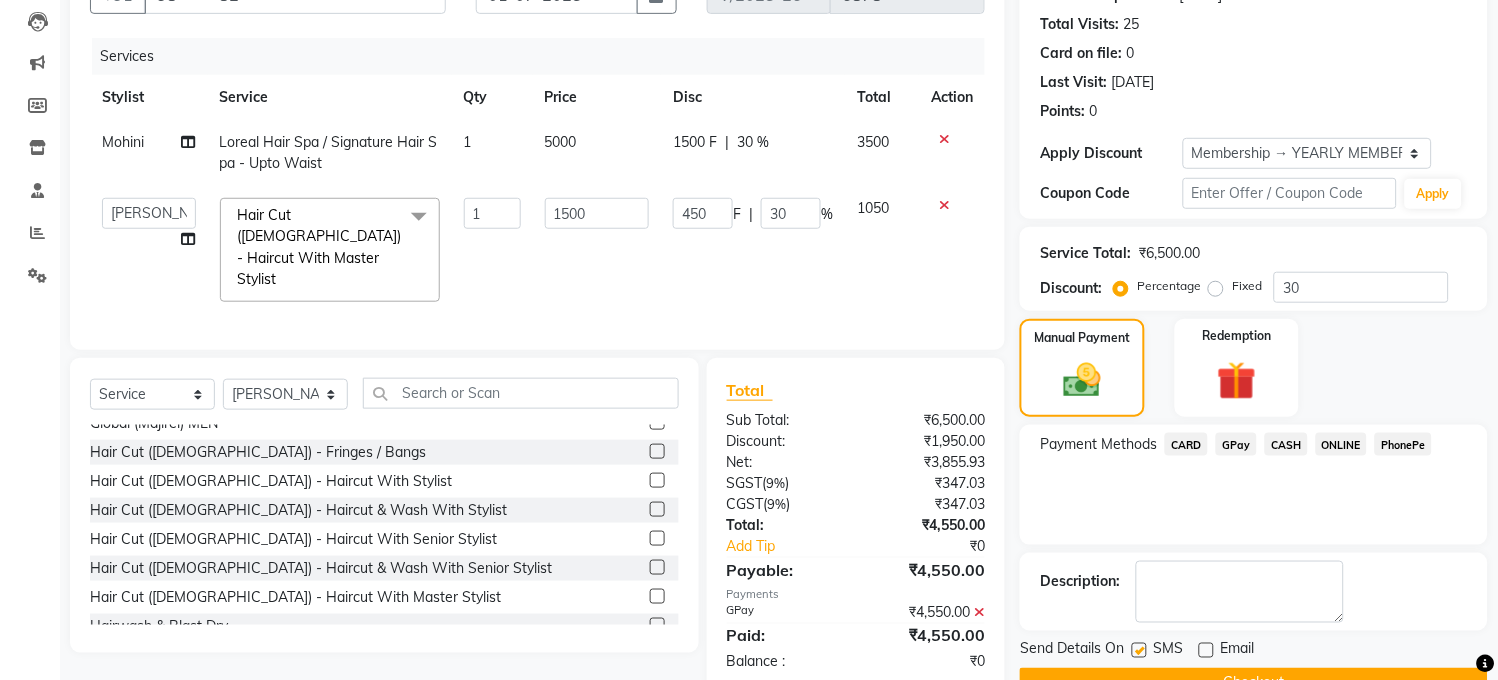 scroll, scrollTop: 258, scrollLeft: 0, axis: vertical 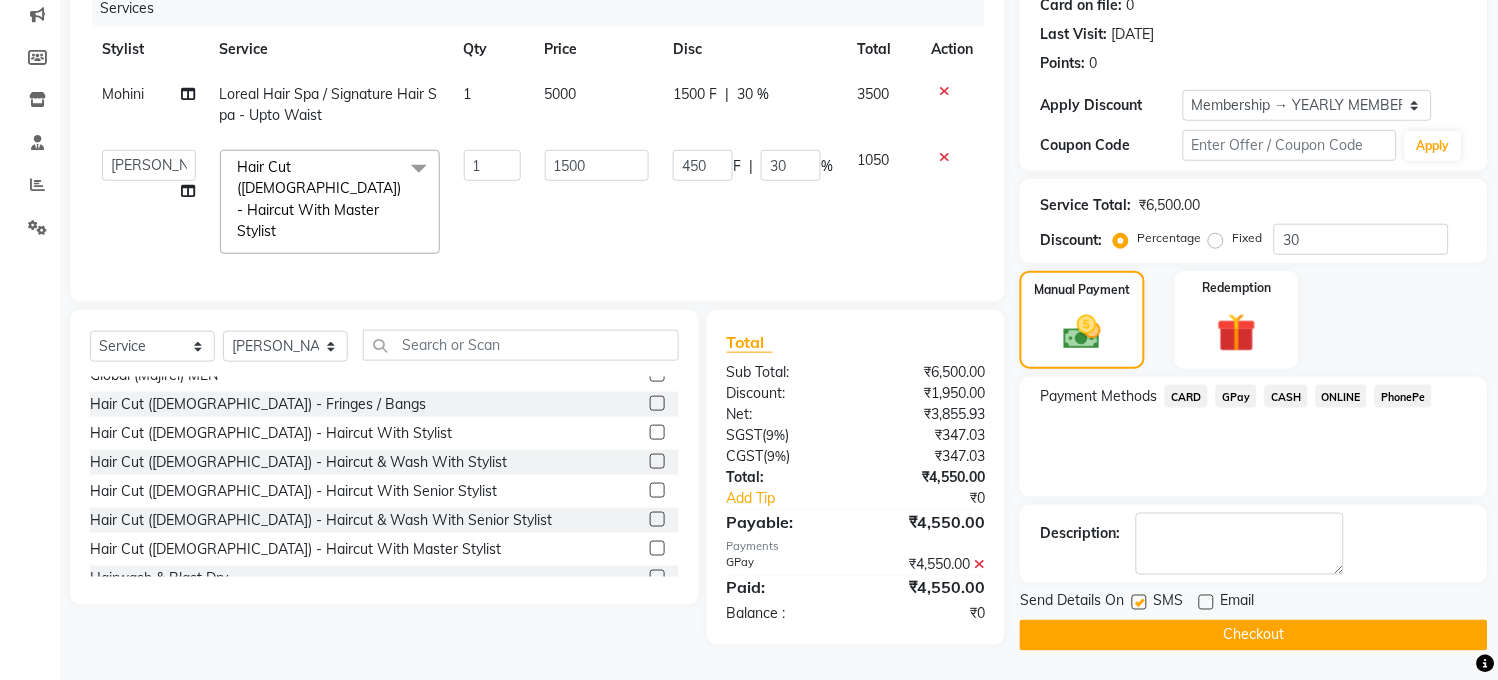 click 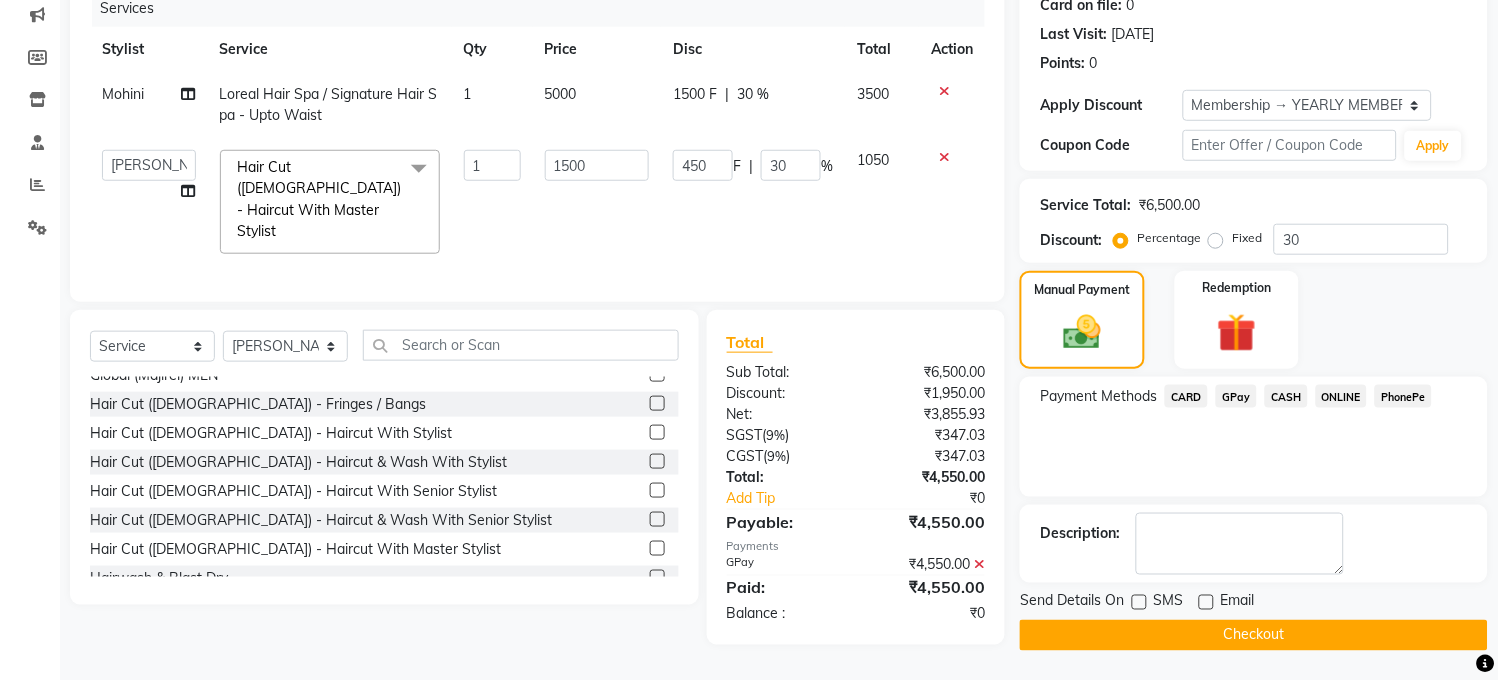 click 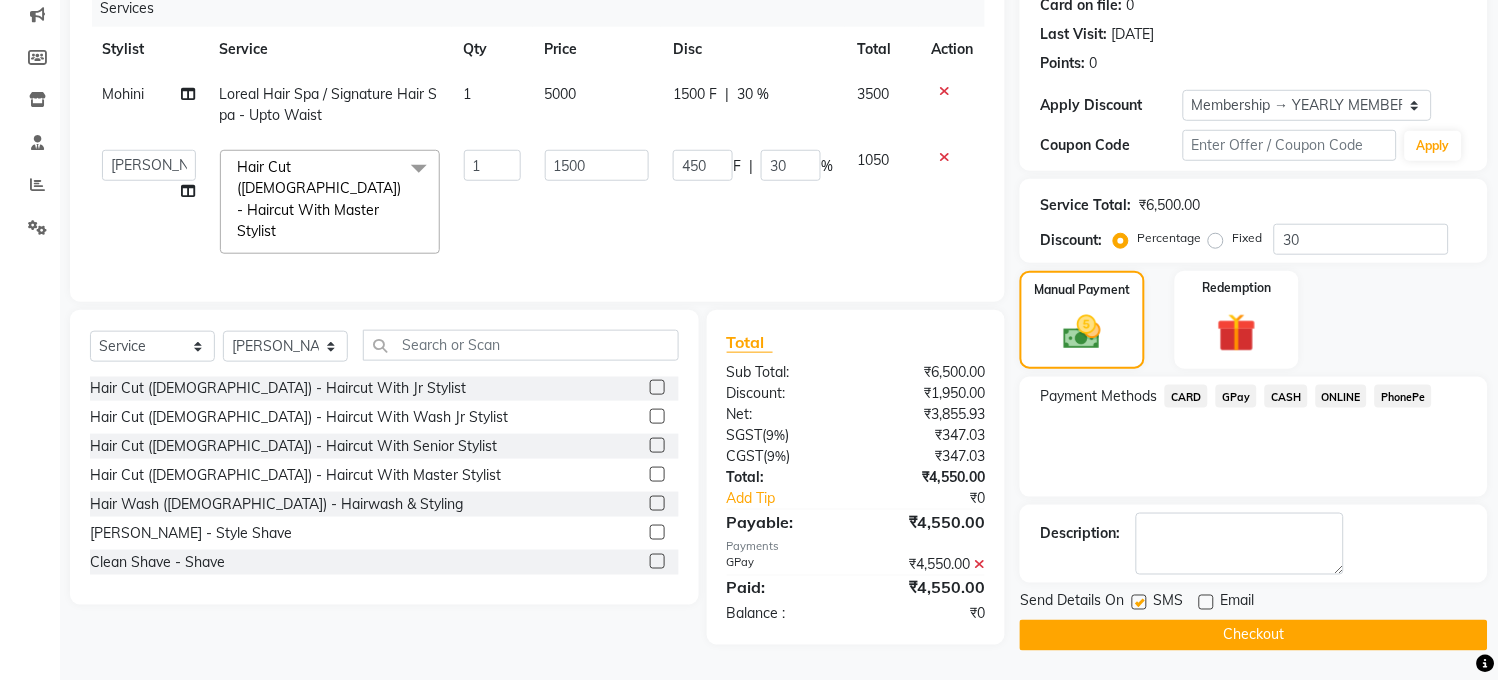 scroll, scrollTop: 0, scrollLeft: 0, axis: both 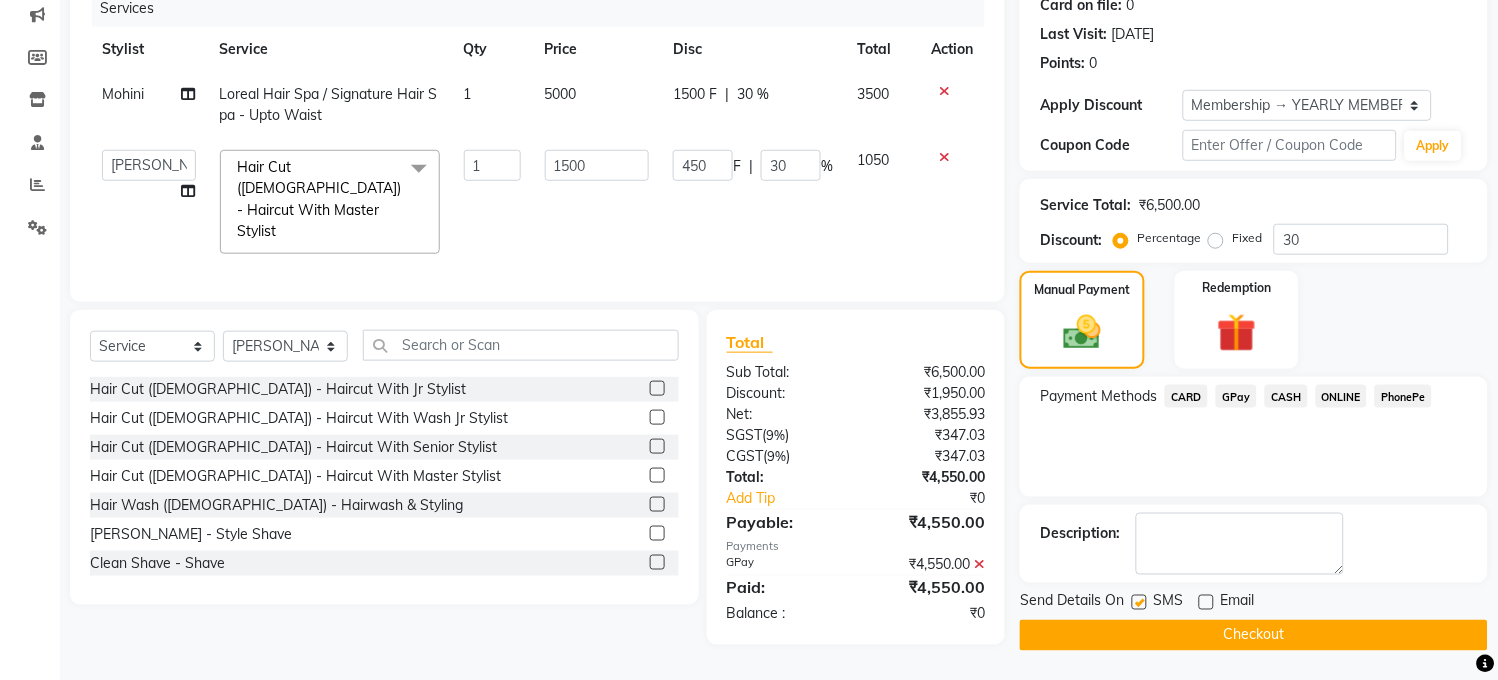 click on "Mohini" 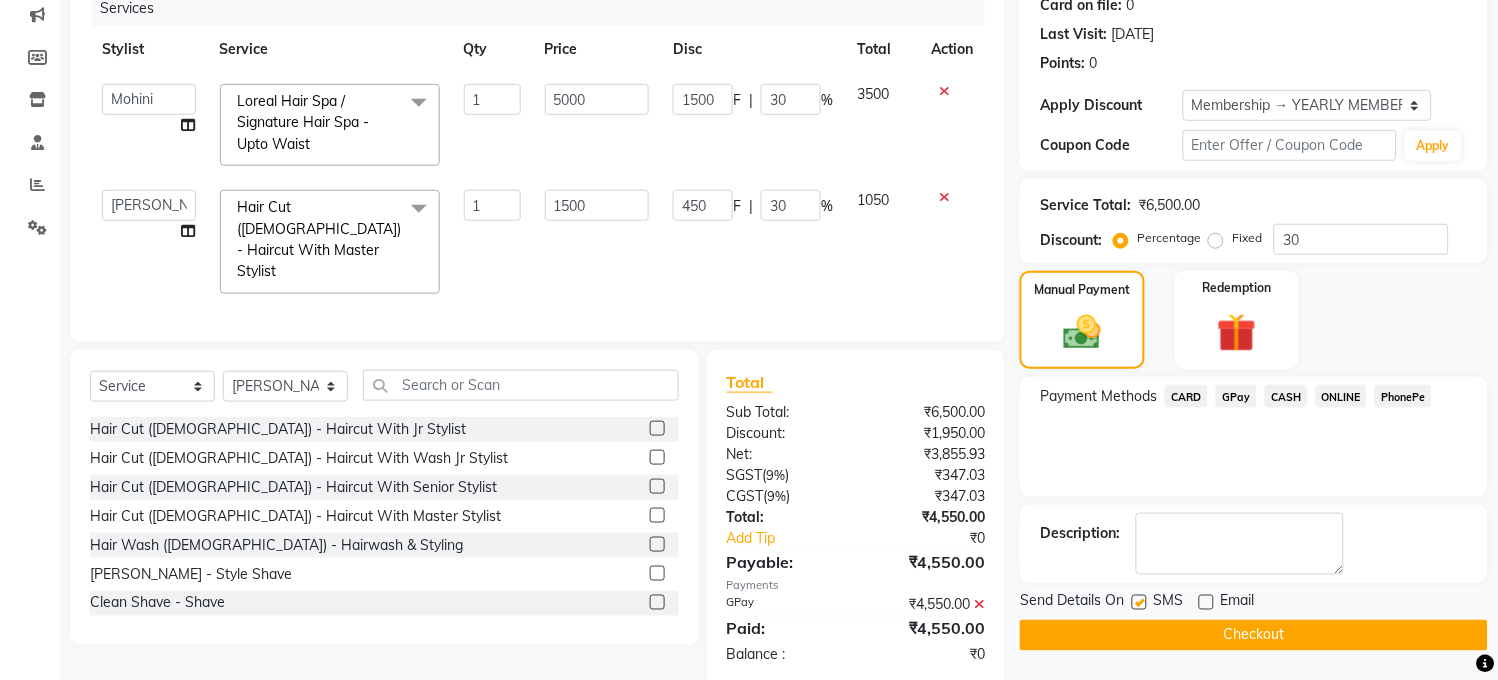 click 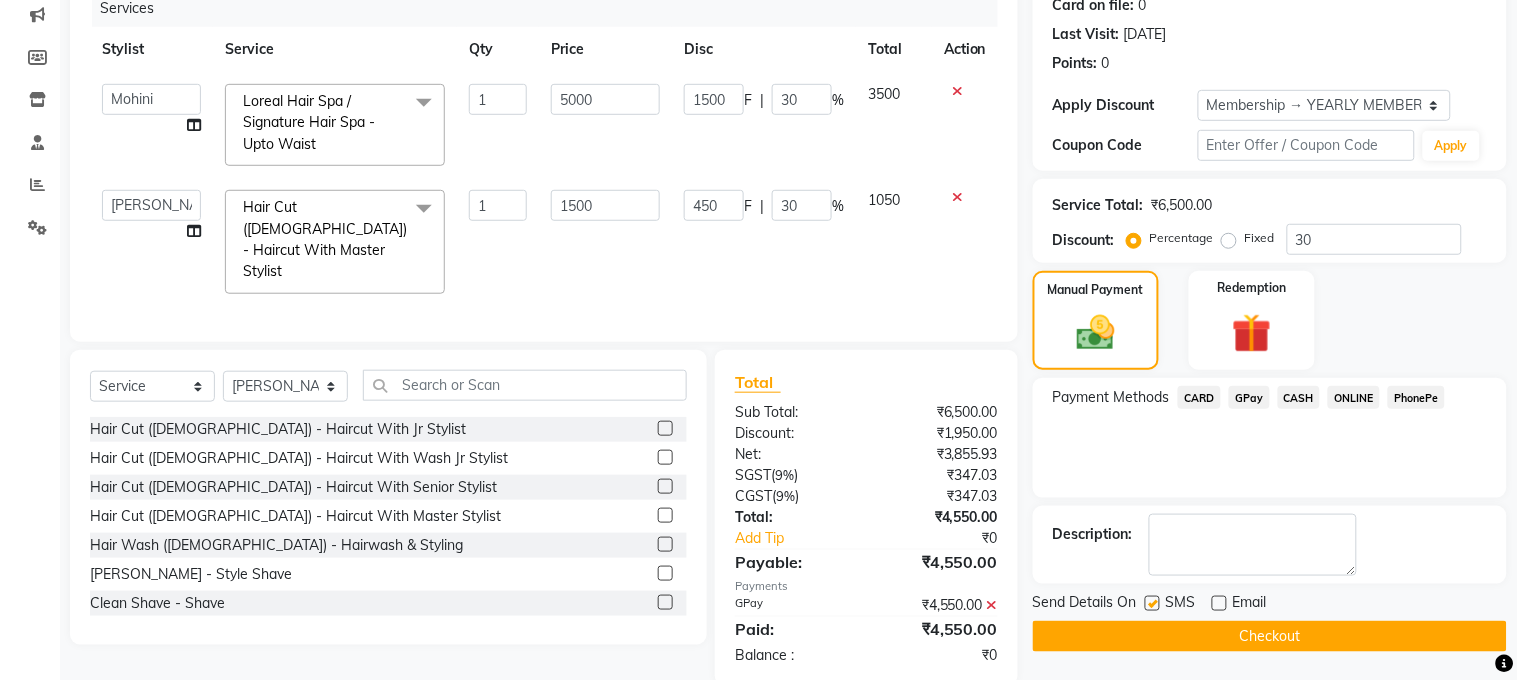 select on "68246" 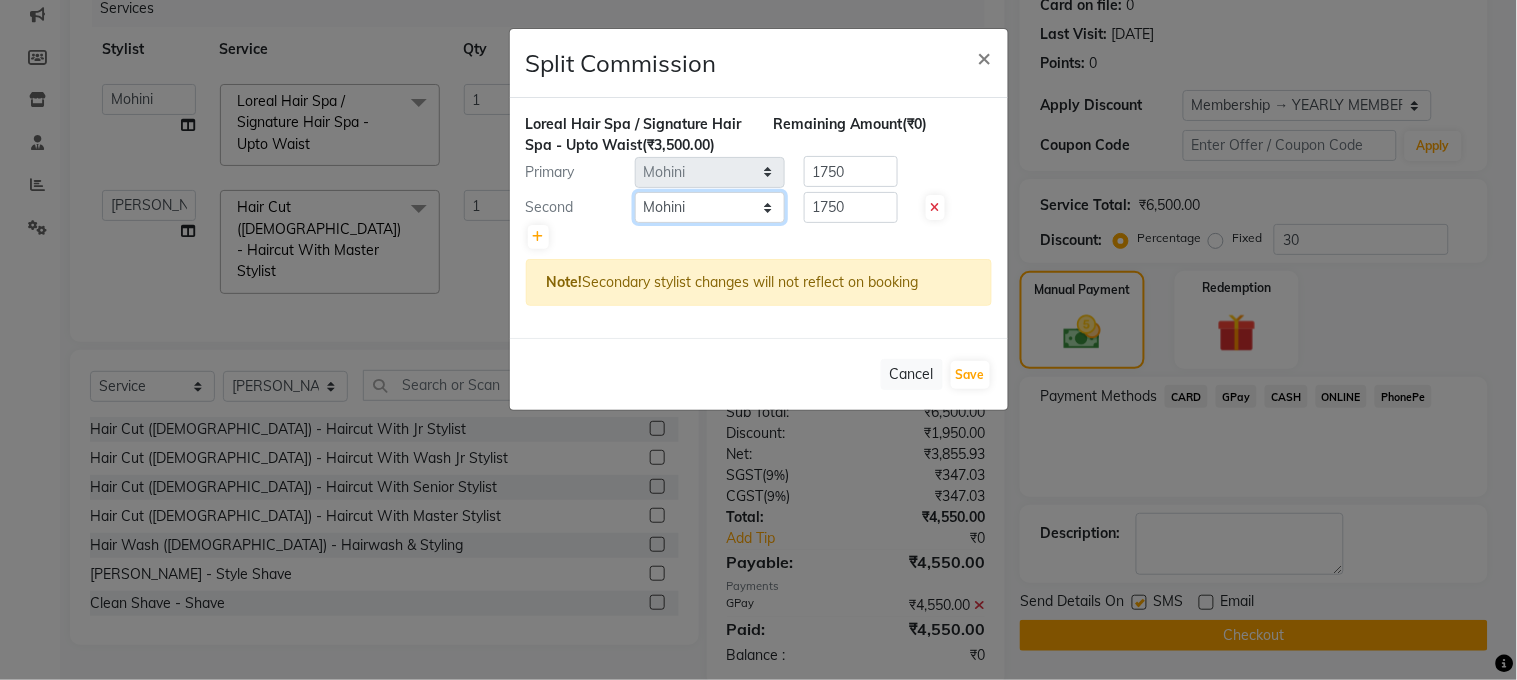click on "Select  Aarti   [PERSON_NAME]   [PERSON_NAME] ITWARI   [PERSON_NAME]    [PERSON_NAME]   [PERSON_NAME]   [PERSON_NAME]   [PERSON_NAME]   [PERSON_NAME]   [PERSON_NAME]   [PERSON_NAME]   [PERSON_NAME]   [PERSON_NAME]   Mahesh   Manager 1   Manager 2   [PERSON_NAME]    [PERSON_NAME]   [PERSON_NAME]   [PERSON_NAME]    [PERSON_NAME]   [MEDICAL_DATA][PERSON_NAME]   Pawan    Poonam   [PERSON_NAME]   [PERSON_NAME]   [PERSON_NAME]   [PERSON_NAME]   [PERSON_NAME]   [PERSON_NAME]   Sameer   [PERSON_NAME]   Siddhi   [PERSON_NAME]   [PERSON_NAME]   [PERSON_NAME]   [PERSON_NAME] Jagkar" 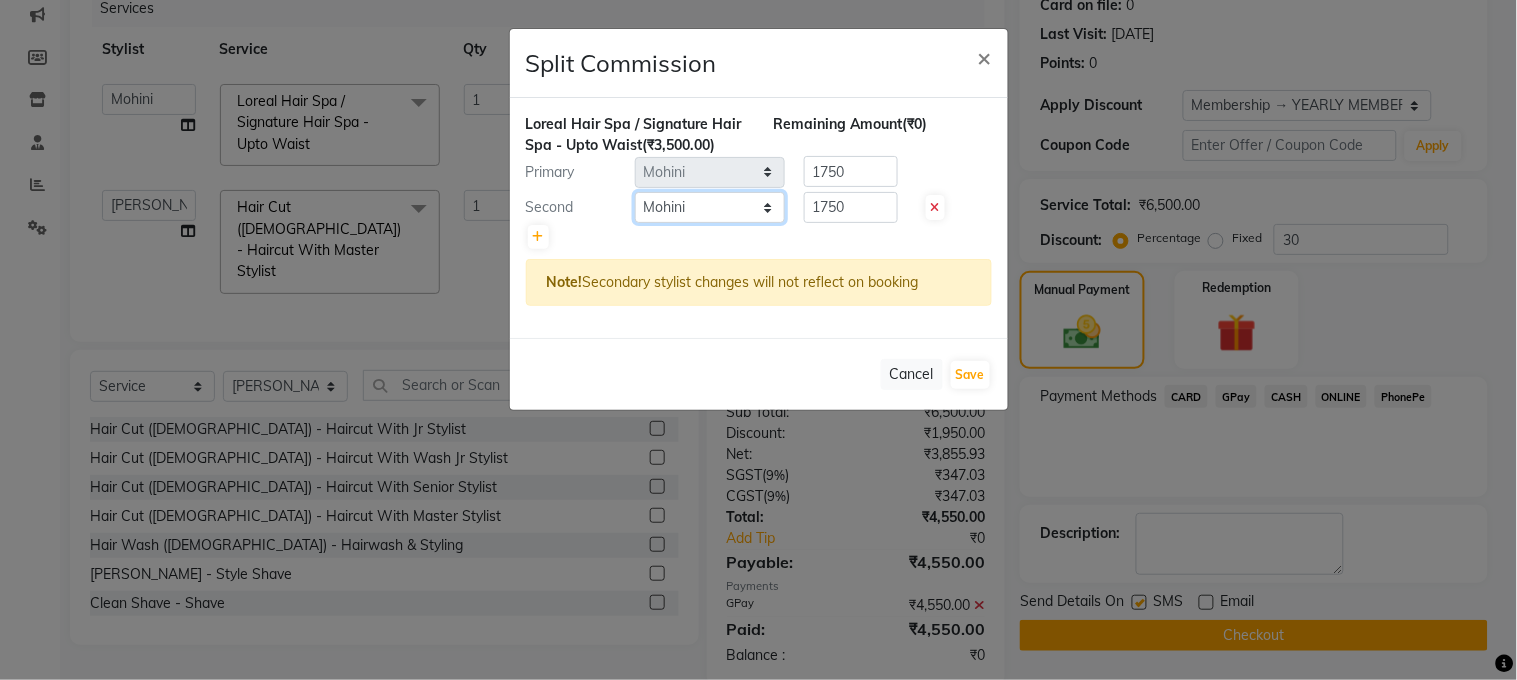 select on "28196" 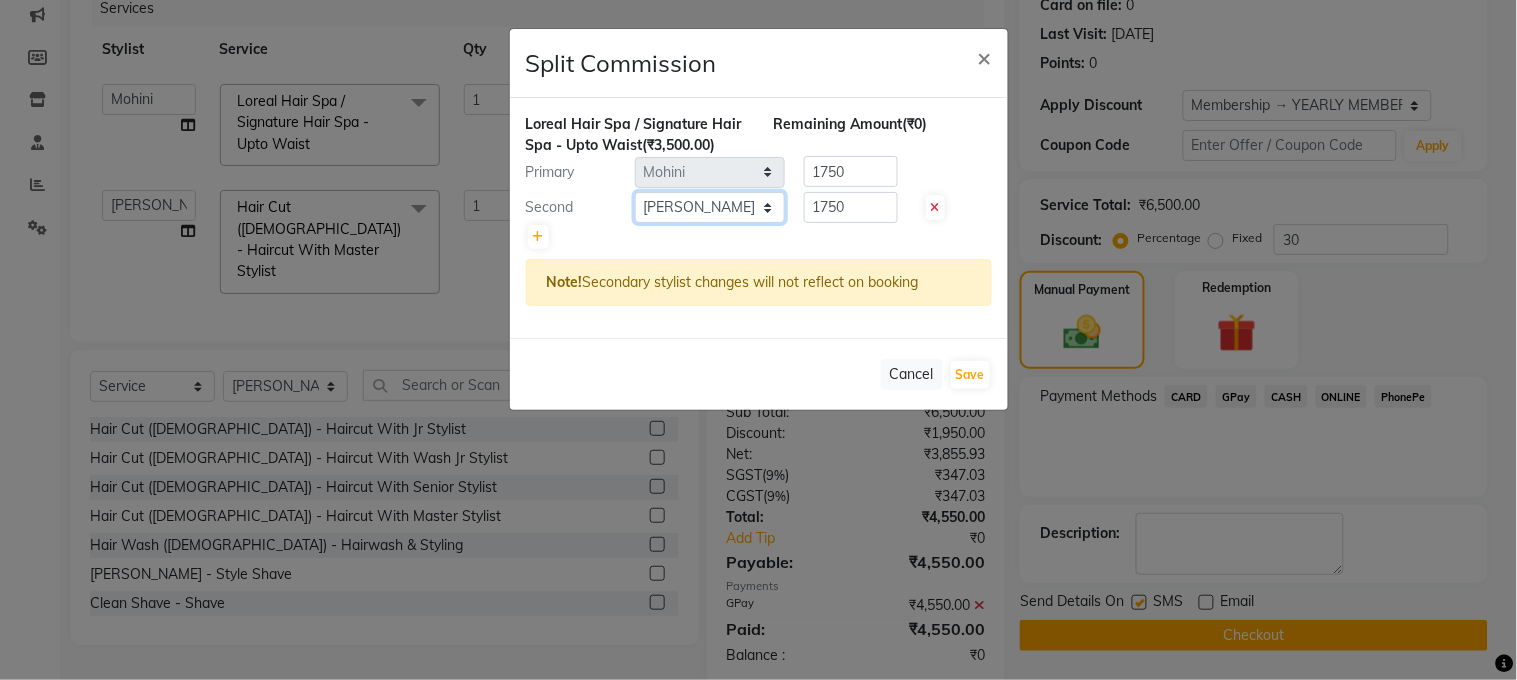 click on "Select  Aarti   [PERSON_NAME]   [PERSON_NAME] ITWARI   [PERSON_NAME]    [PERSON_NAME]   [PERSON_NAME]   [PERSON_NAME]   [PERSON_NAME]   [PERSON_NAME]   [PERSON_NAME]   [PERSON_NAME]   [PERSON_NAME]   [PERSON_NAME]   Mahesh   Manager 1   Manager 2   [PERSON_NAME]    [PERSON_NAME]   [PERSON_NAME]   [PERSON_NAME]    [PERSON_NAME]   [MEDICAL_DATA][PERSON_NAME]   Pawan    Poonam   [PERSON_NAME]   [PERSON_NAME]   [PERSON_NAME]   [PERSON_NAME]   [PERSON_NAME]   [PERSON_NAME]   Sameer   [PERSON_NAME]   Siddhi   [PERSON_NAME]   [PERSON_NAME]   [PERSON_NAME]   [PERSON_NAME] Jagkar" 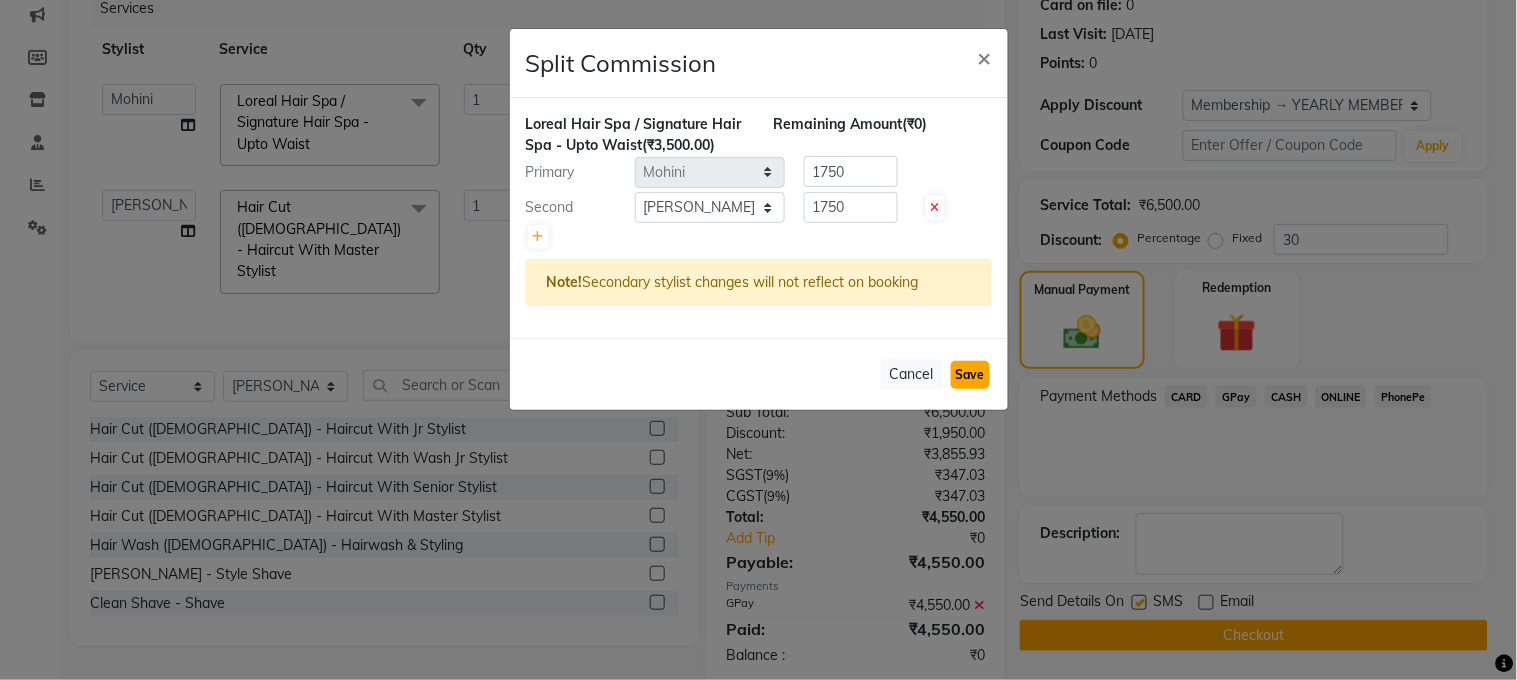 click on "Save" 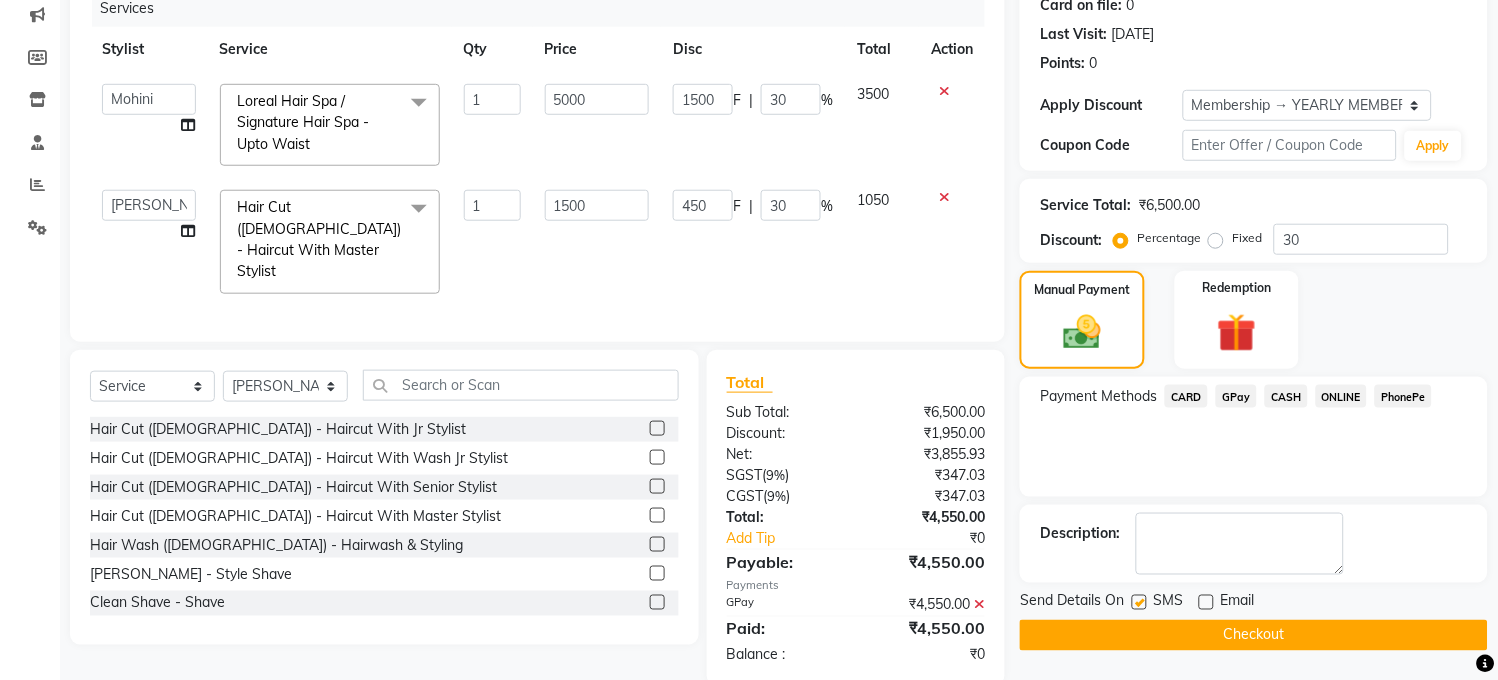 click 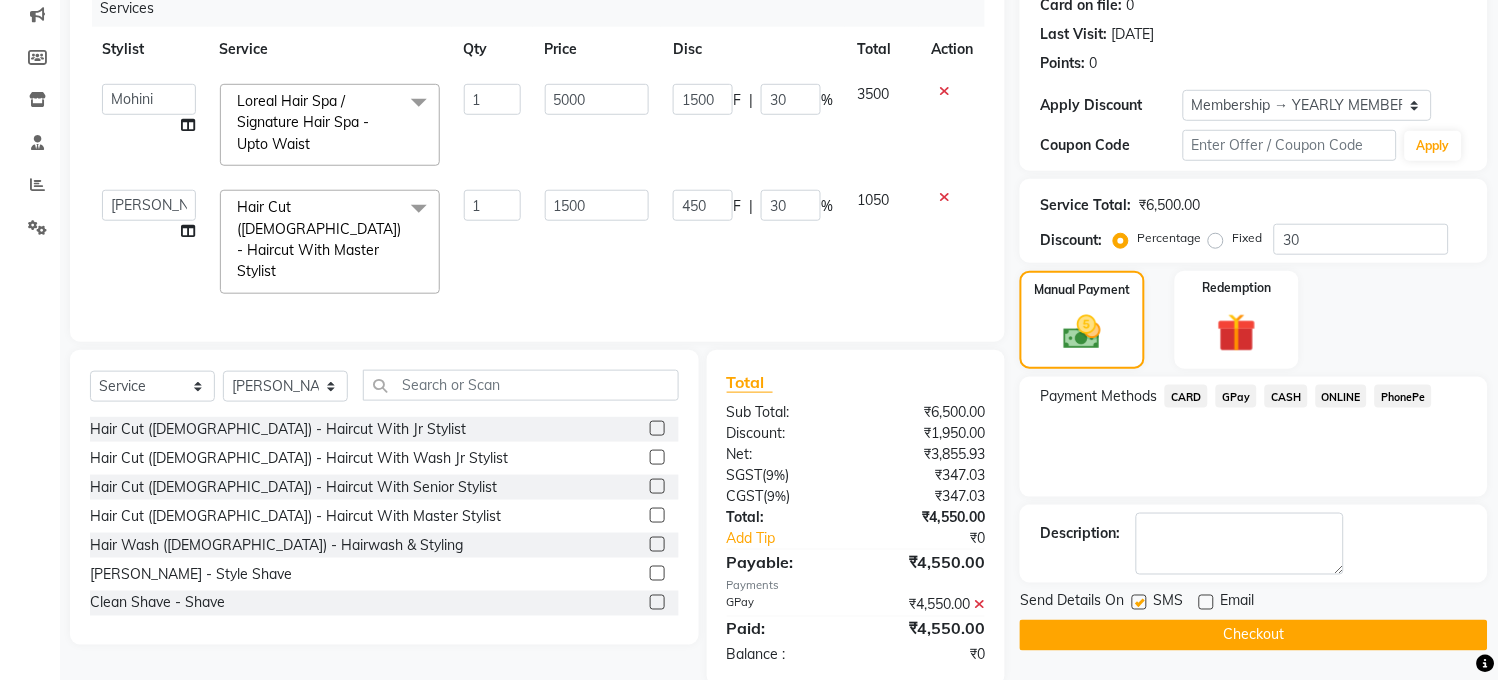 click at bounding box center [1138, 603] 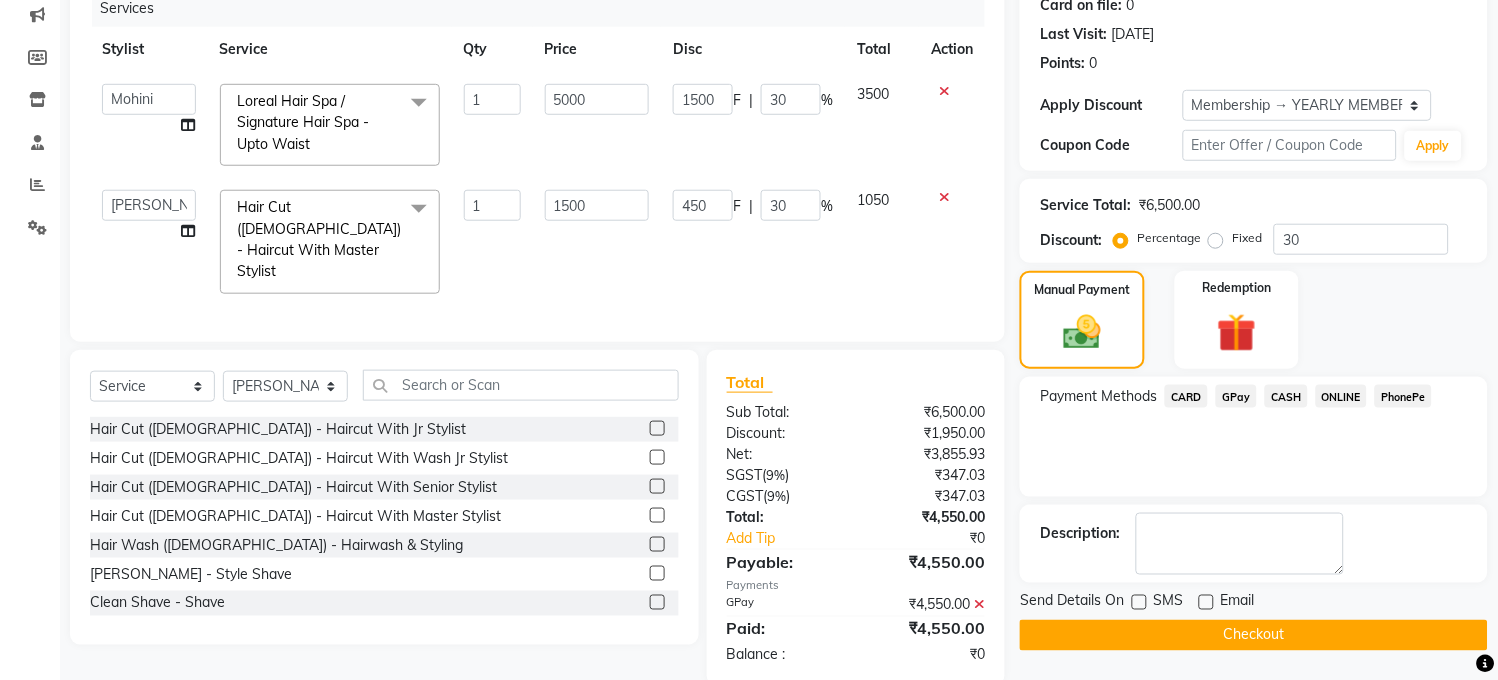 scroll, scrollTop: 292, scrollLeft: 0, axis: vertical 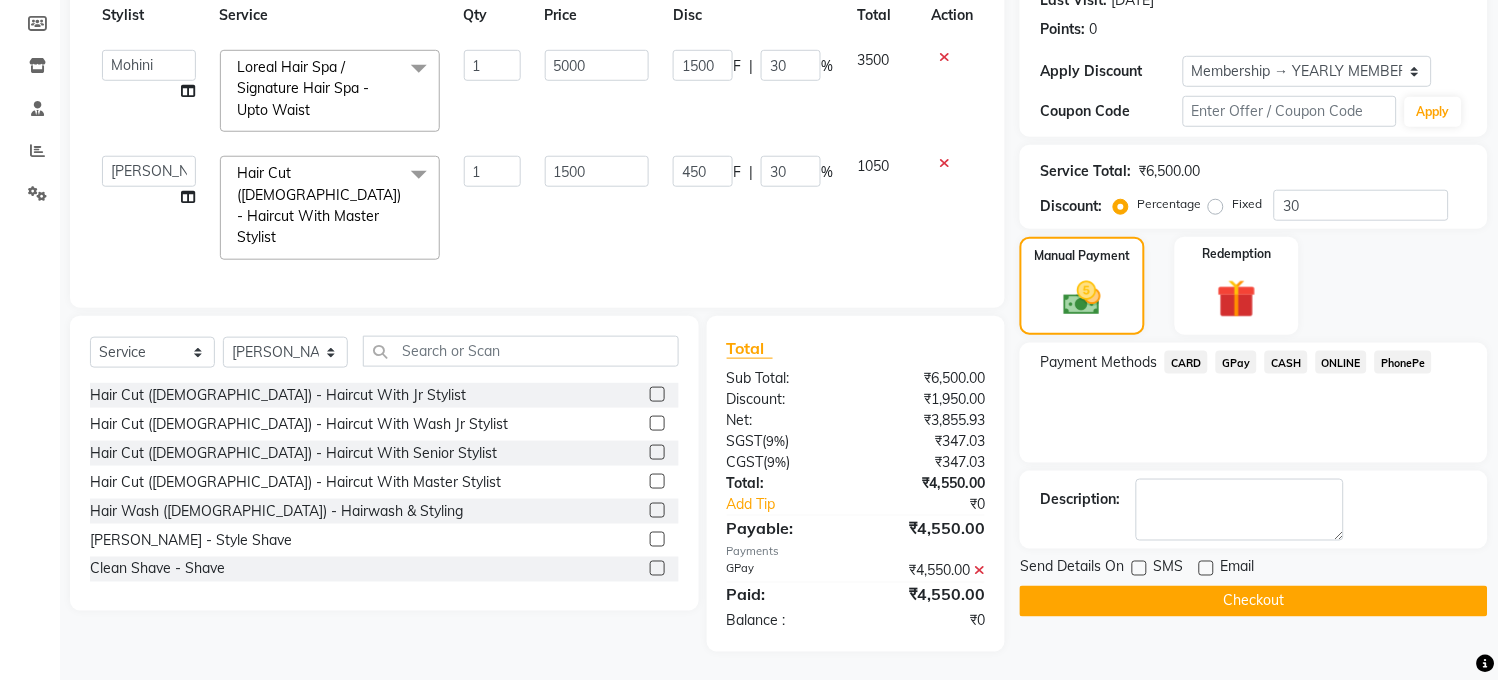 click on "Checkout" 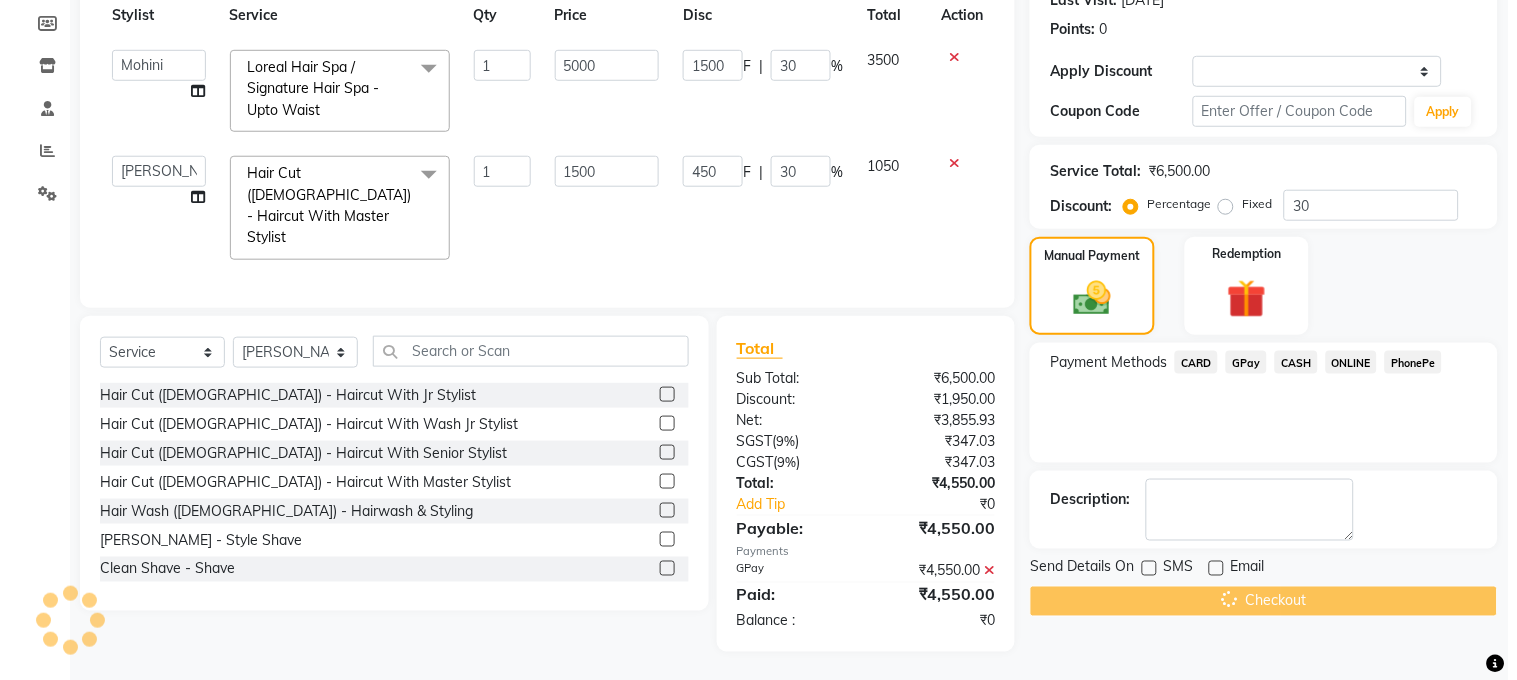 scroll, scrollTop: 0, scrollLeft: 0, axis: both 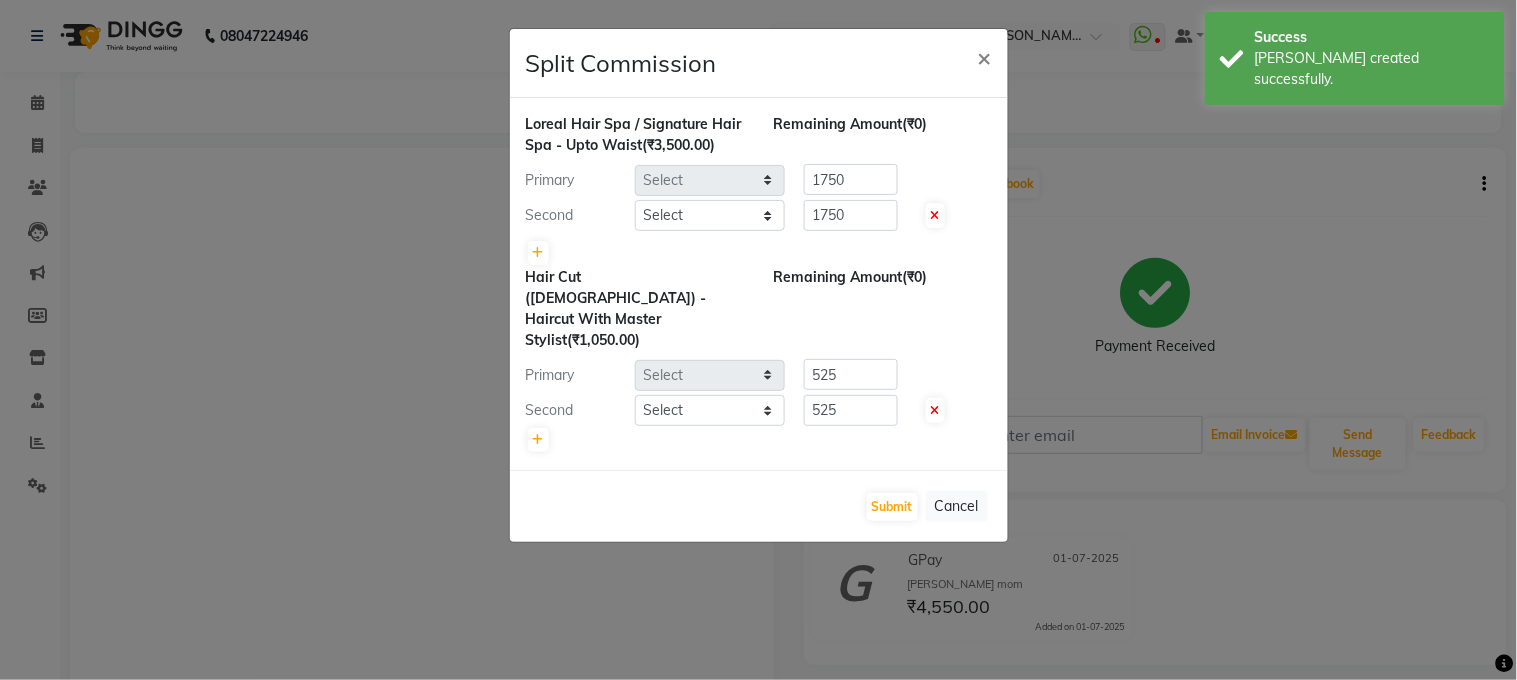 select on "68246" 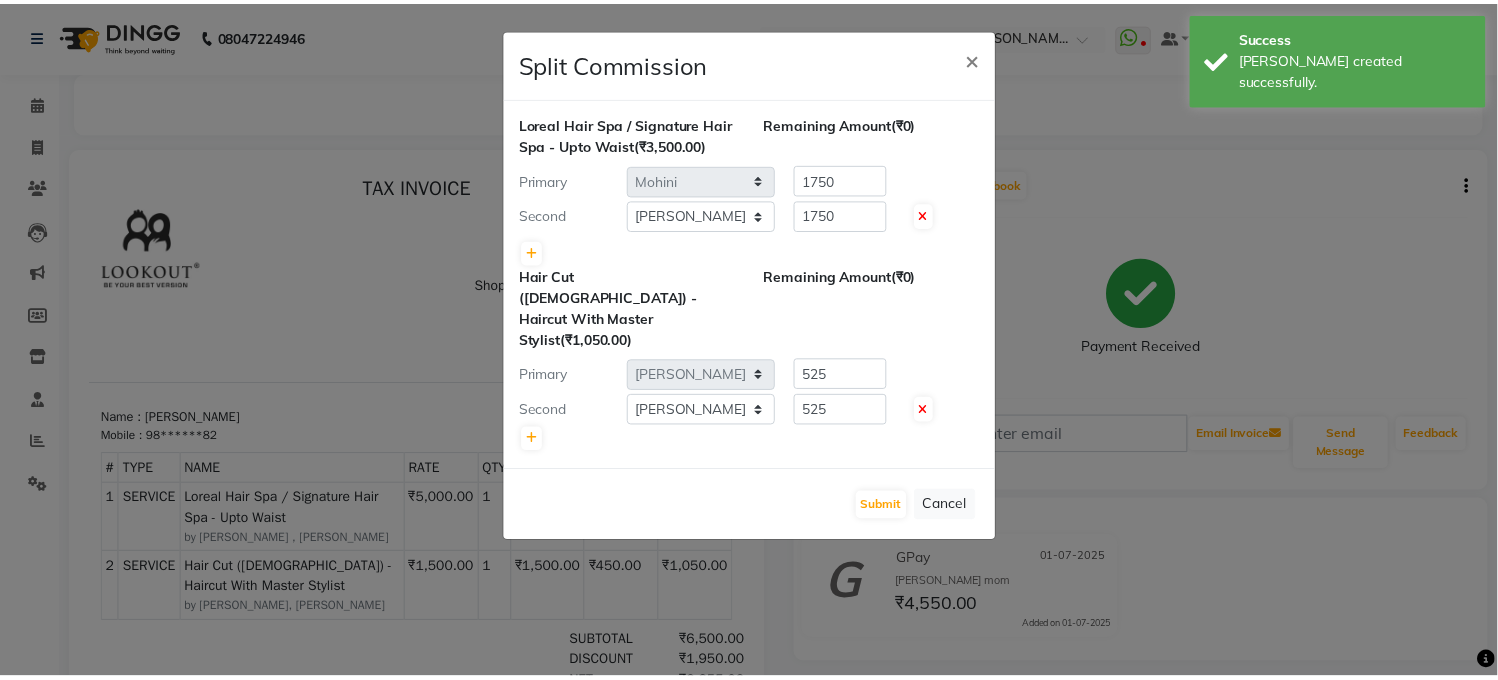 scroll, scrollTop: 0, scrollLeft: 0, axis: both 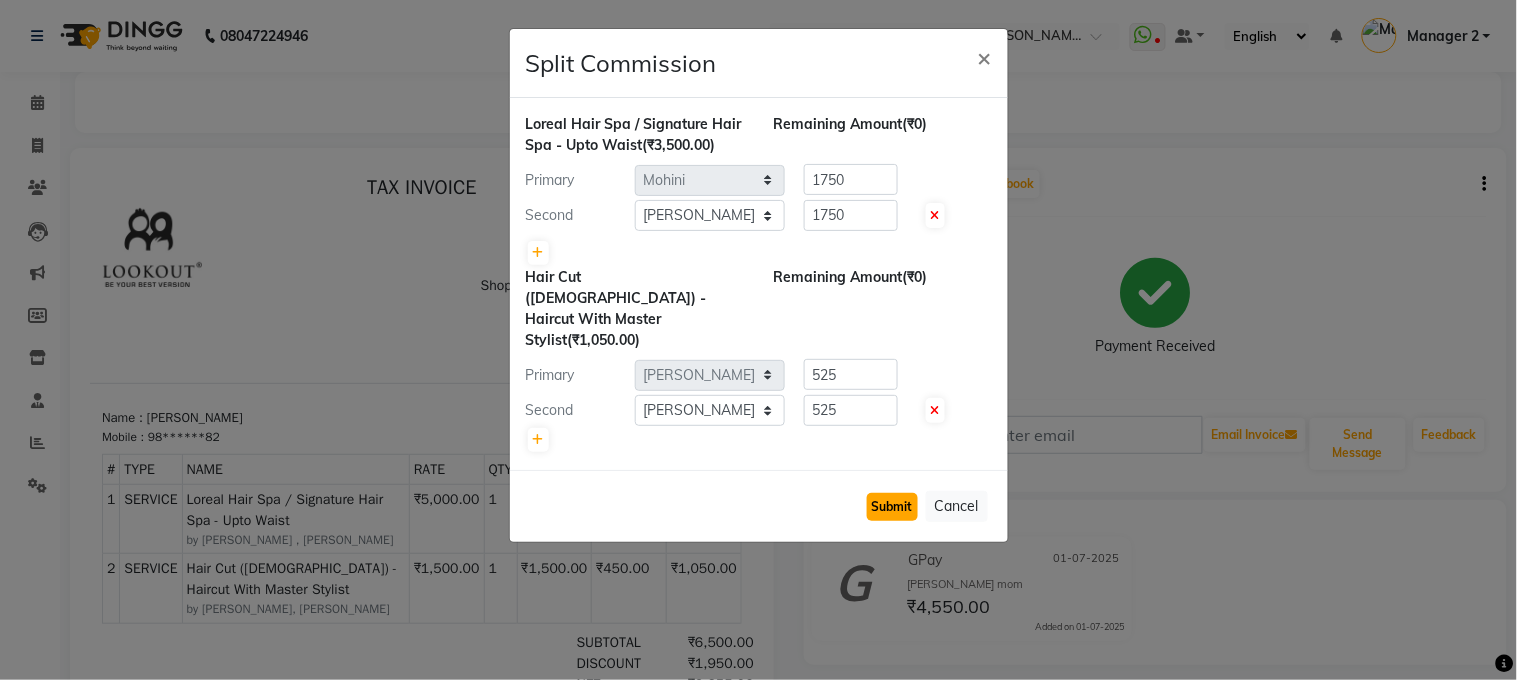 click on "Submit" 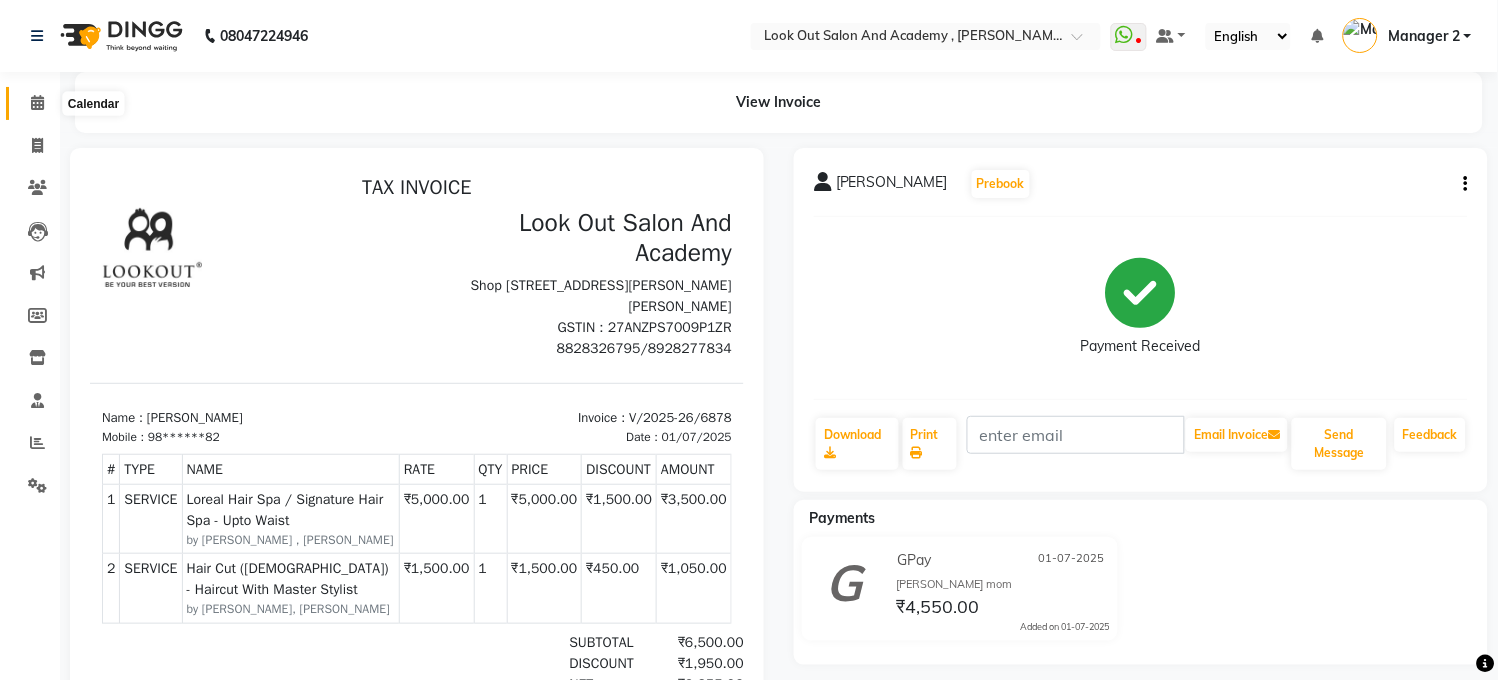 click 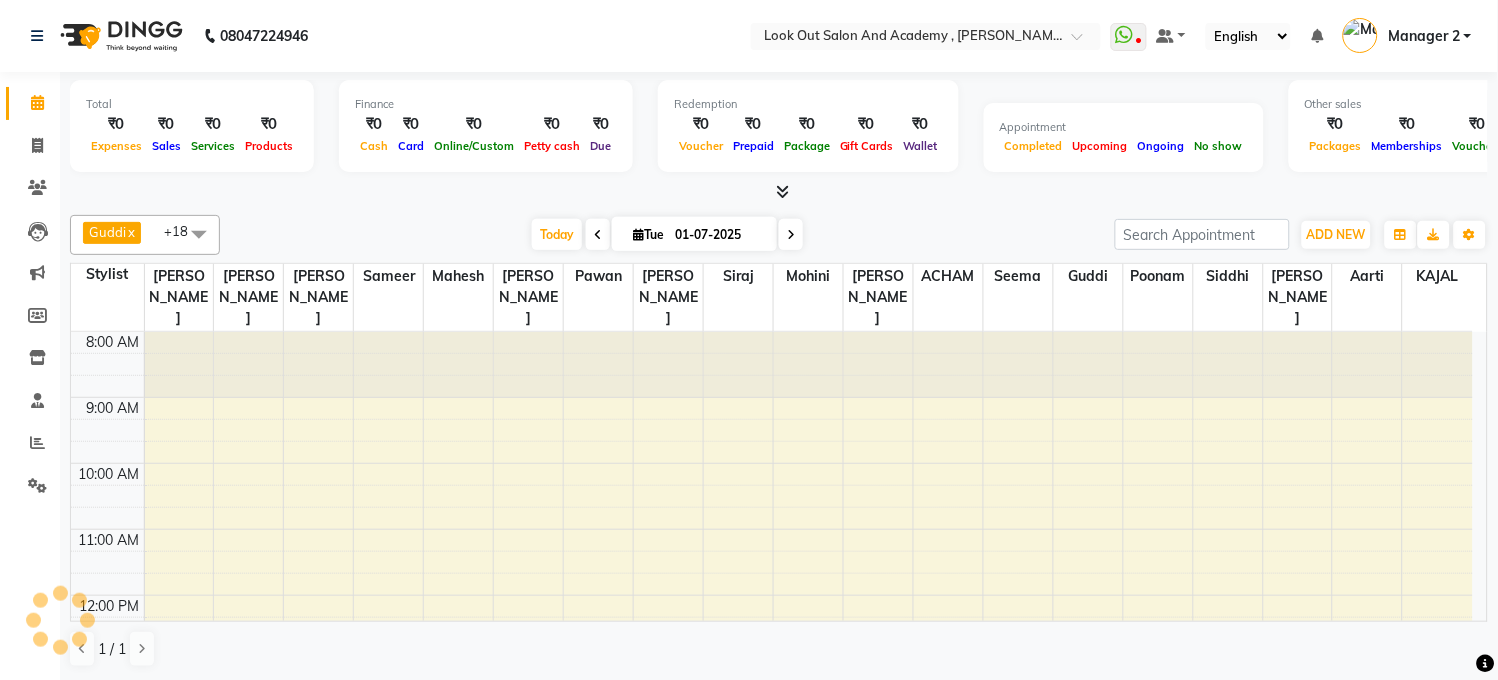 scroll, scrollTop: 0, scrollLeft: 0, axis: both 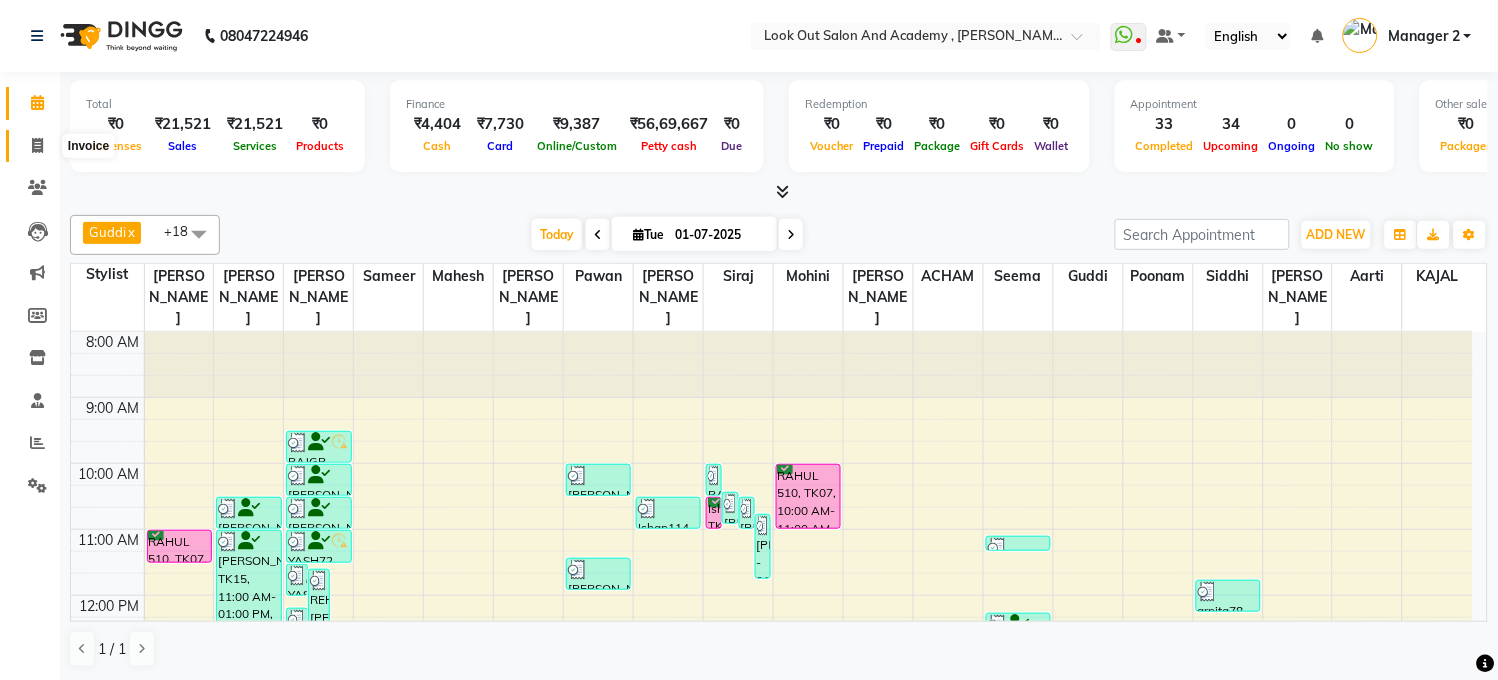 click 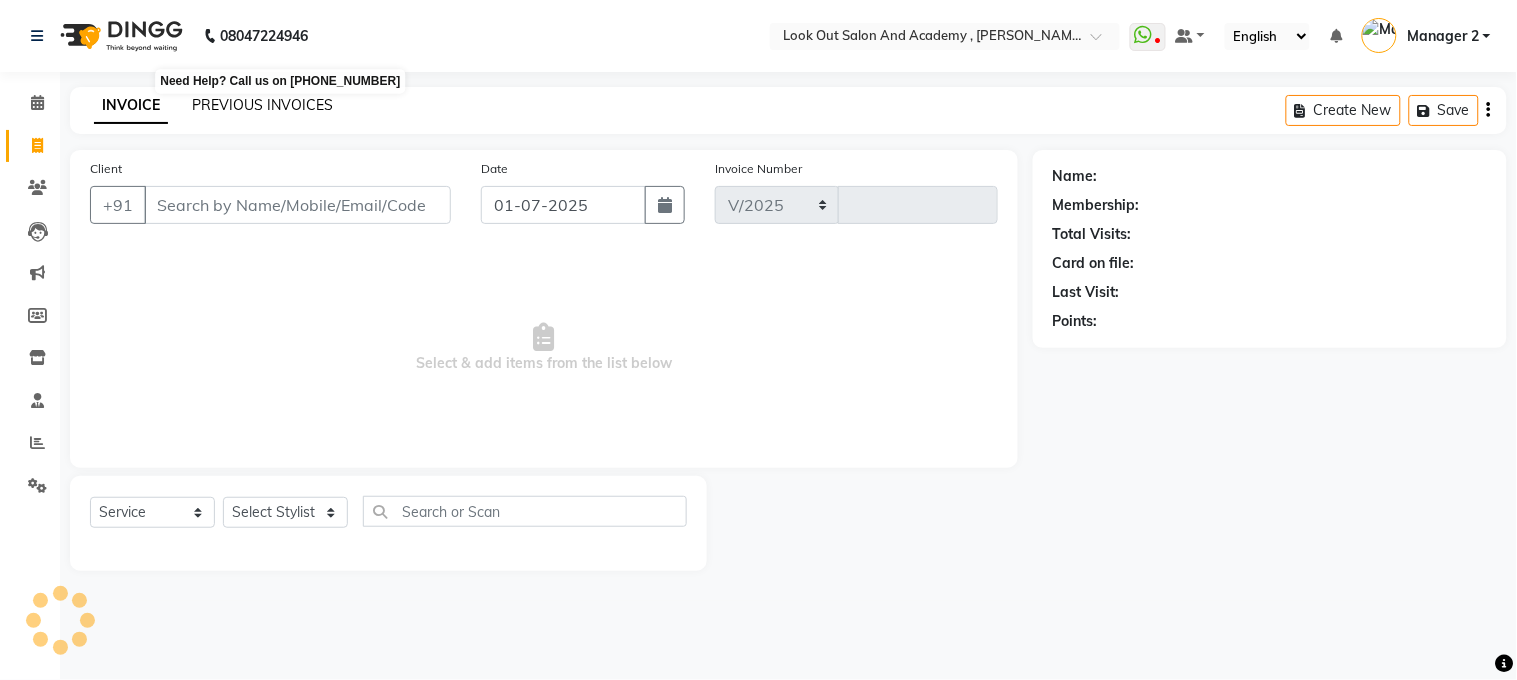select on "4708" 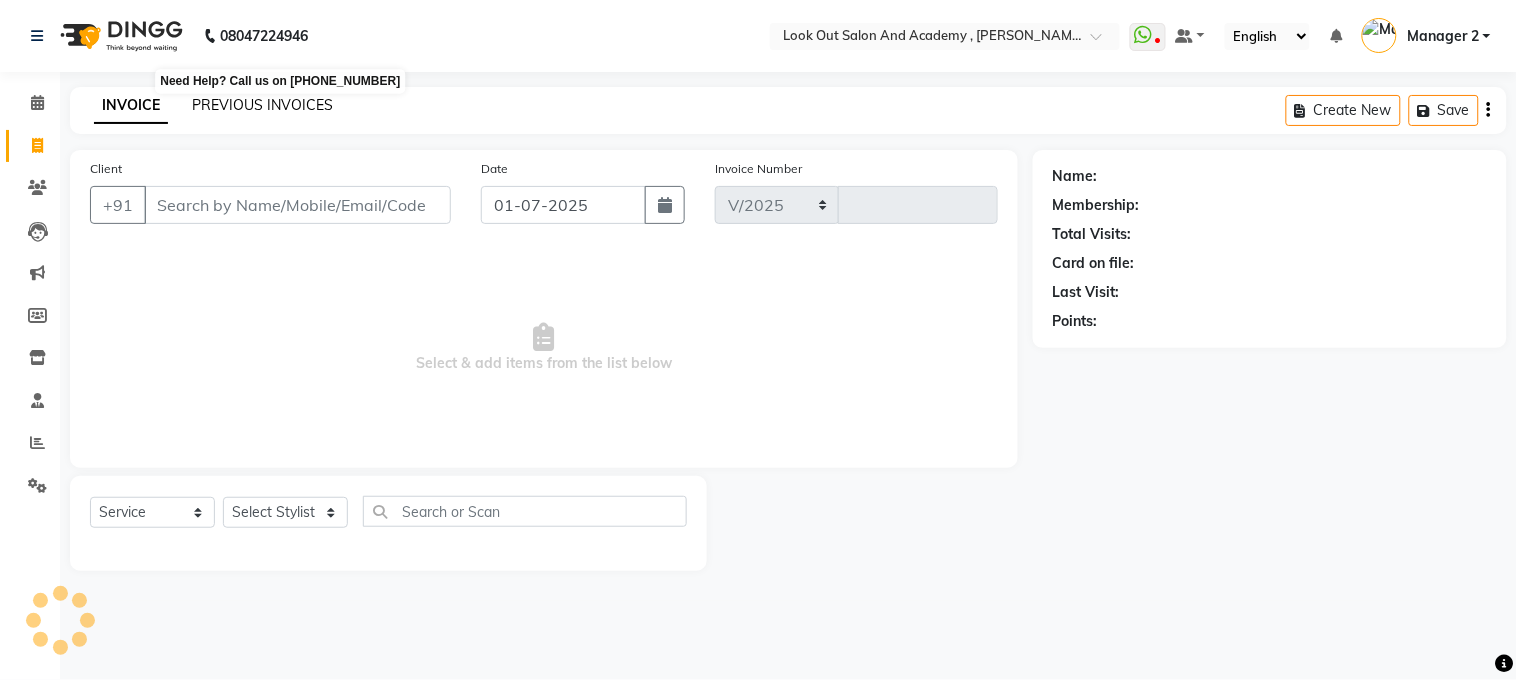 type on "6879" 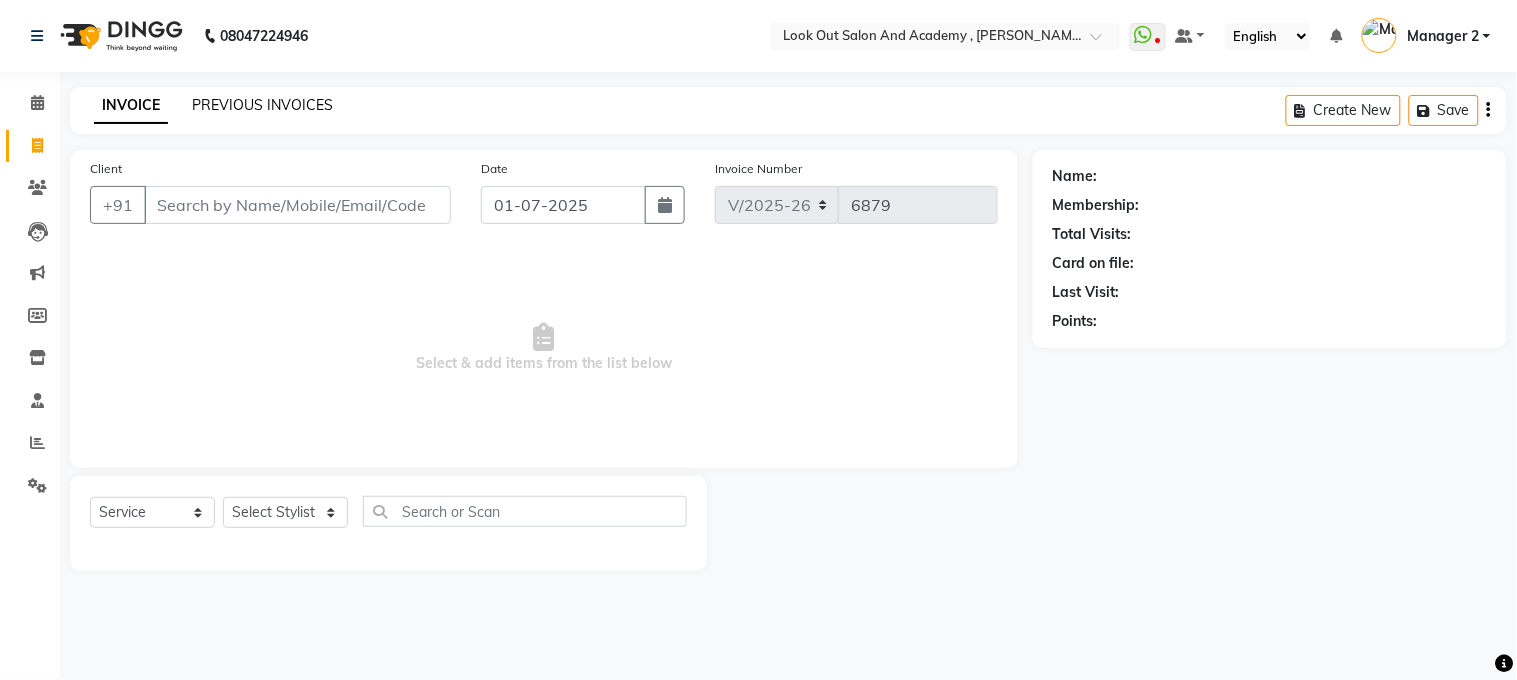 click on "PREVIOUS INVOICES" 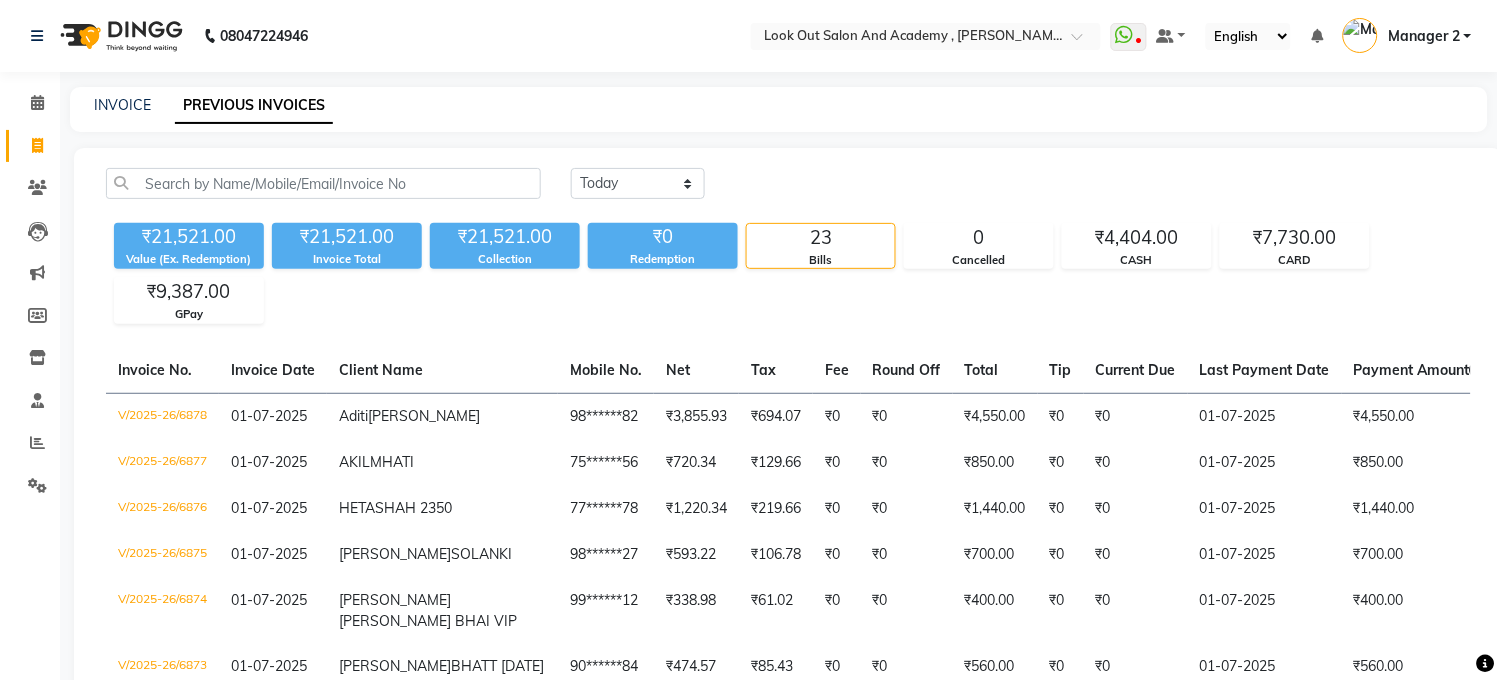select on "service" 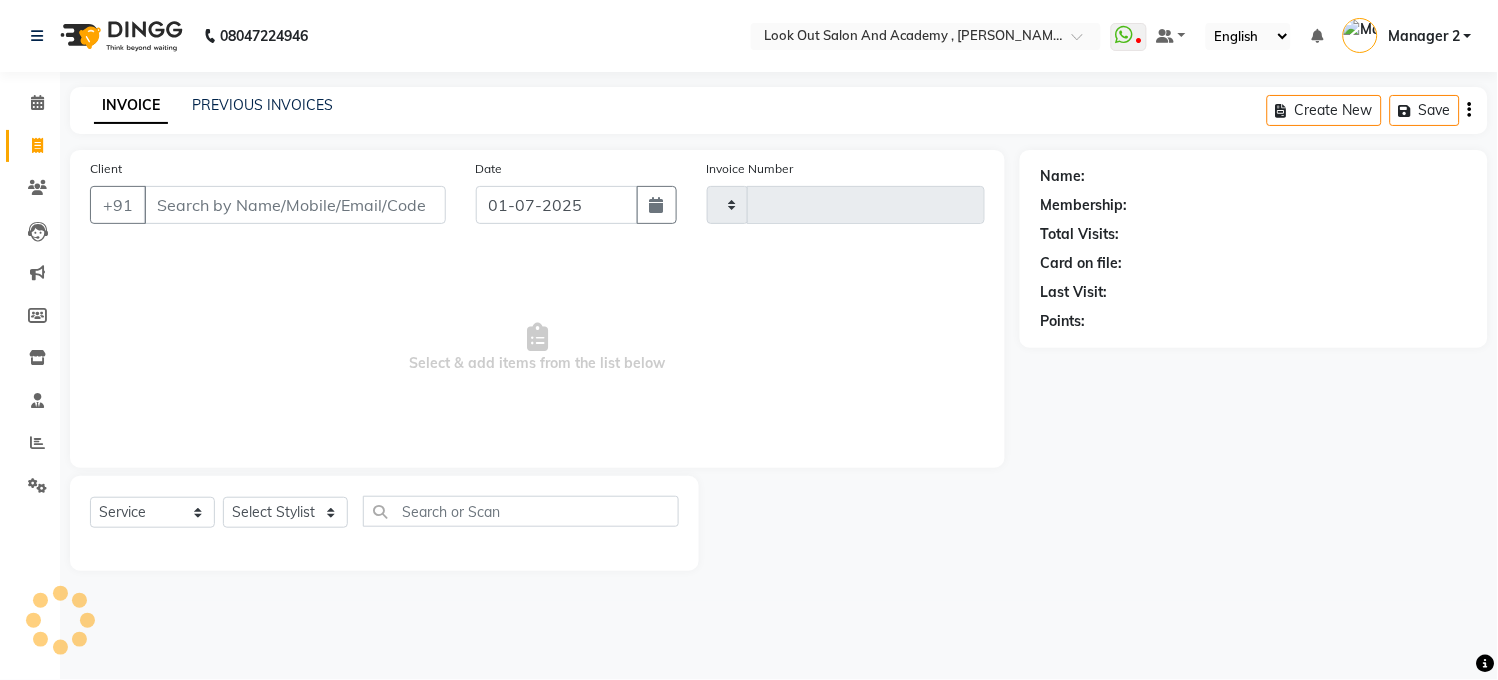 type on "6879" 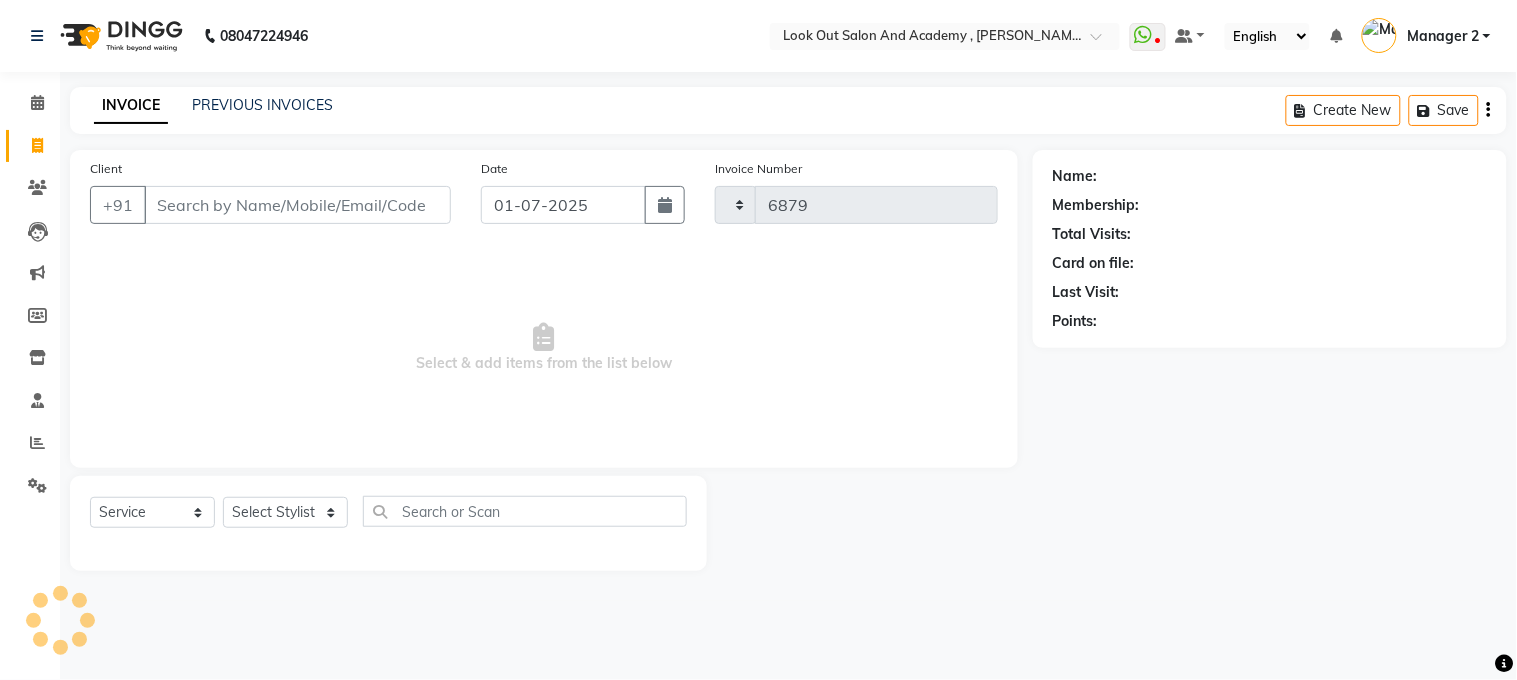 select on "4708" 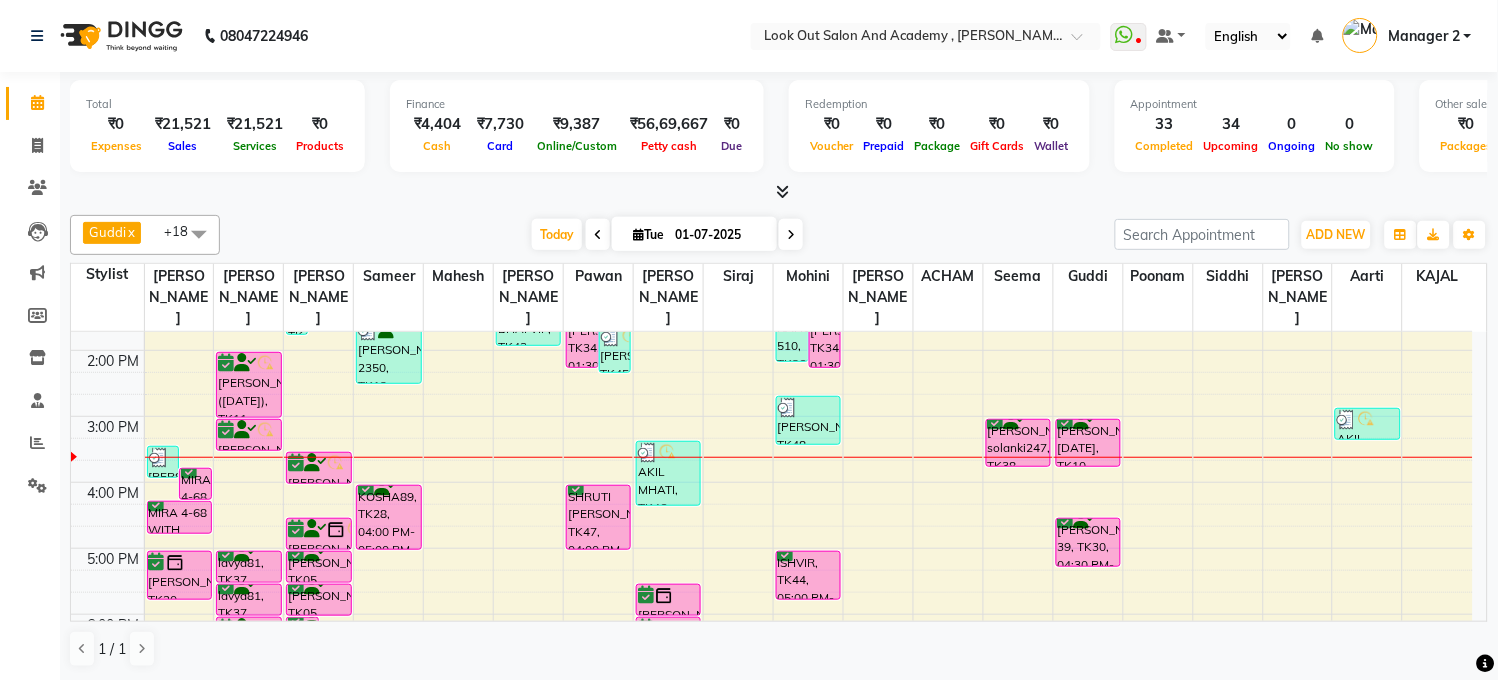 scroll, scrollTop: 444, scrollLeft: 0, axis: vertical 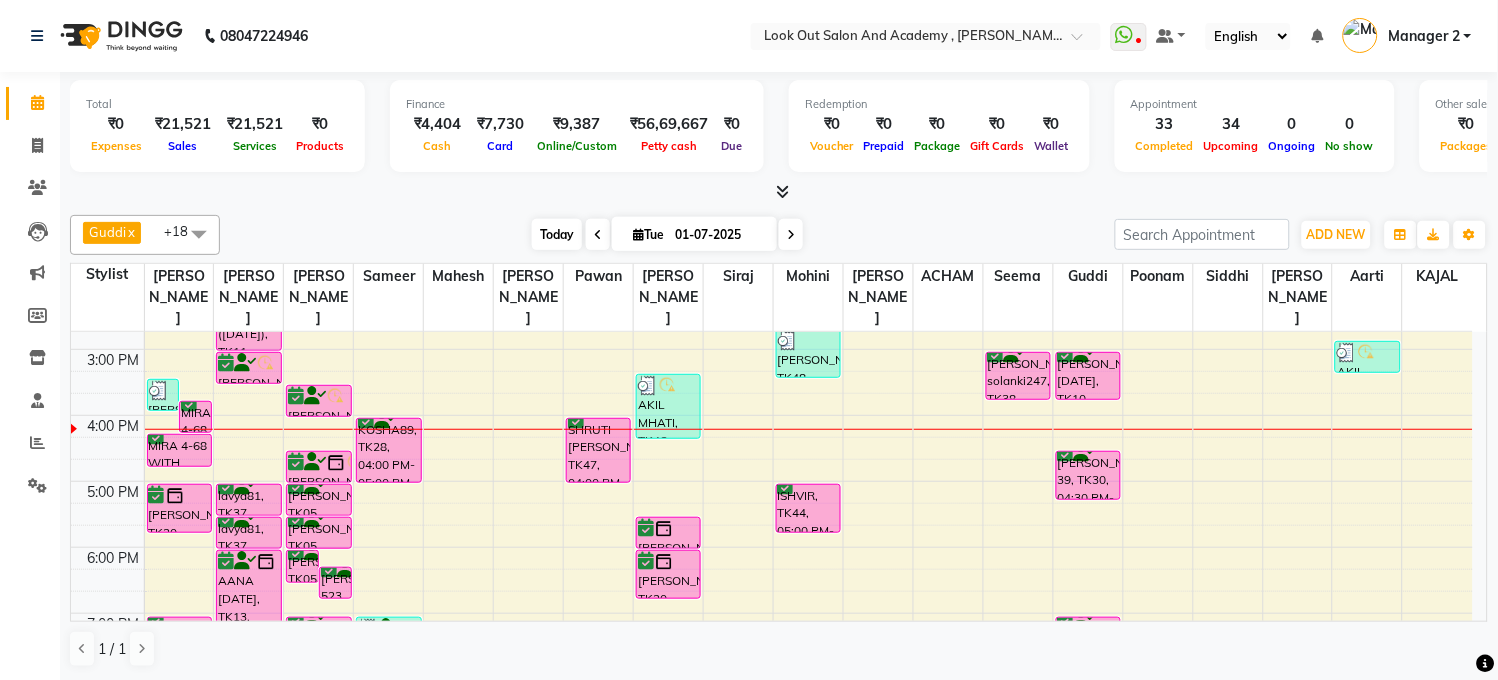 click on "Today" at bounding box center [557, 234] 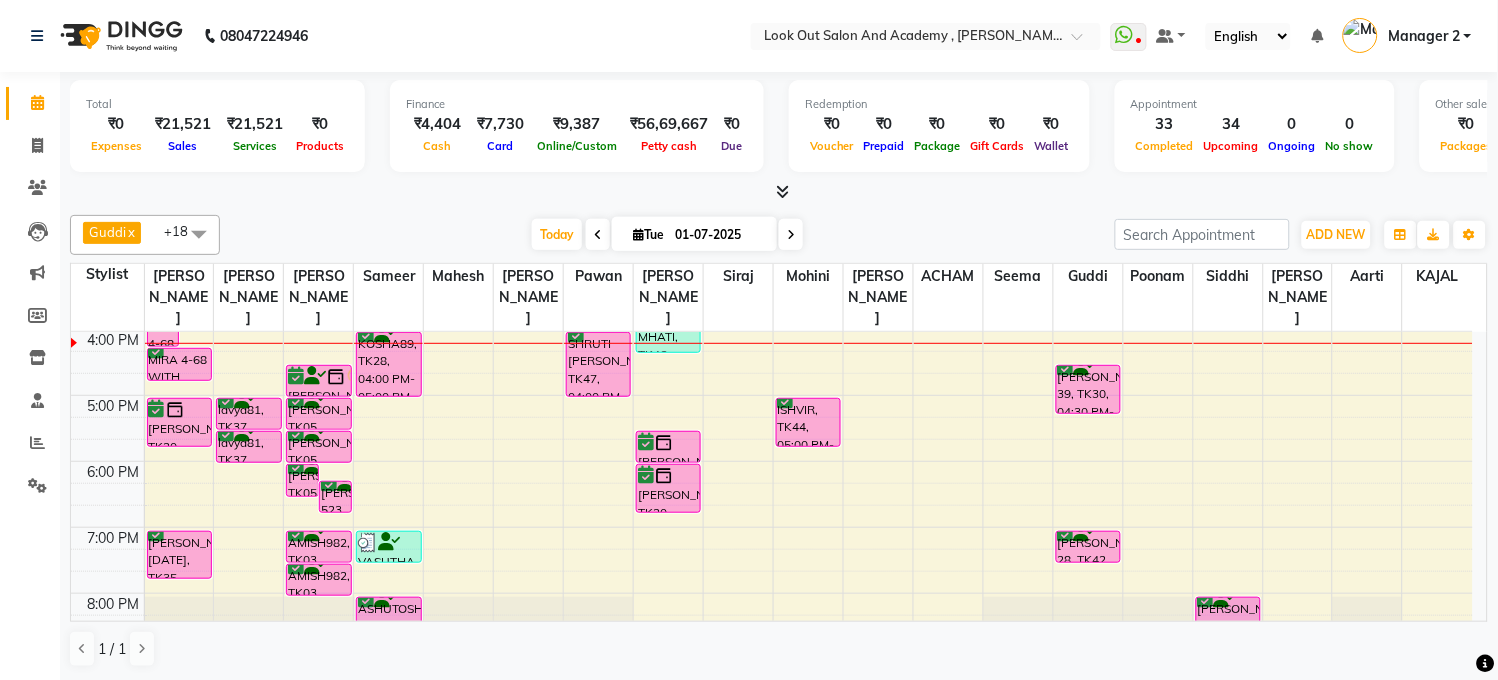 scroll, scrollTop: 641, scrollLeft: 0, axis: vertical 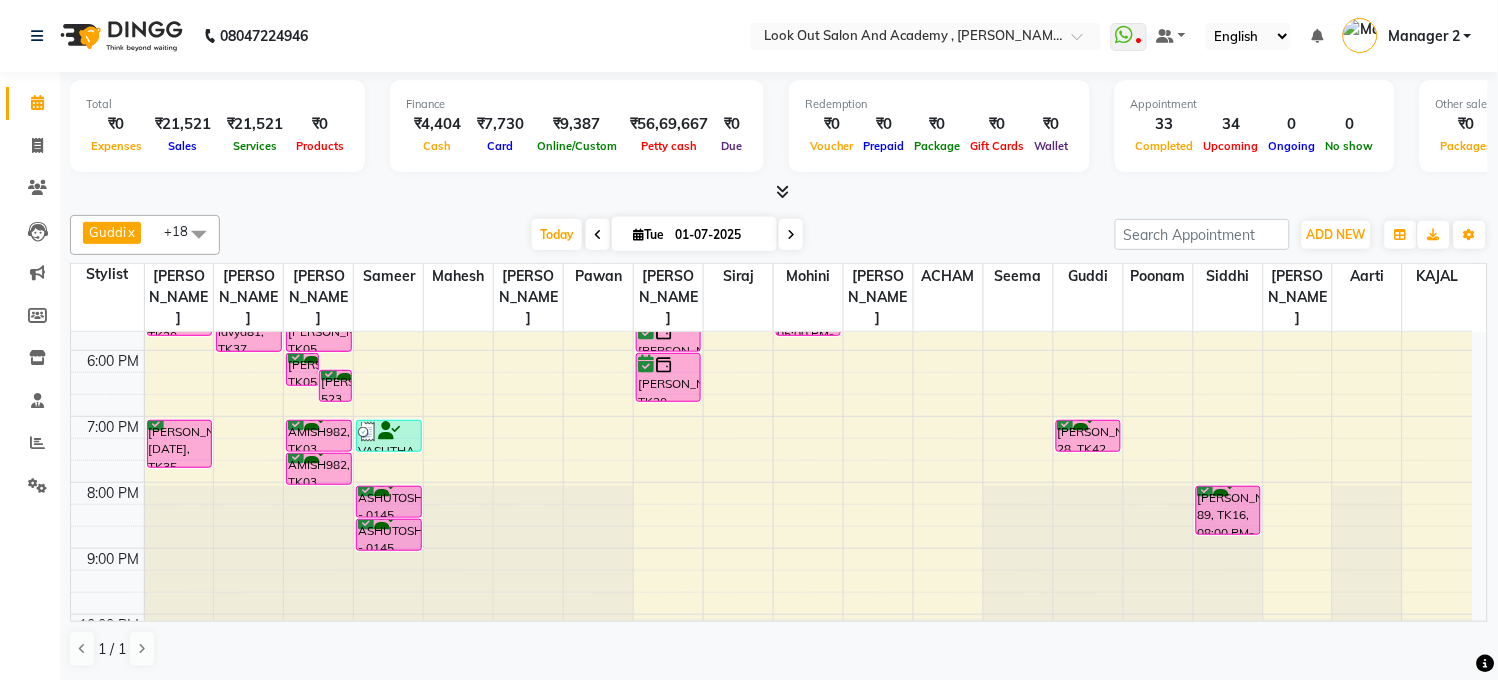click on "01-07-2025" at bounding box center [719, 235] 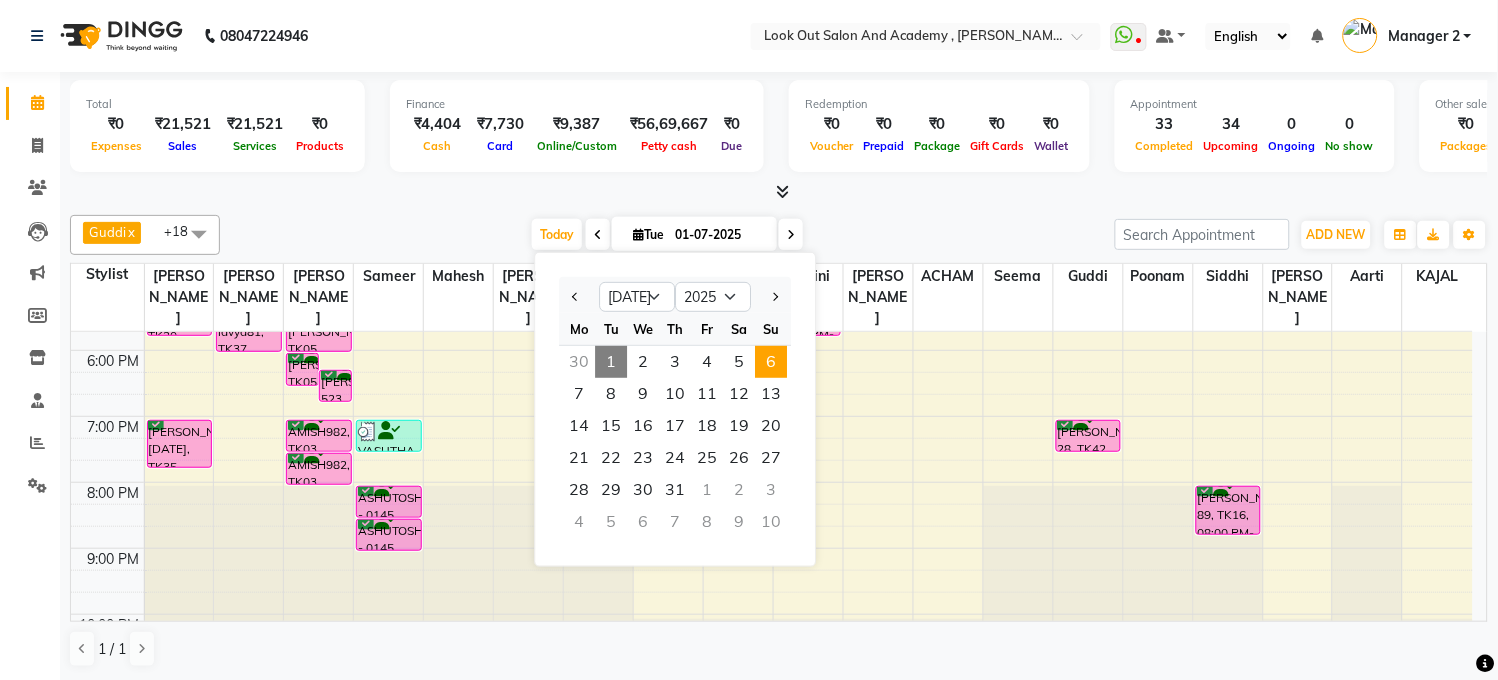 click on "6" at bounding box center [771, 362] 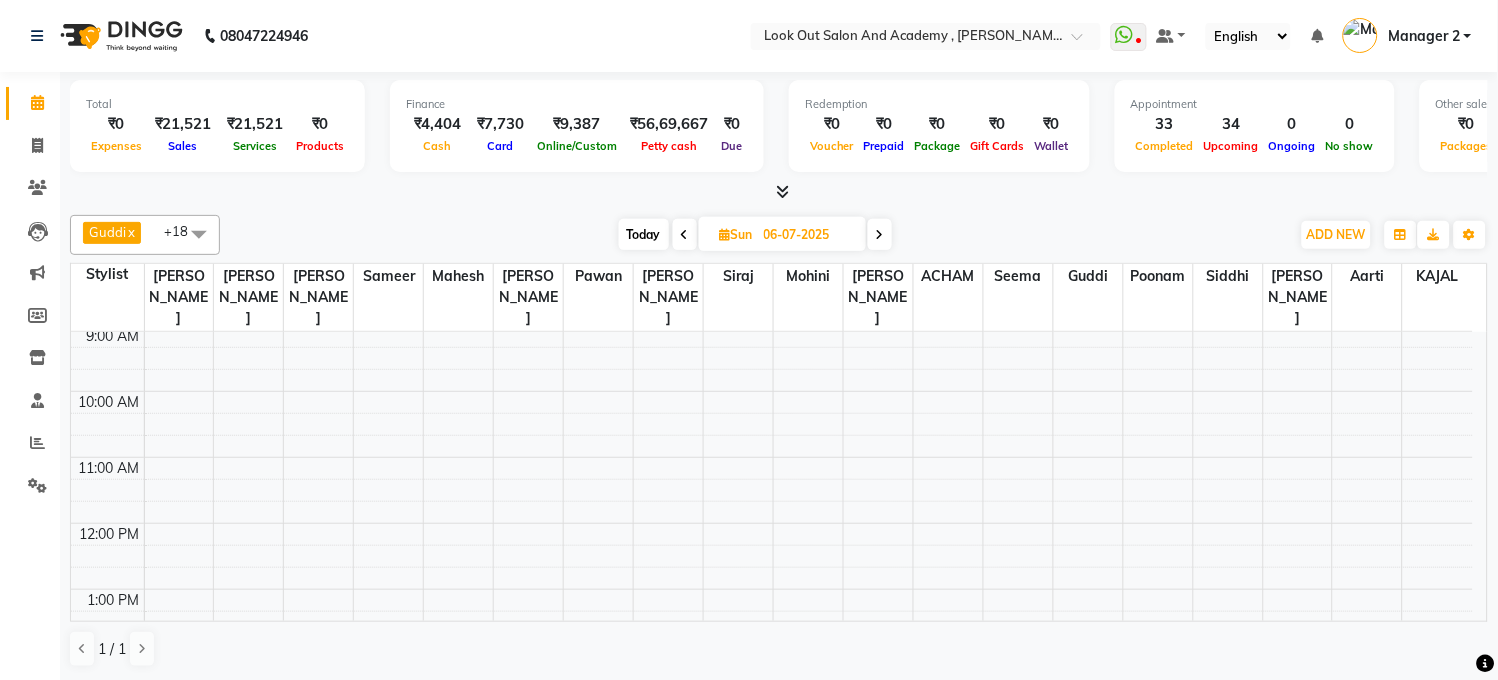 scroll, scrollTop: 111, scrollLeft: 0, axis: vertical 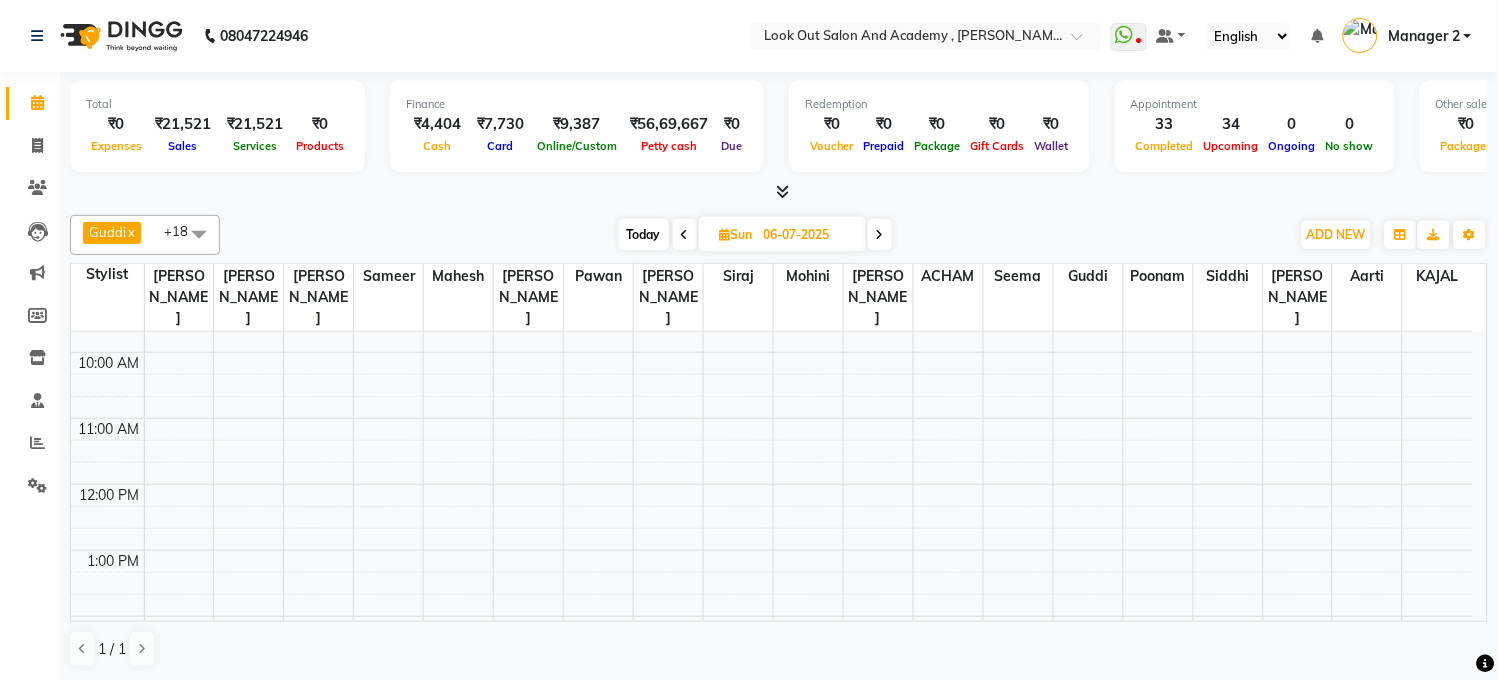 click on "8:00 AM 9:00 AM 10:00 AM 11:00 AM 12:00 PM 1:00 PM 2:00 PM 3:00 PM 4:00 PM 5:00 PM 6:00 PM 7:00 PM 8:00 PM 9:00 PM 10:00 PM     shweta60, 06:30 PM-07:00 PM, Hair Cut ([DEMOGRAPHIC_DATA]) - Haircut With Master Stylist     SUNNY35, 06:30 PM-07:00 PM, Hair Cut ([DEMOGRAPHIC_DATA]) - Haircut With Senior Stylist     SUNNY35, 06:45 PM-07:30 PM, Global Color Men Inoa      SUNNY35, 06:00 PM-06:30 PM, [PERSON_NAME]  - Style Shave" at bounding box center (772, 715) 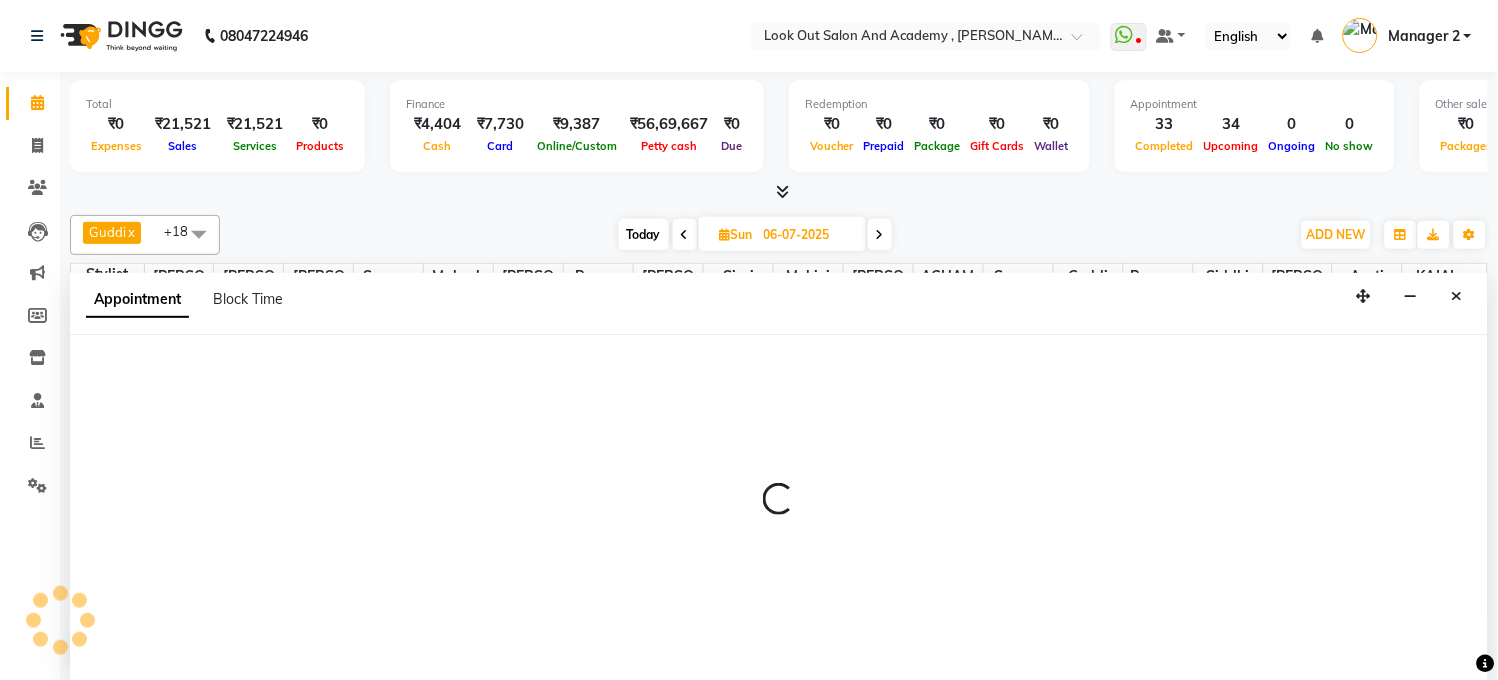 scroll, scrollTop: 1, scrollLeft: 0, axis: vertical 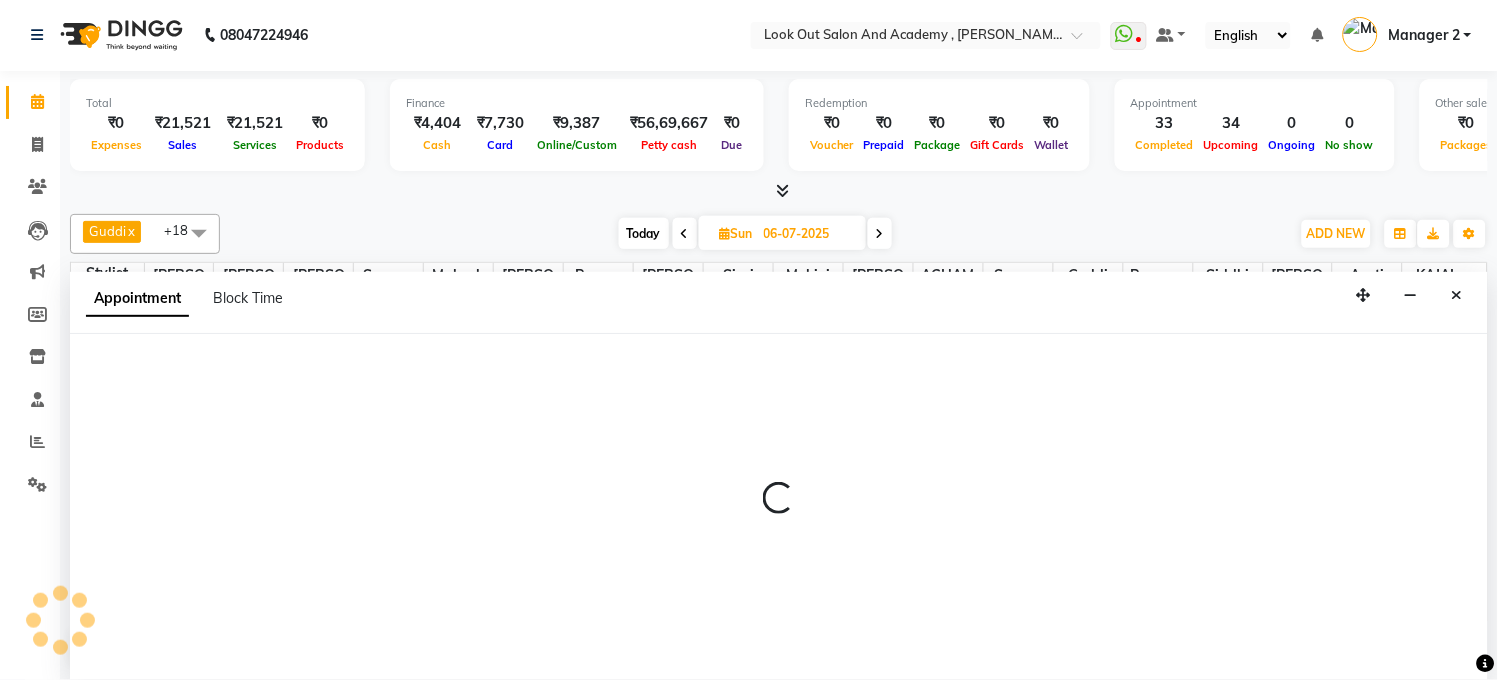 select on "28196" 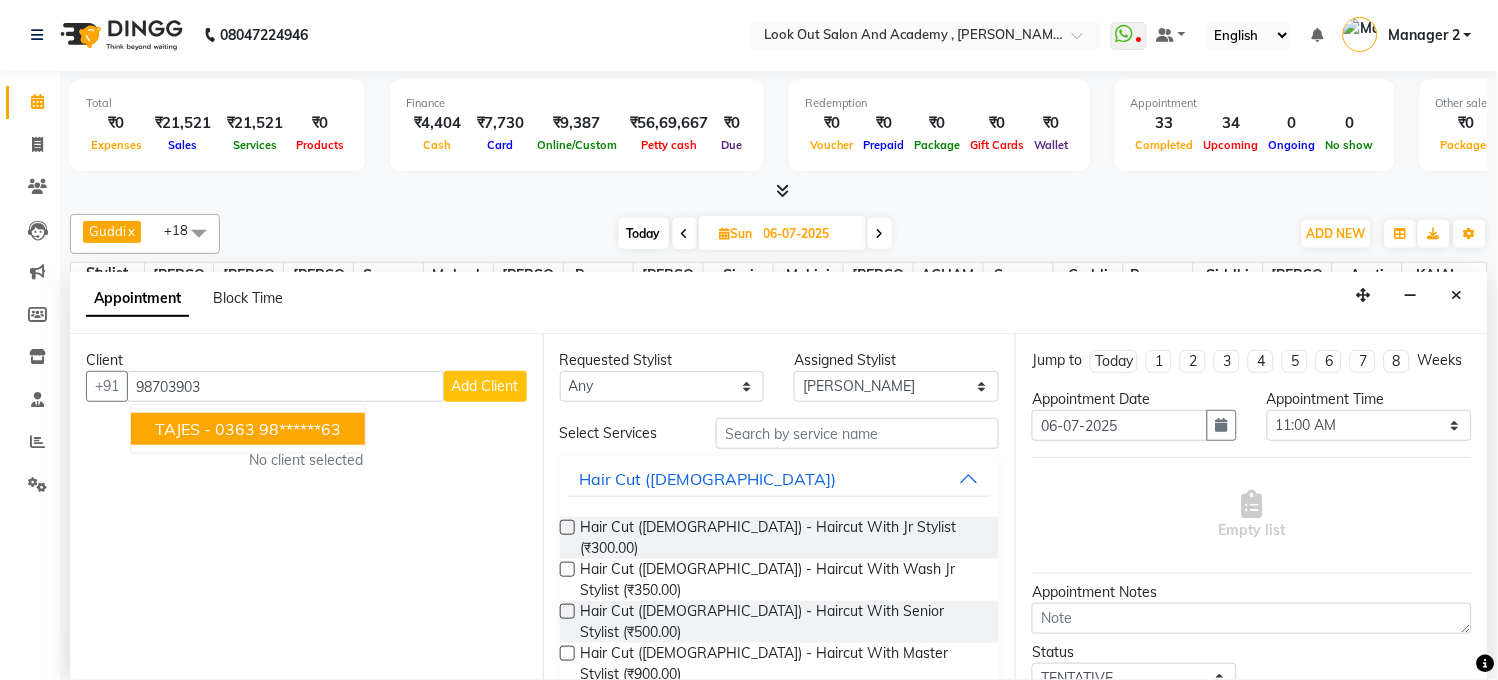 click on "TAJES - 0363  98******63" at bounding box center (248, 429) 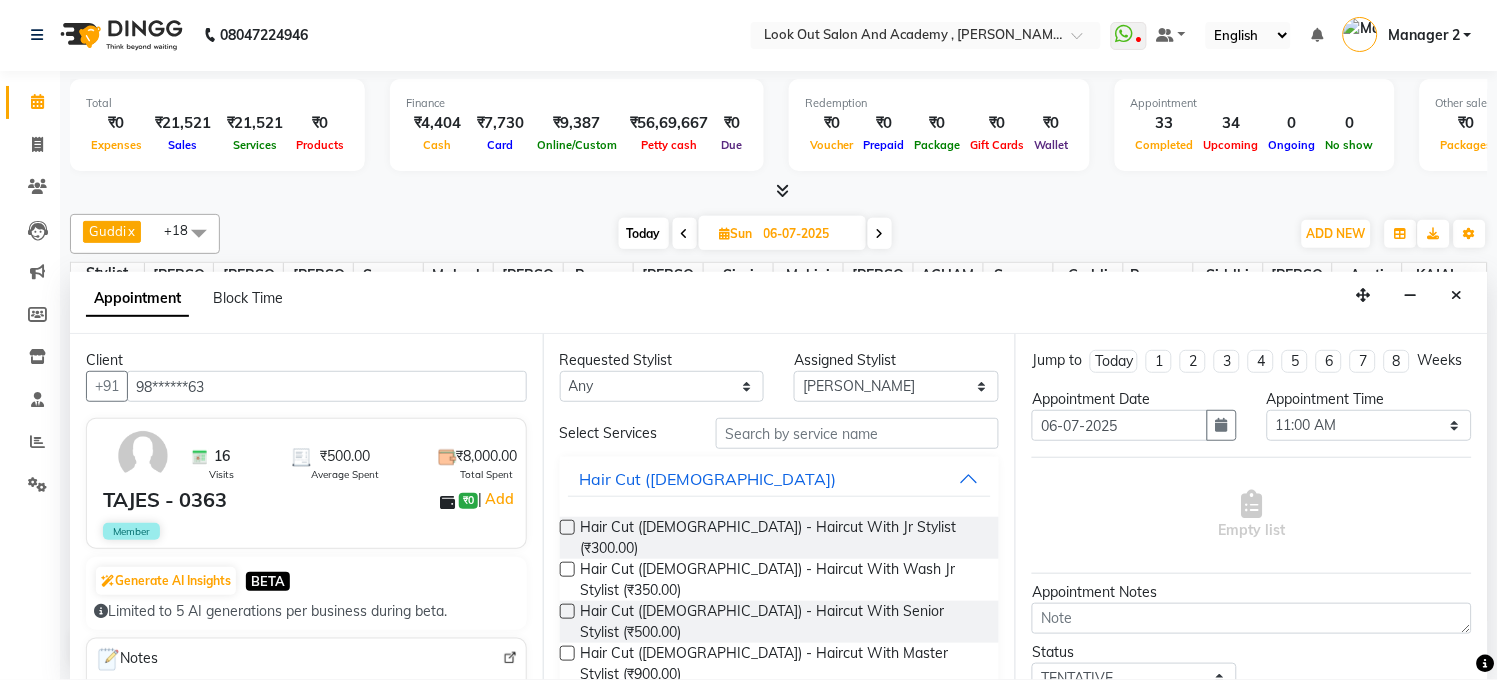 type on "98******63" 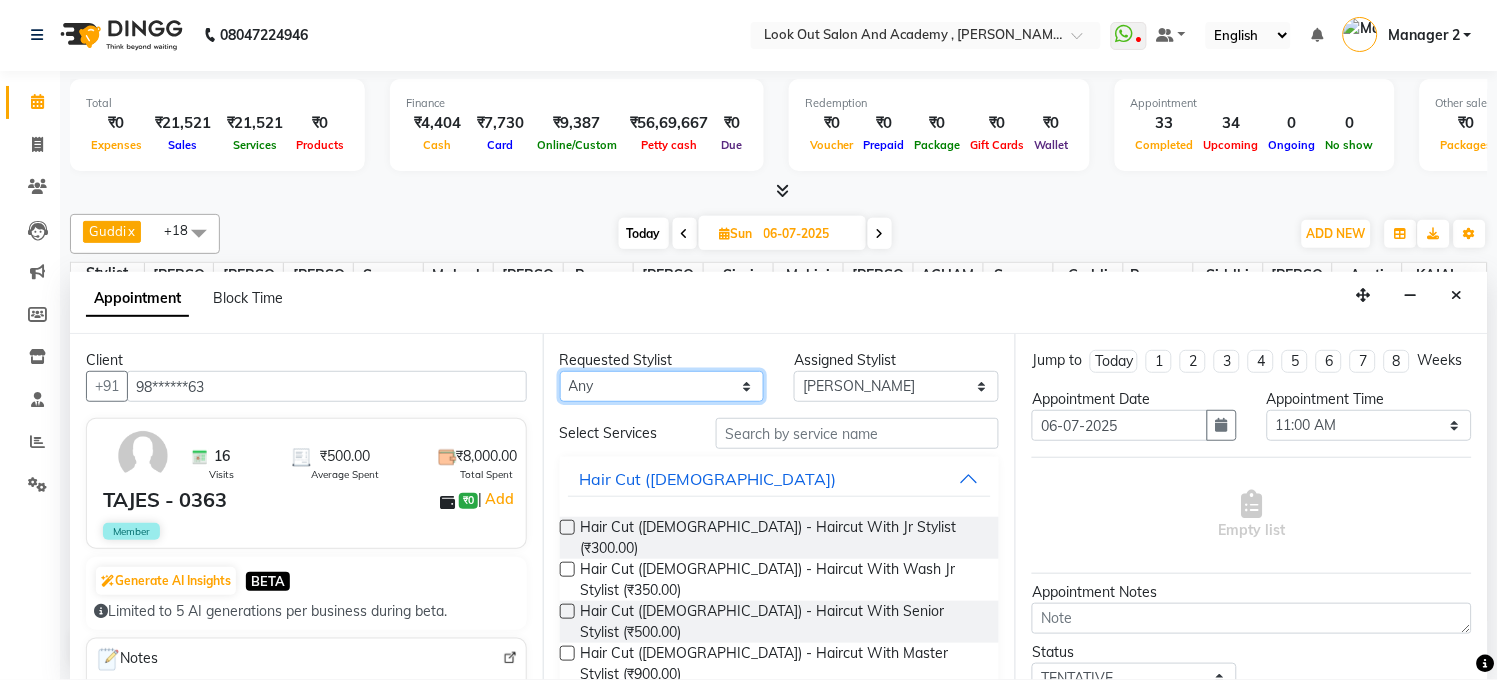 click on "Any [PERSON_NAME] [PERSON_NAME] [PERSON_NAME]  [PERSON_NAME] [PERSON_NAME] [PERSON_NAME] DISHA H [PERSON_NAME] [PERSON_NAME] KAJAL Mahesh [PERSON_NAME]  [PERSON_NAME]  [PERSON_NAME]  [PERSON_NAME] Pawan  Poonam [PERSON_NAME] [PERSON_NAME] [PERSON_NAME] [PERSON_NAME] Sameer [PERSON_NAME] [PERSON_NAME]  [PERSON_NAME]" at bounding box center (662, 386) 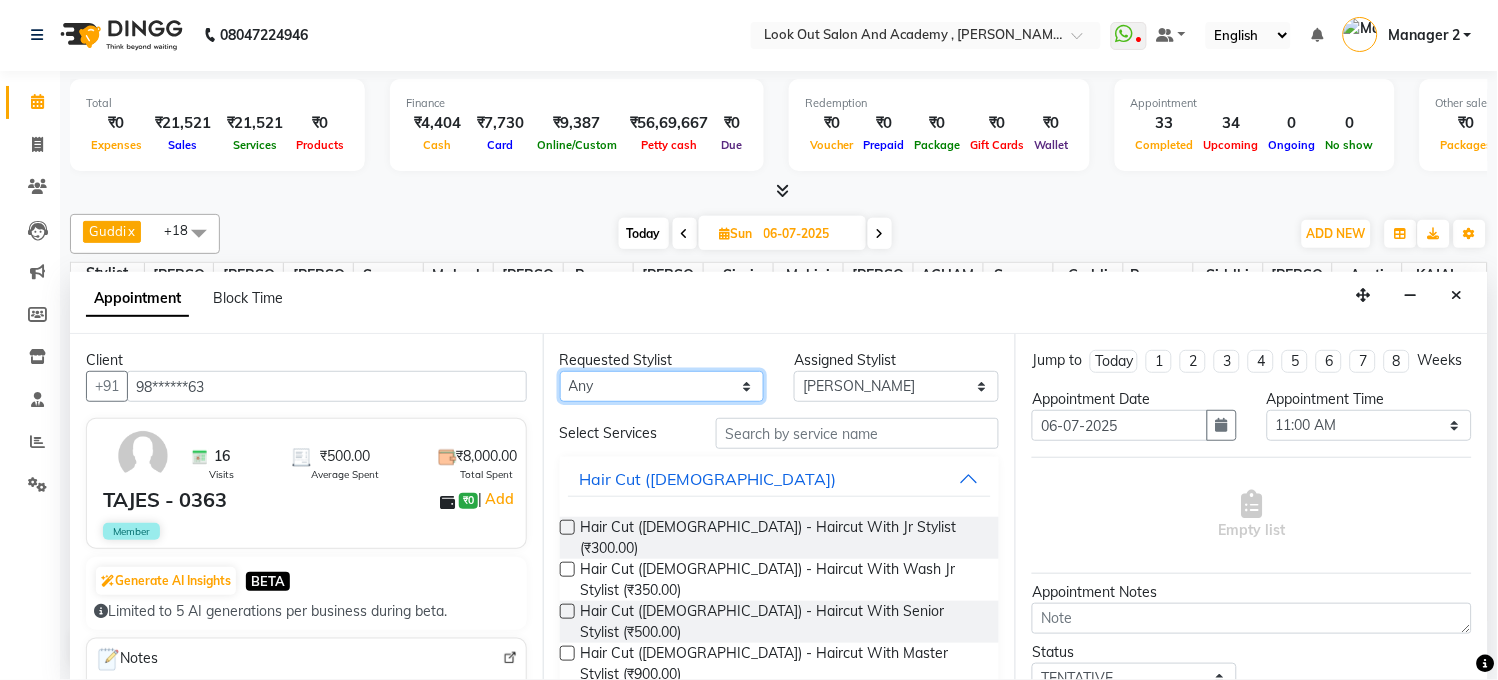 select on "28196" 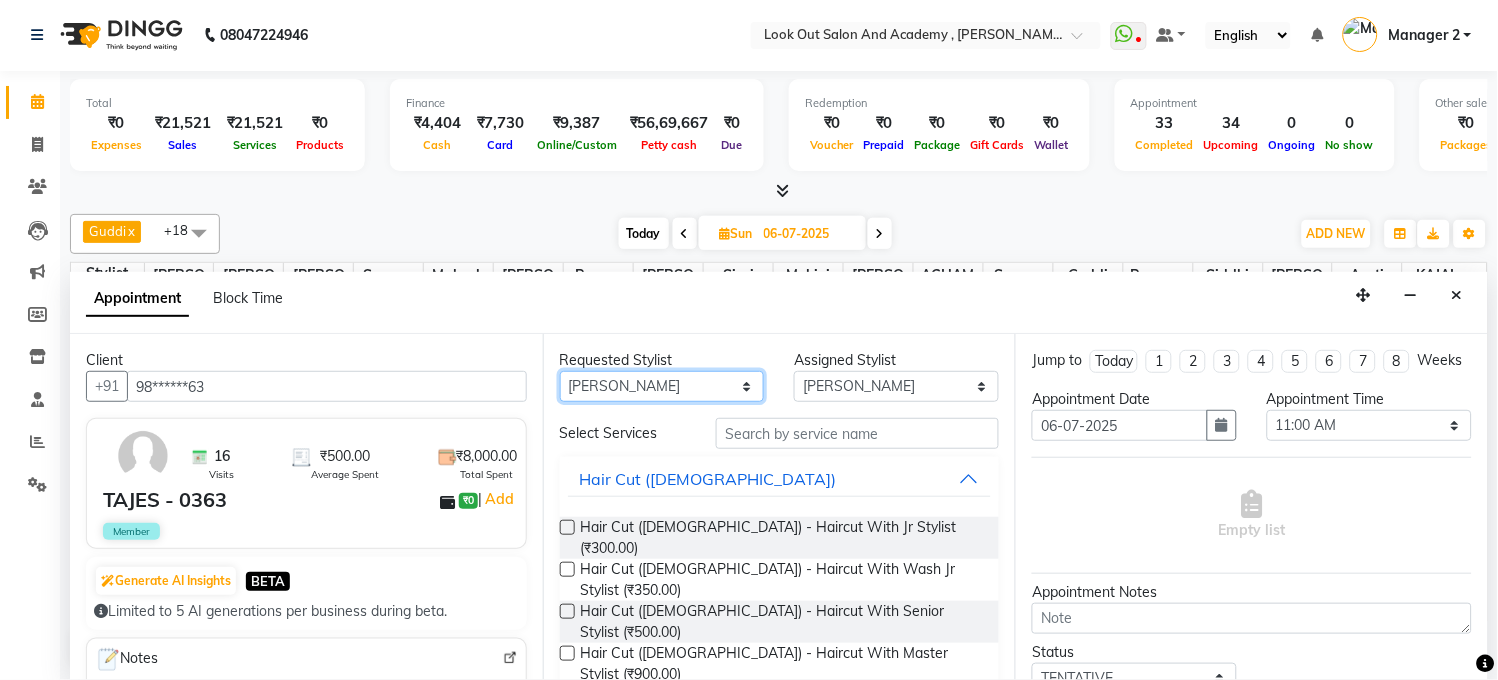 click on "Any [PERSON_NAME] [PERSON_NAME] [PERSON_NAME]  [PERSON_NAME] [PERSON_NAME] [PERSON_NAME] DISHA H [PERSON_NAME] [PERSON_NAME] KAJAL Mahesh [PERSON_NAME]  [PERSON_NAME]  [PERSON_NAME]  [PERSON_NAME] Pawan  Poonam [PERSON_NAME] [PERSON_NAME] [PERSON_NAME] [PERSON_NAME] Sameer [PERSON_NAME] [PERSON_NAME]  [PERSON_NAME]" at bounding box center (662, 386) 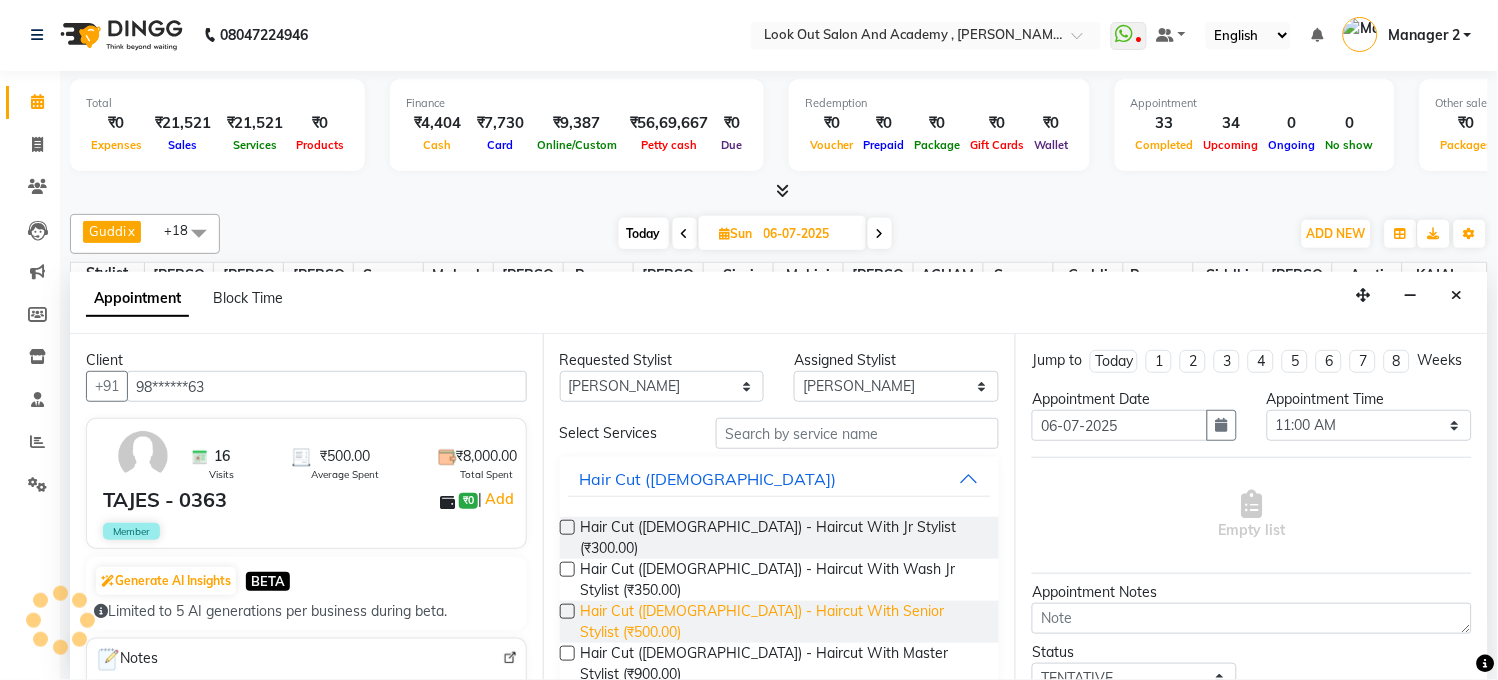click on "Hair Cut ([DEMOGRAPHIC_DATA]) - Haircut With Senior Stylist (₹500.00)" at bounding box center (782, 622) 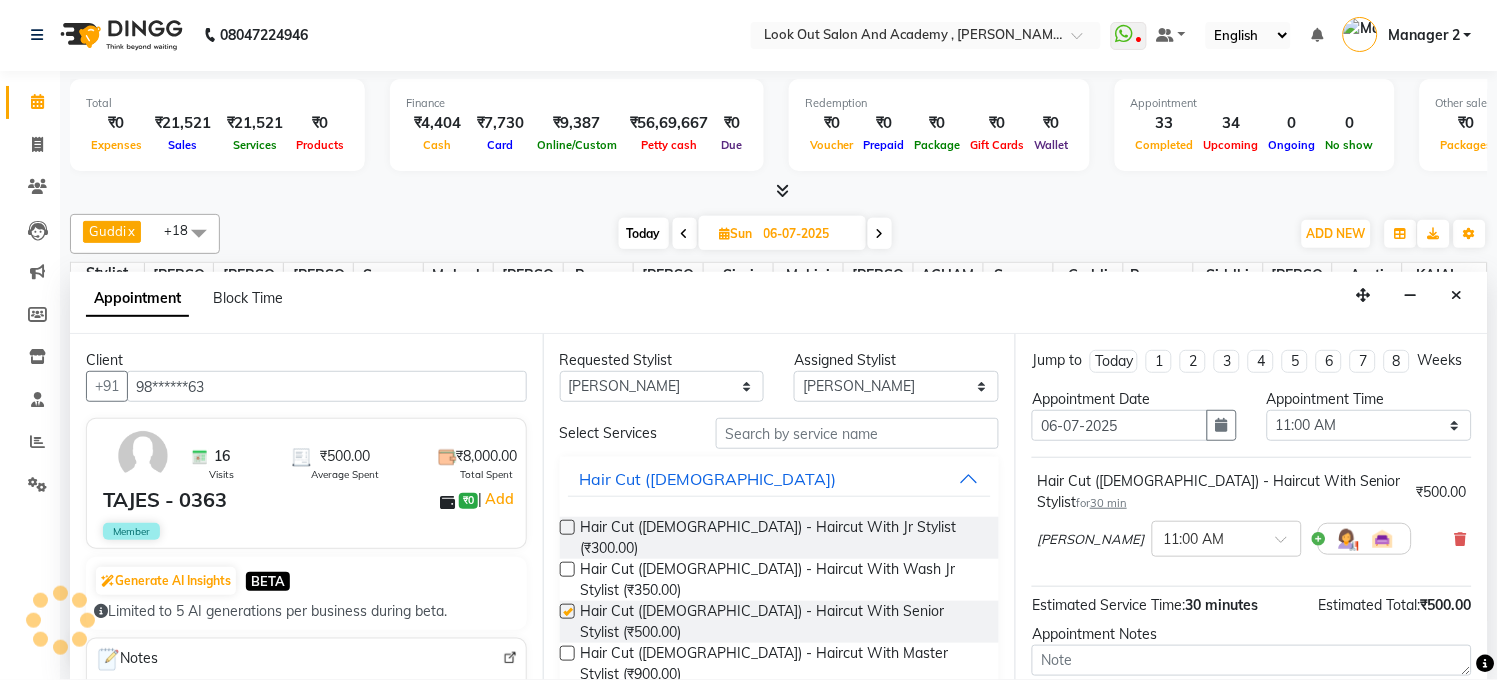checkbox on "false" 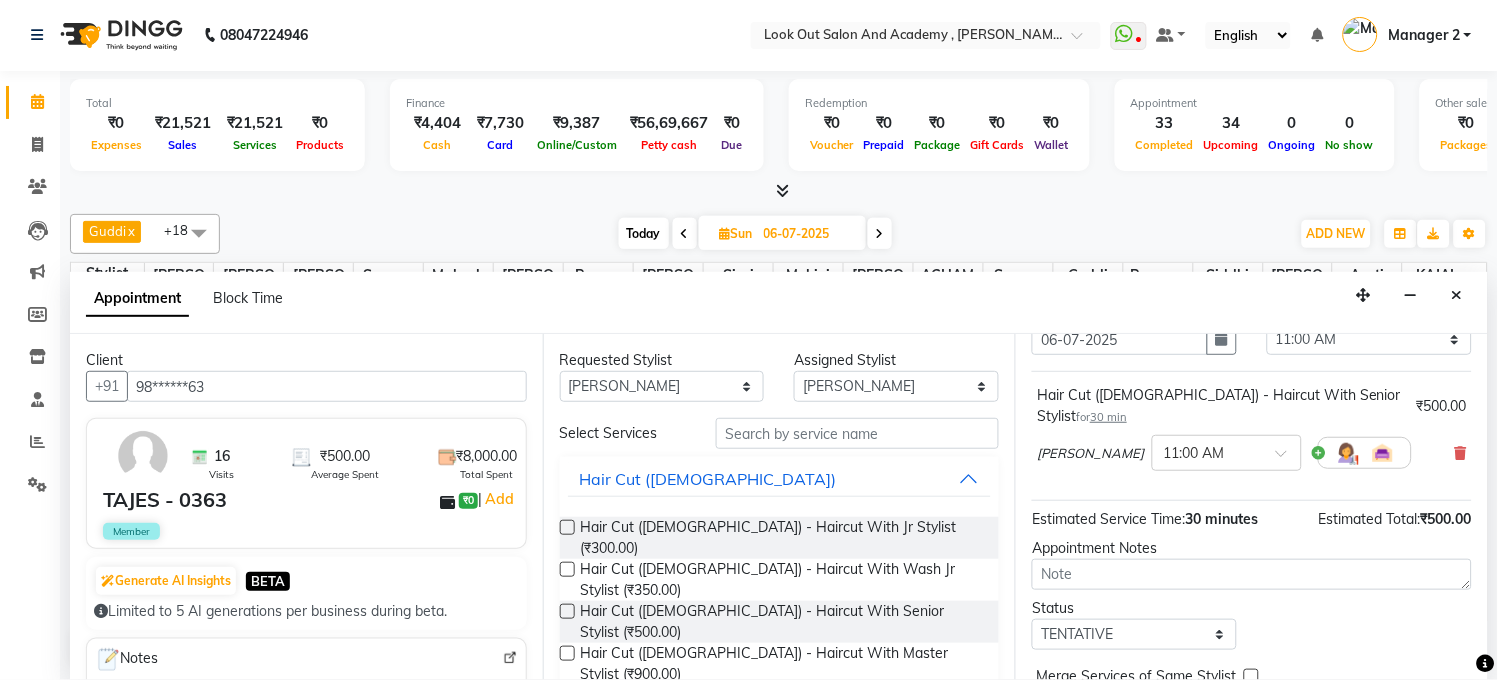 scroll, scrollTop: 180, scrollLeft: 0, axis: vertical 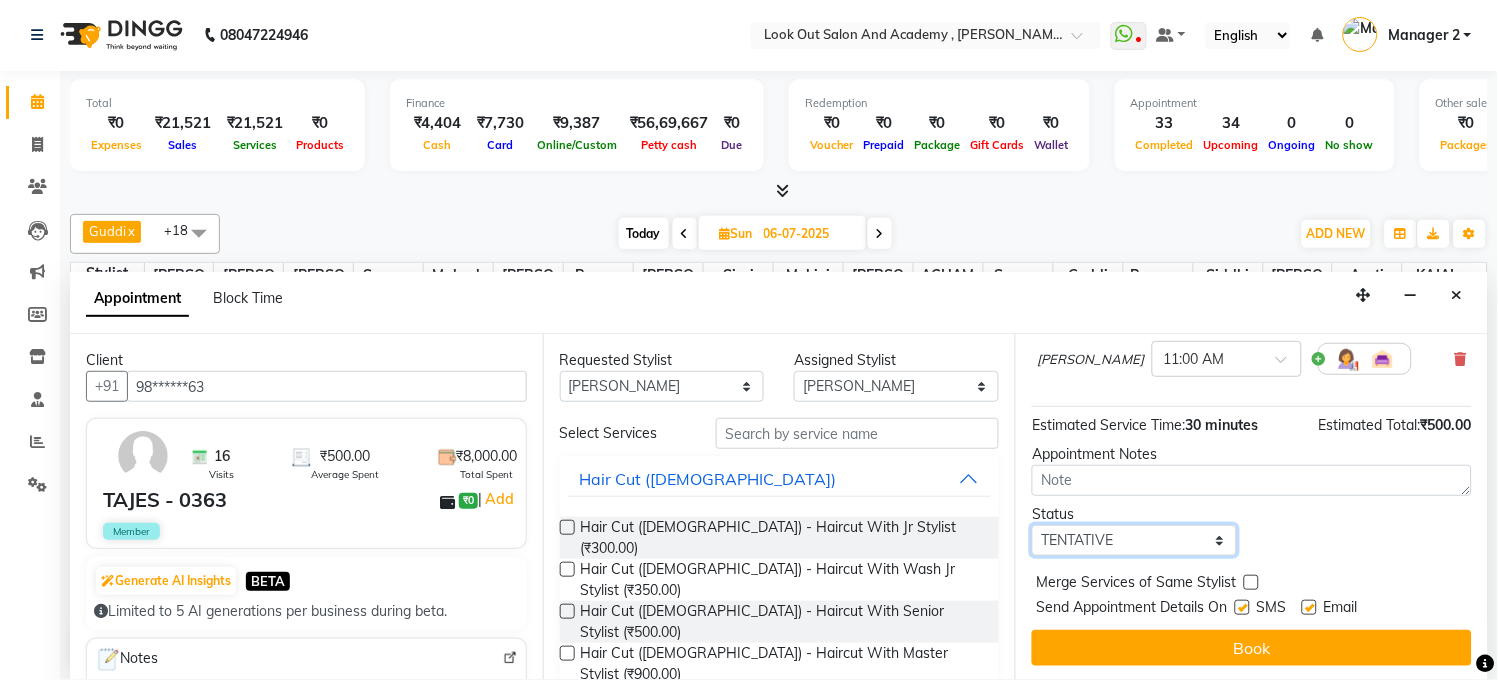 click on "Select TENTATIVE CONFIRM UPCOMING" at bounding box center (1134, 540) 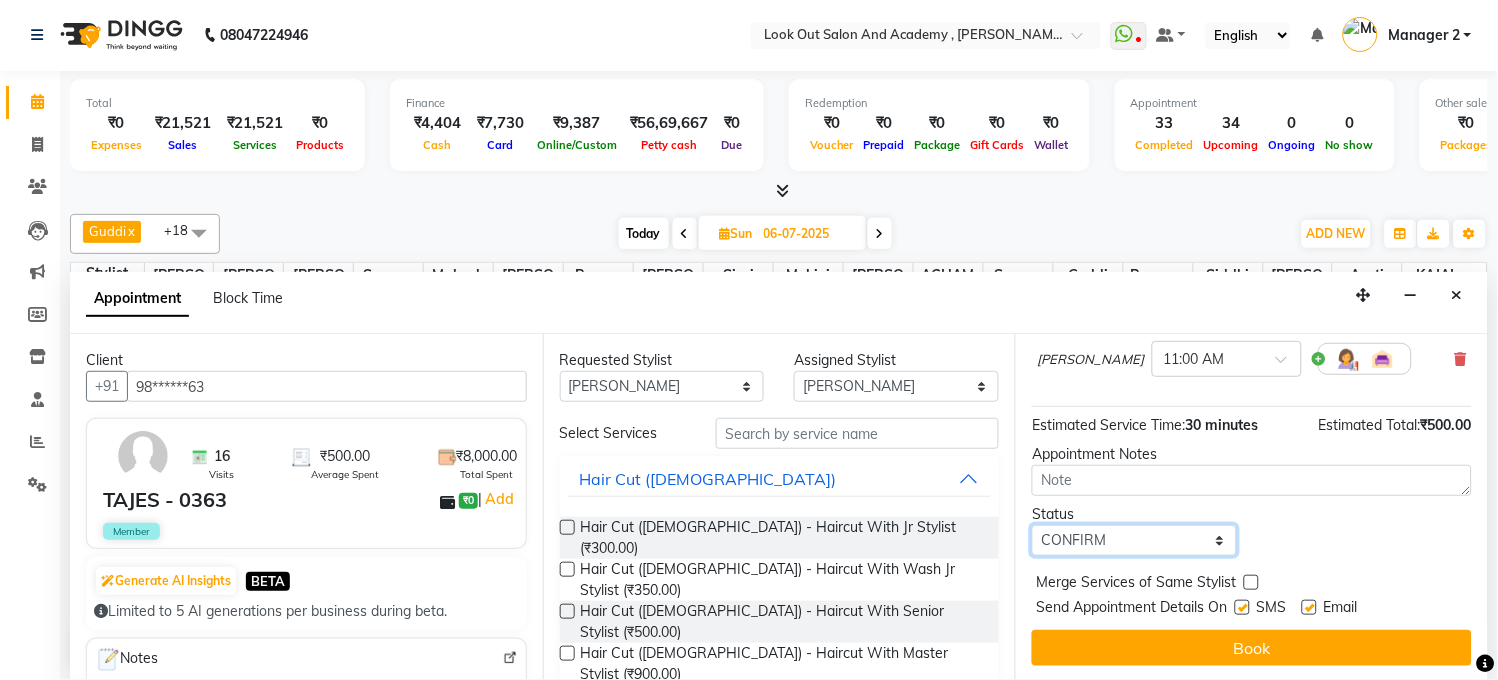 click on "Select TENTATIVE CONFIRM UPCOMING" at bounding box center [1134, 540] 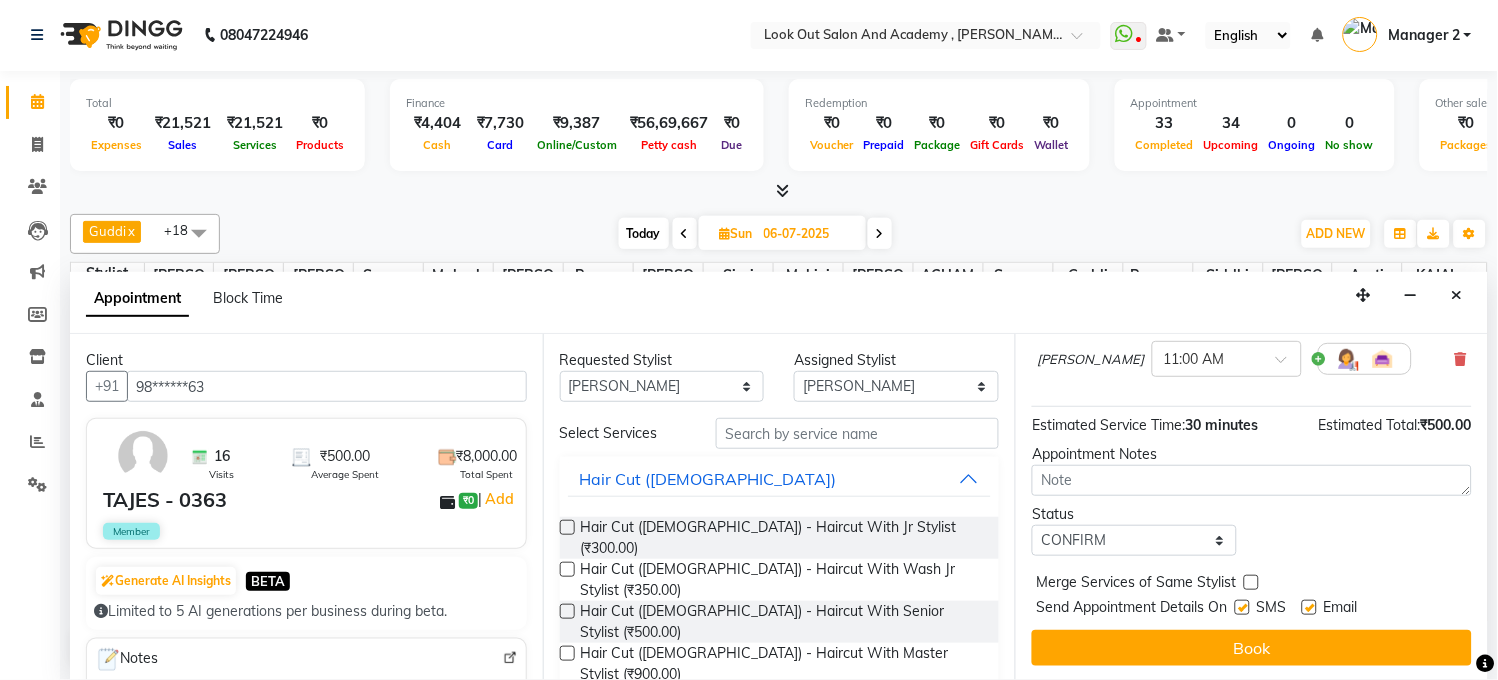 click at bounding box center (1242, 607) 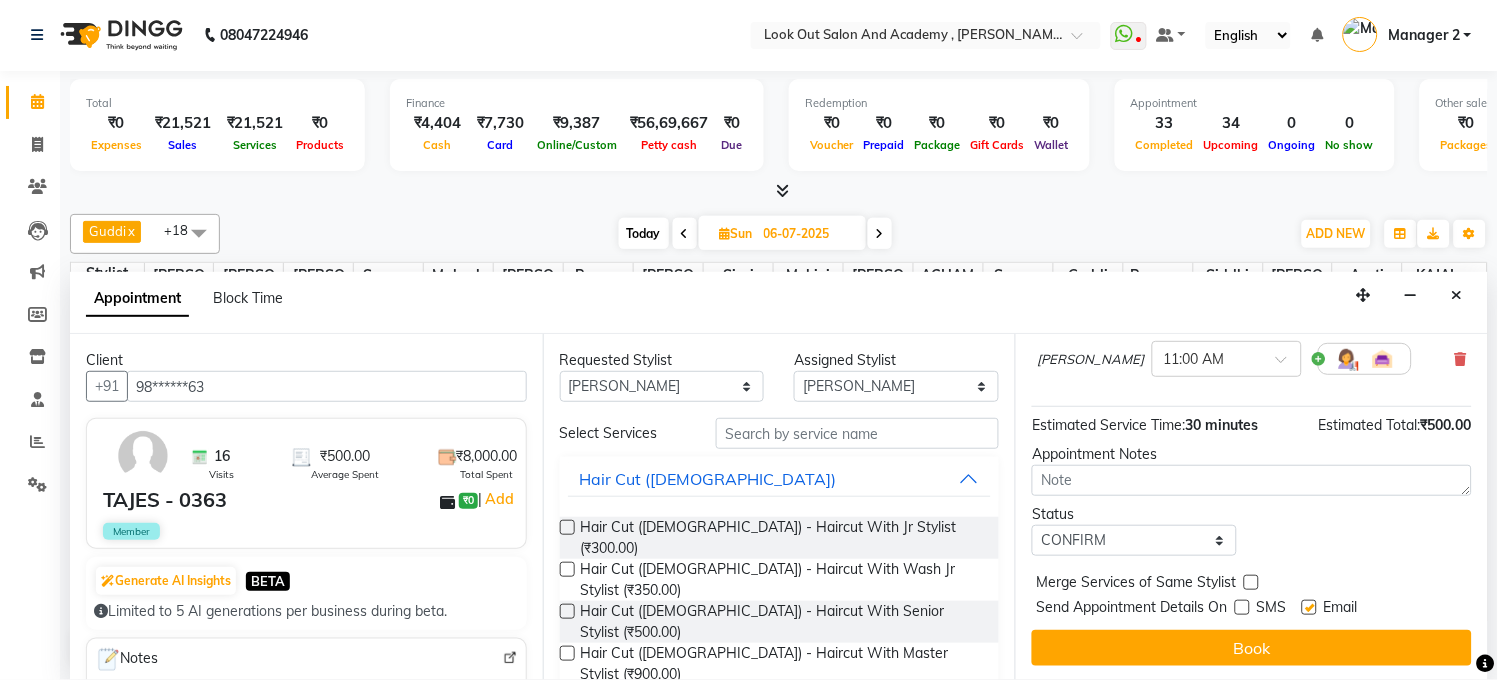 click at bounding box center [1309, 607] 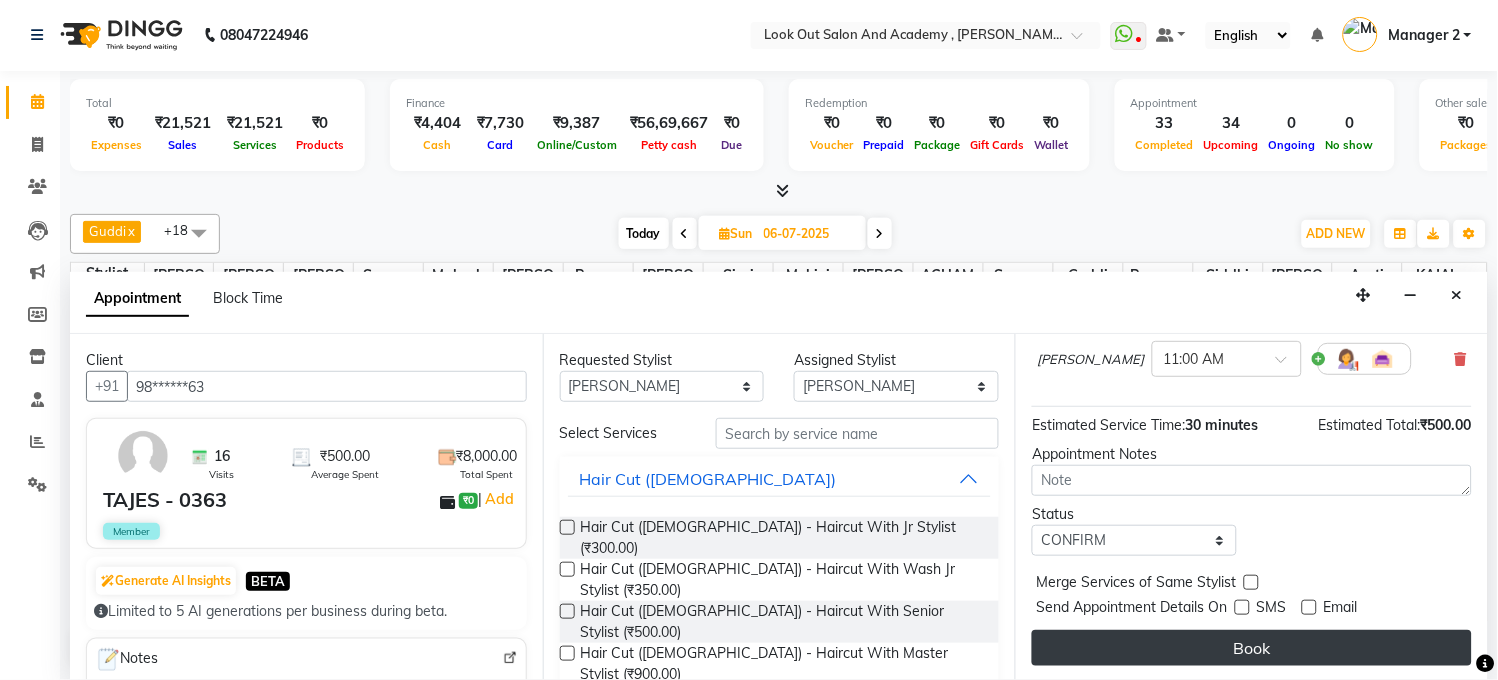 click on "Book" at bounding box center (1252, 648) 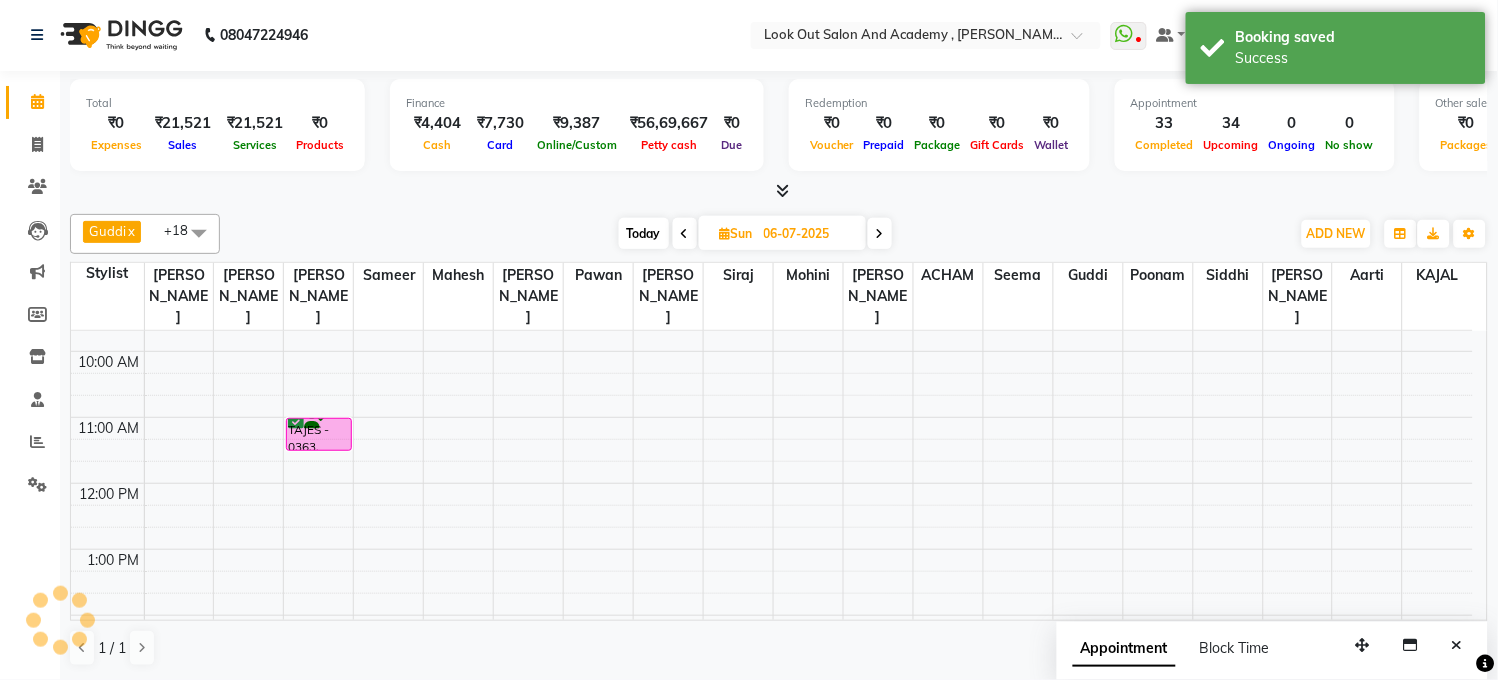 scroll, scrollTop: 0, scrollLeft: 0, axis: both 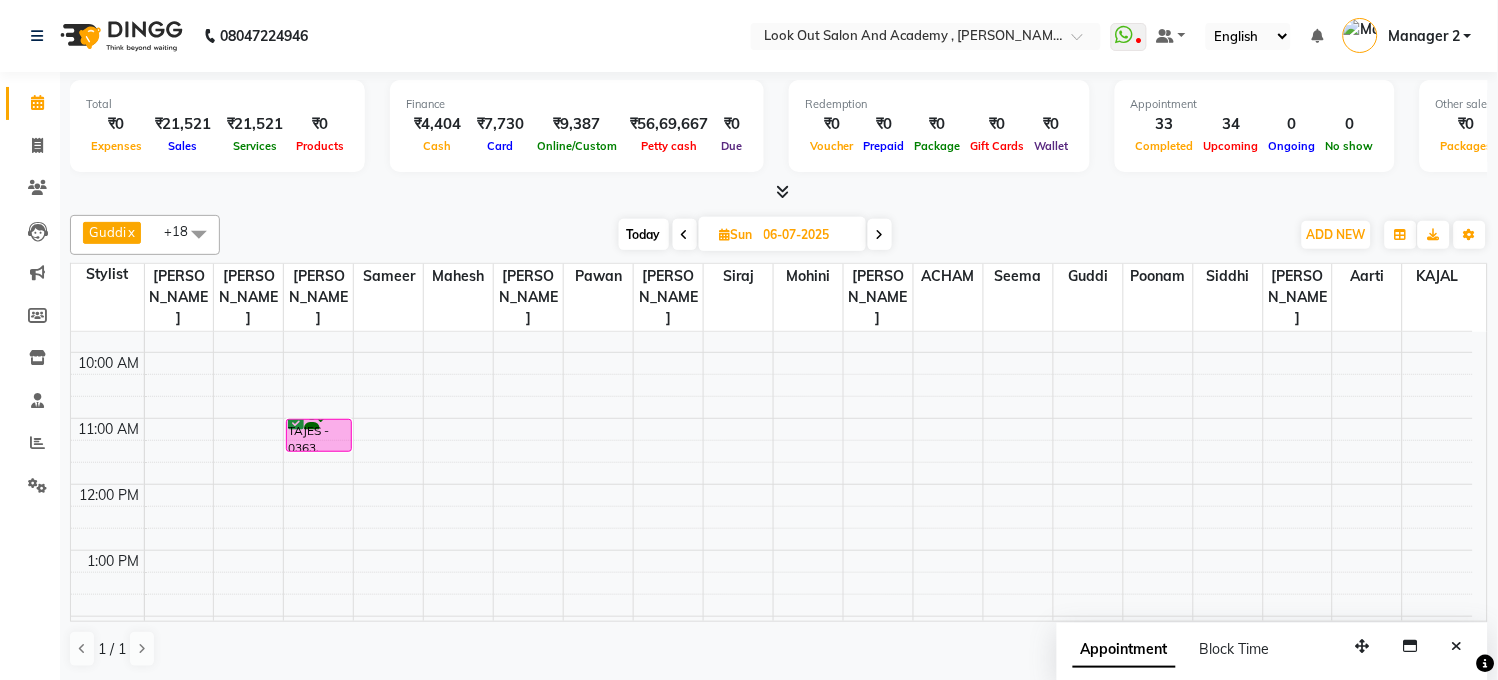 click on "Appointment Block Time" at bounding box center (1183, 649) 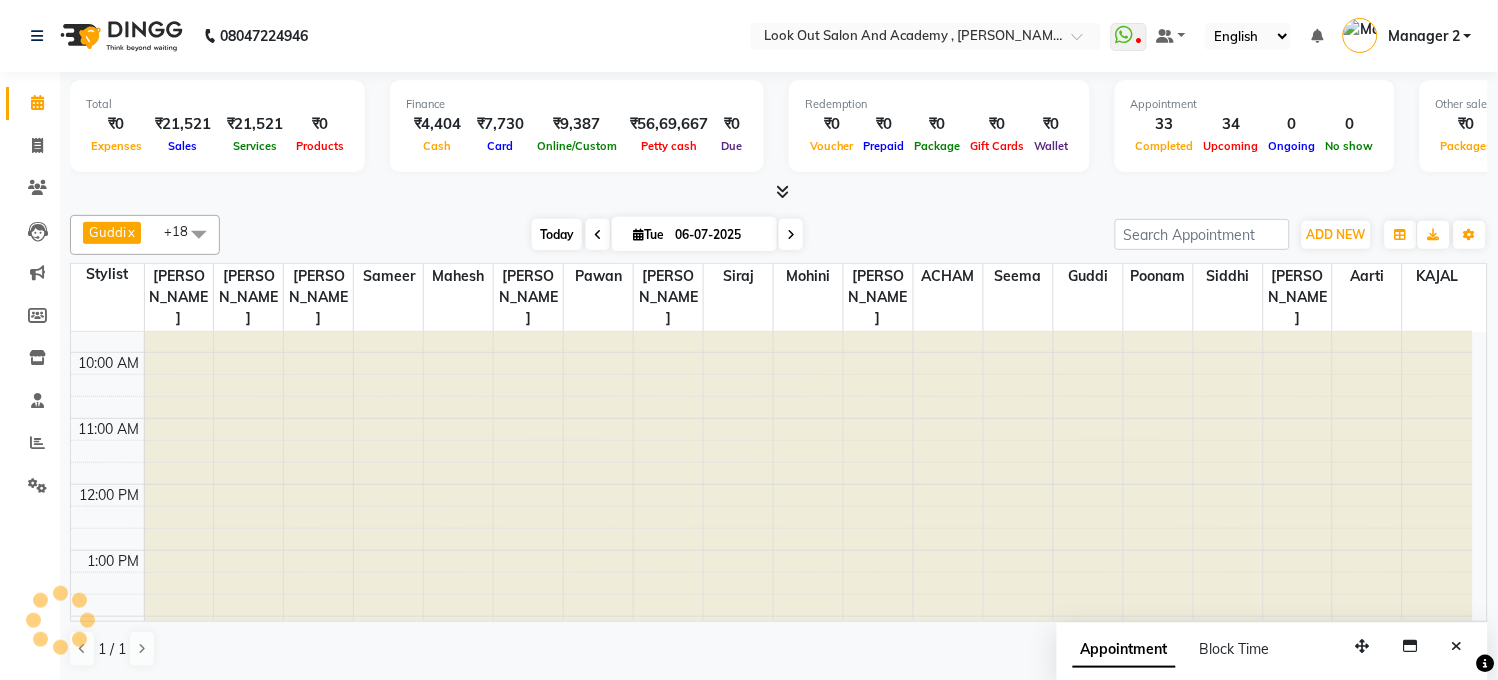 type on "01-07-2025" 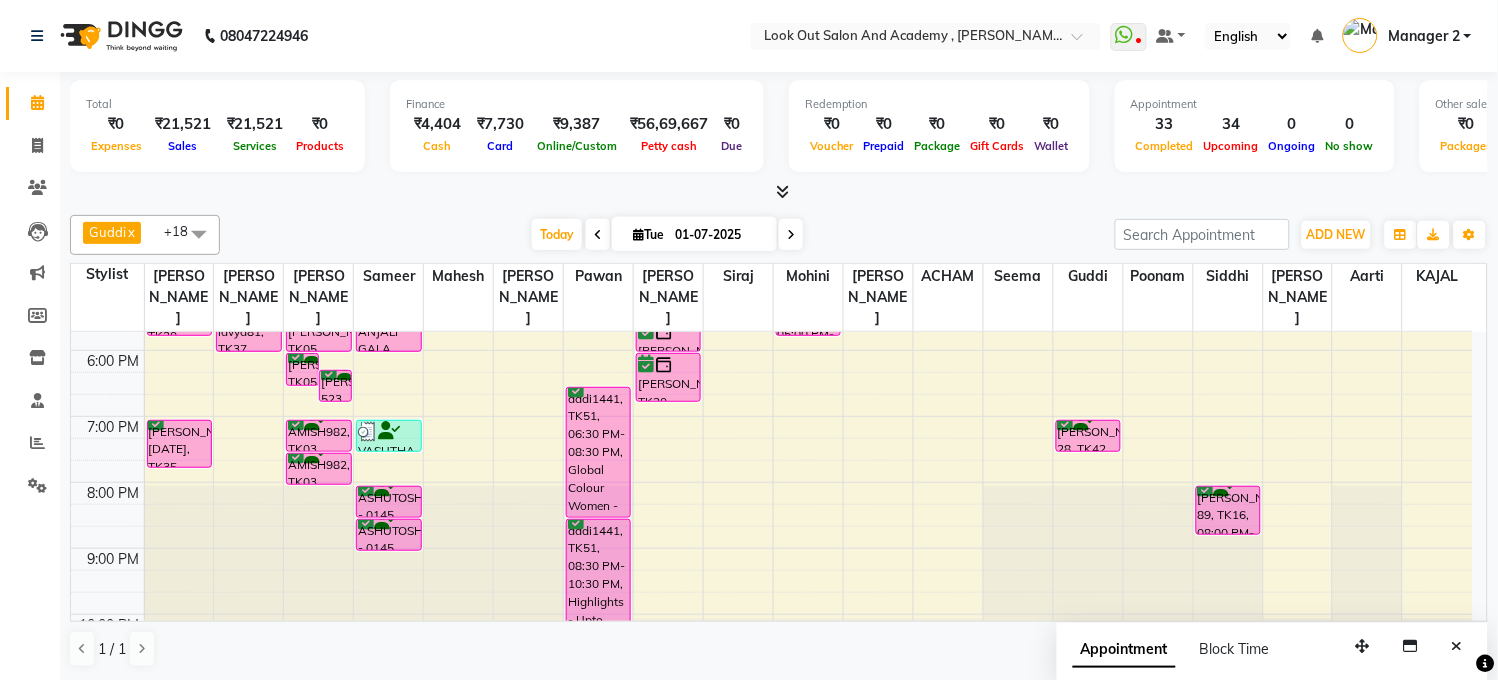 scroll, scrollTop: 530, scrollLeft: 0, axis: vertical 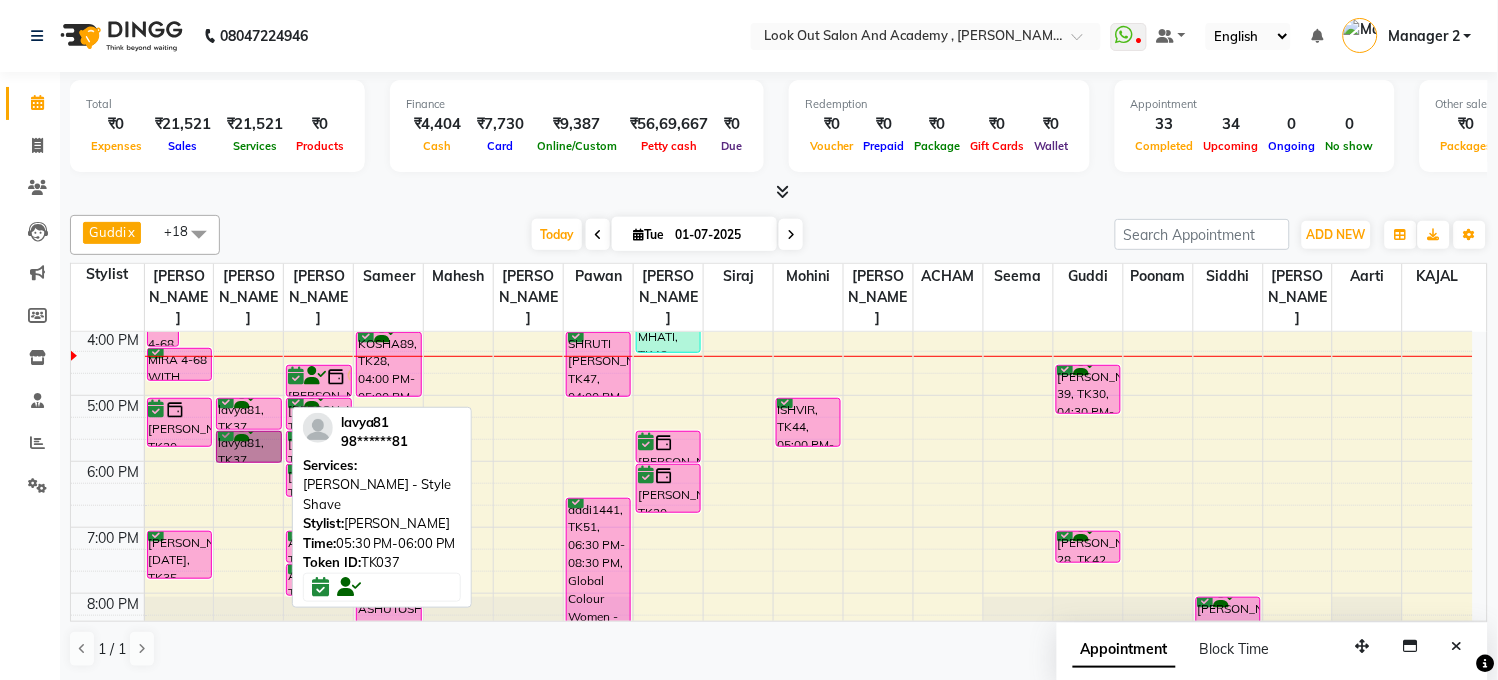 drag, startPoint x: 237, startPoint y: 461, endPoint x: 178, endPoint y: 546, distance: 103.4698 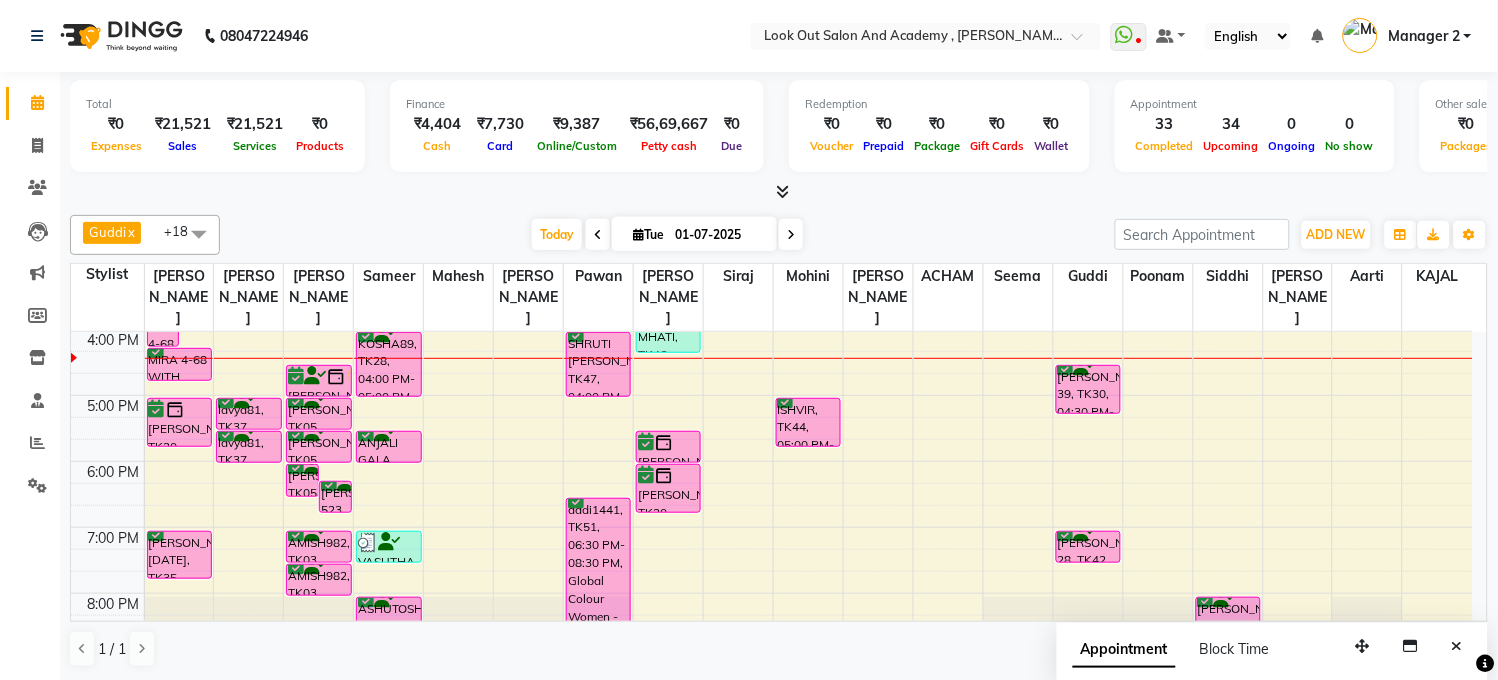 drag, startPoint x: 178, startPoint y: 546, endPoint x: 461, endPoint y: 723, distance: 333.79333 